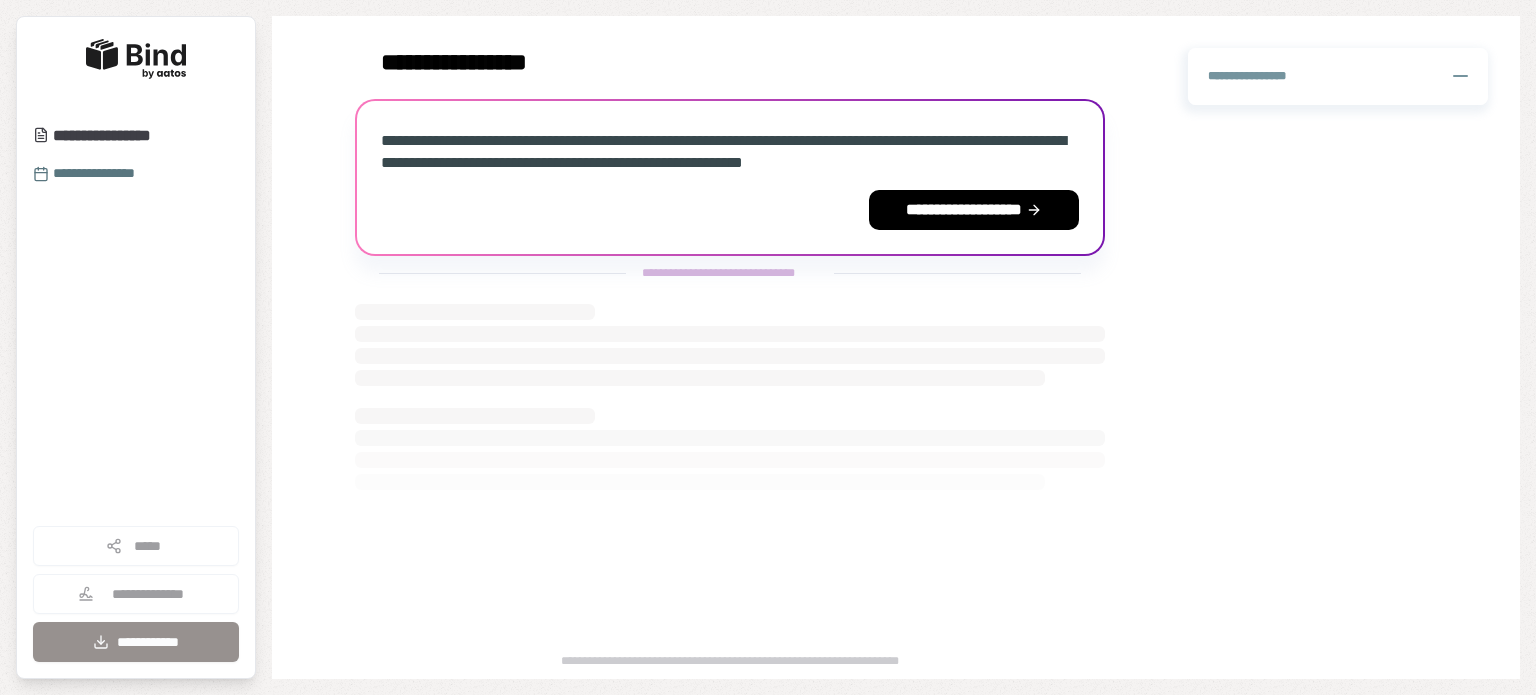 scroll, scrollTop: 0, scrollLeft: 0, axis: both 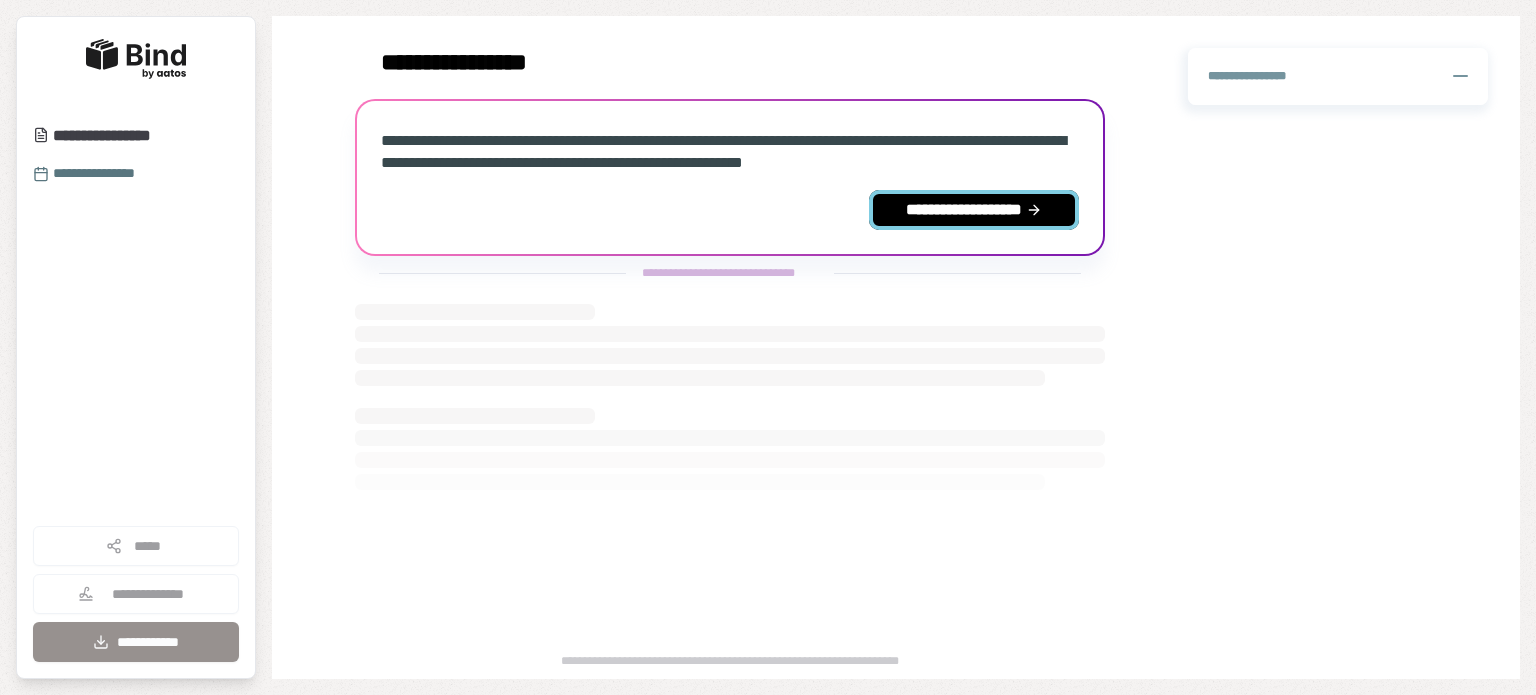 click on "**********" at bounding box center (974, 210) 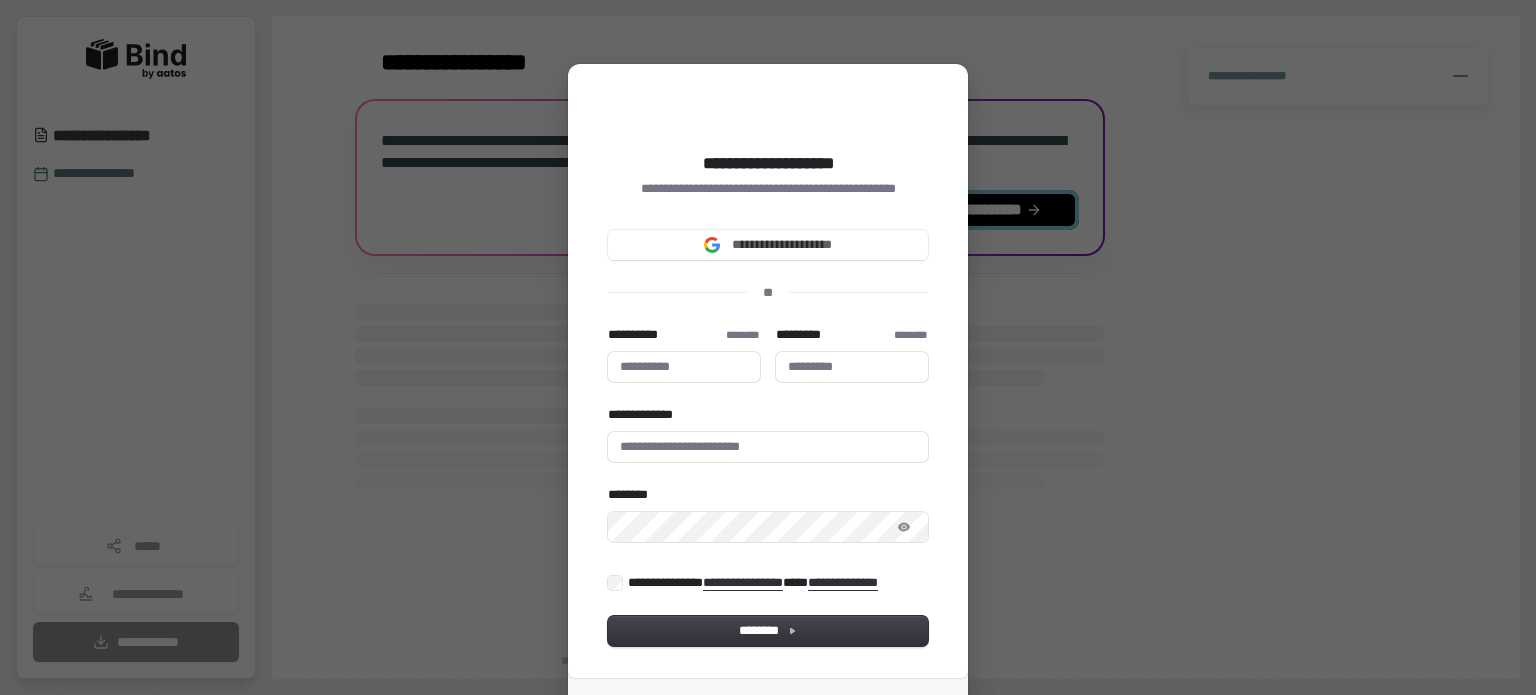 type 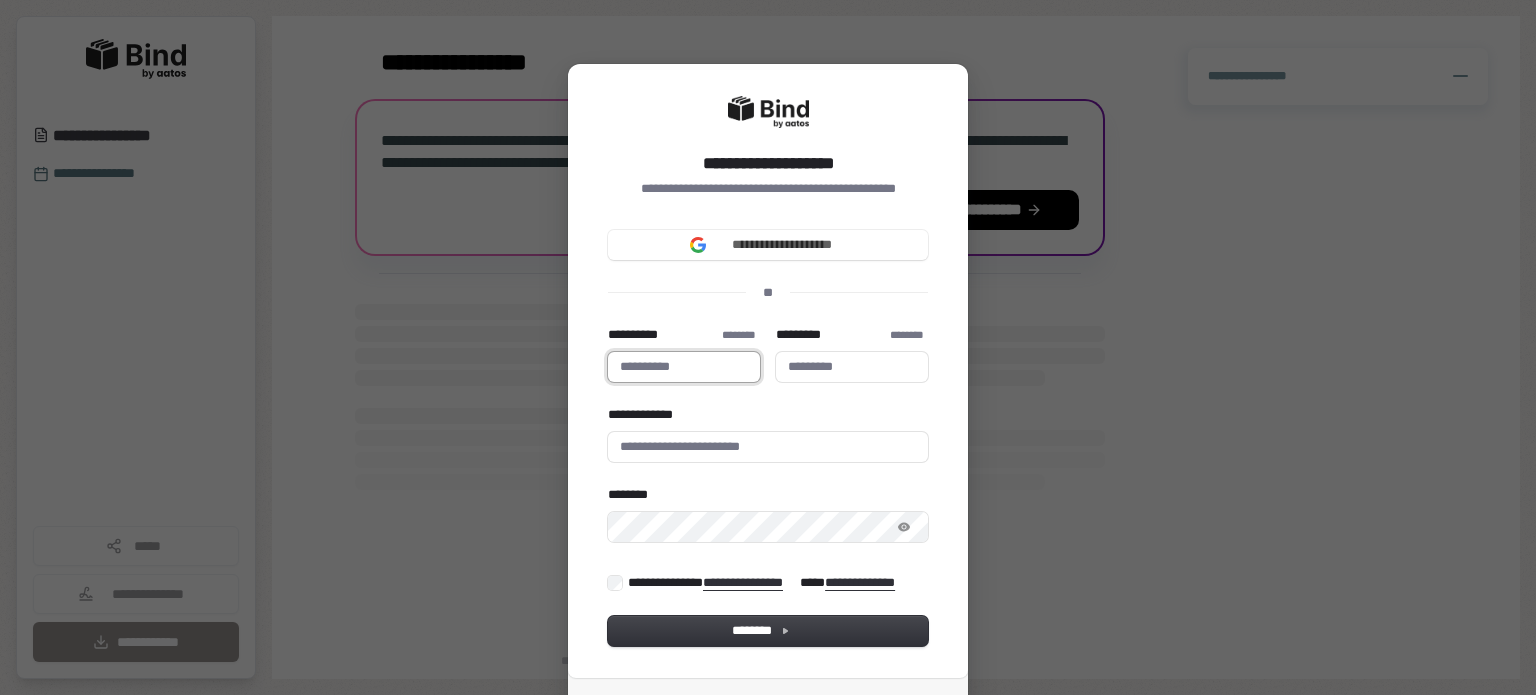 type 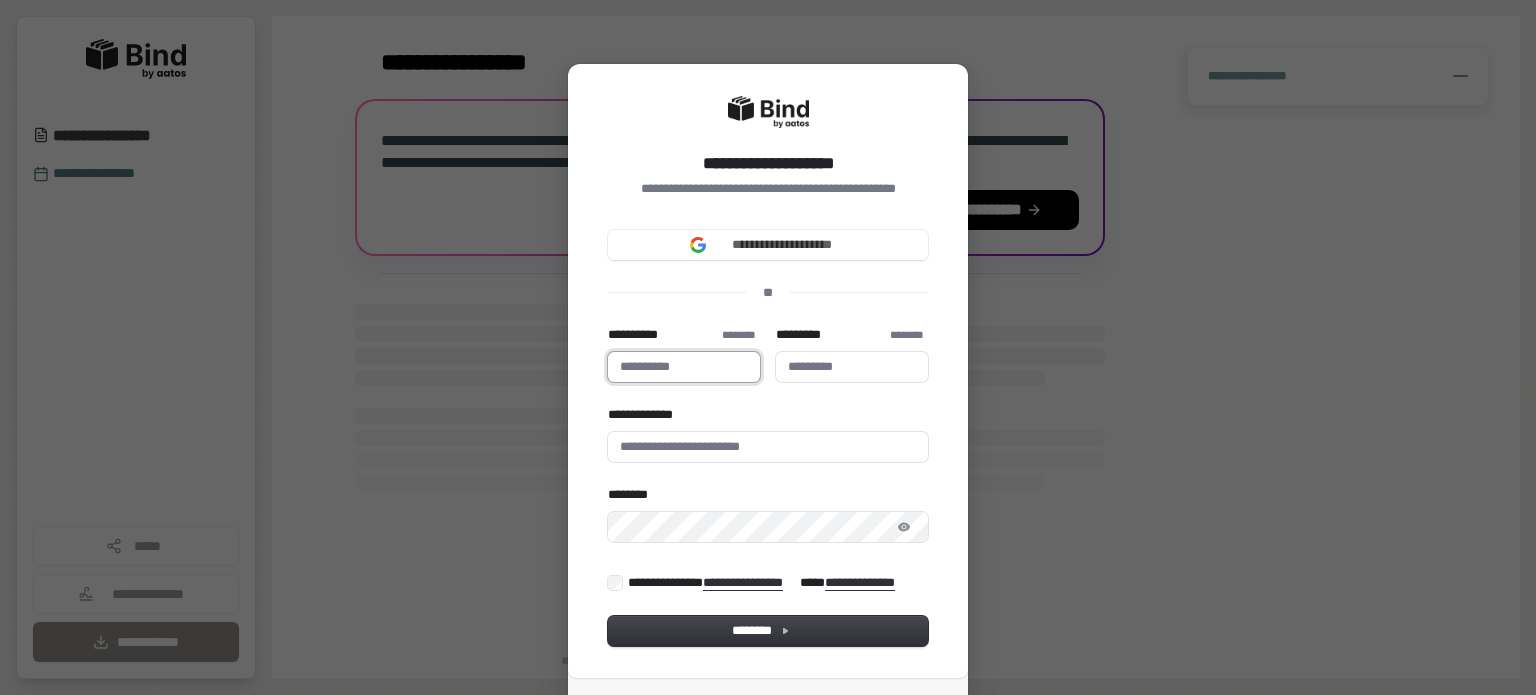 type on "********" 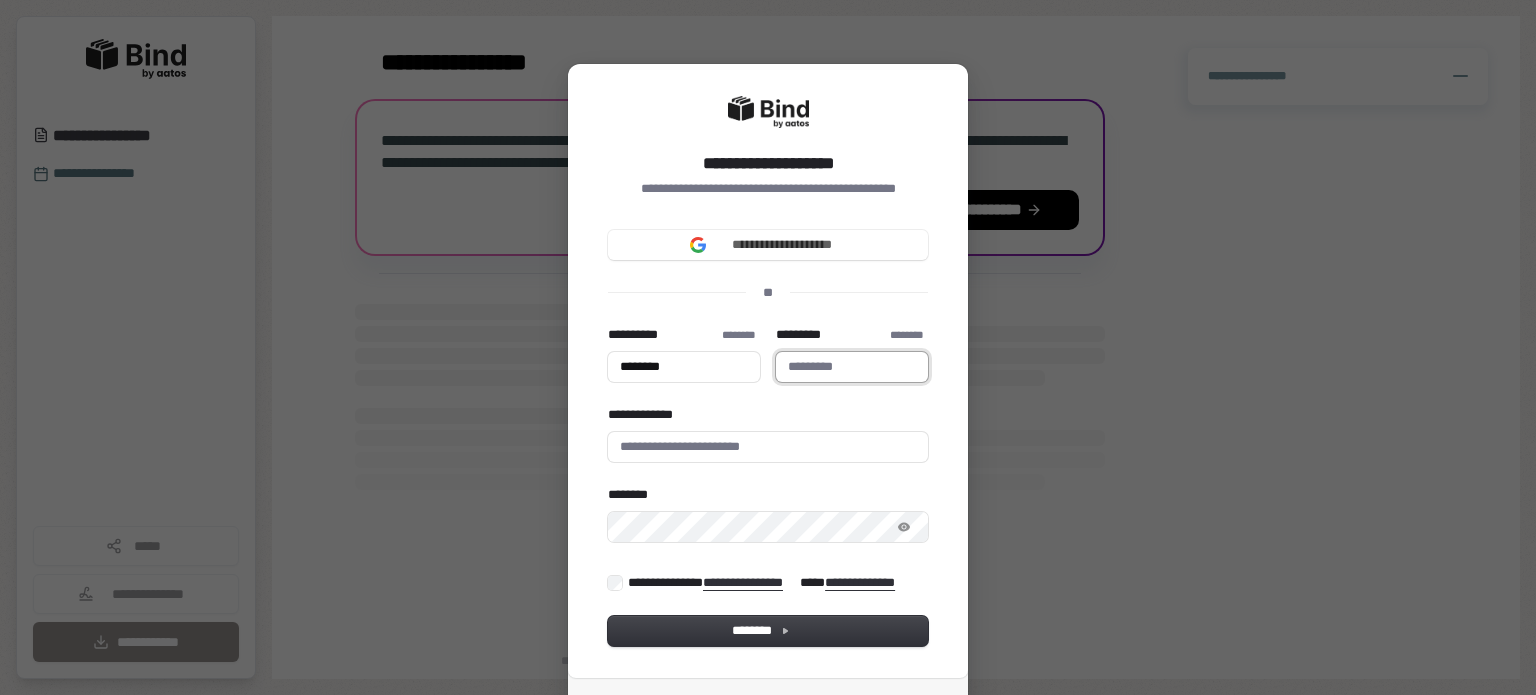 type on "****" 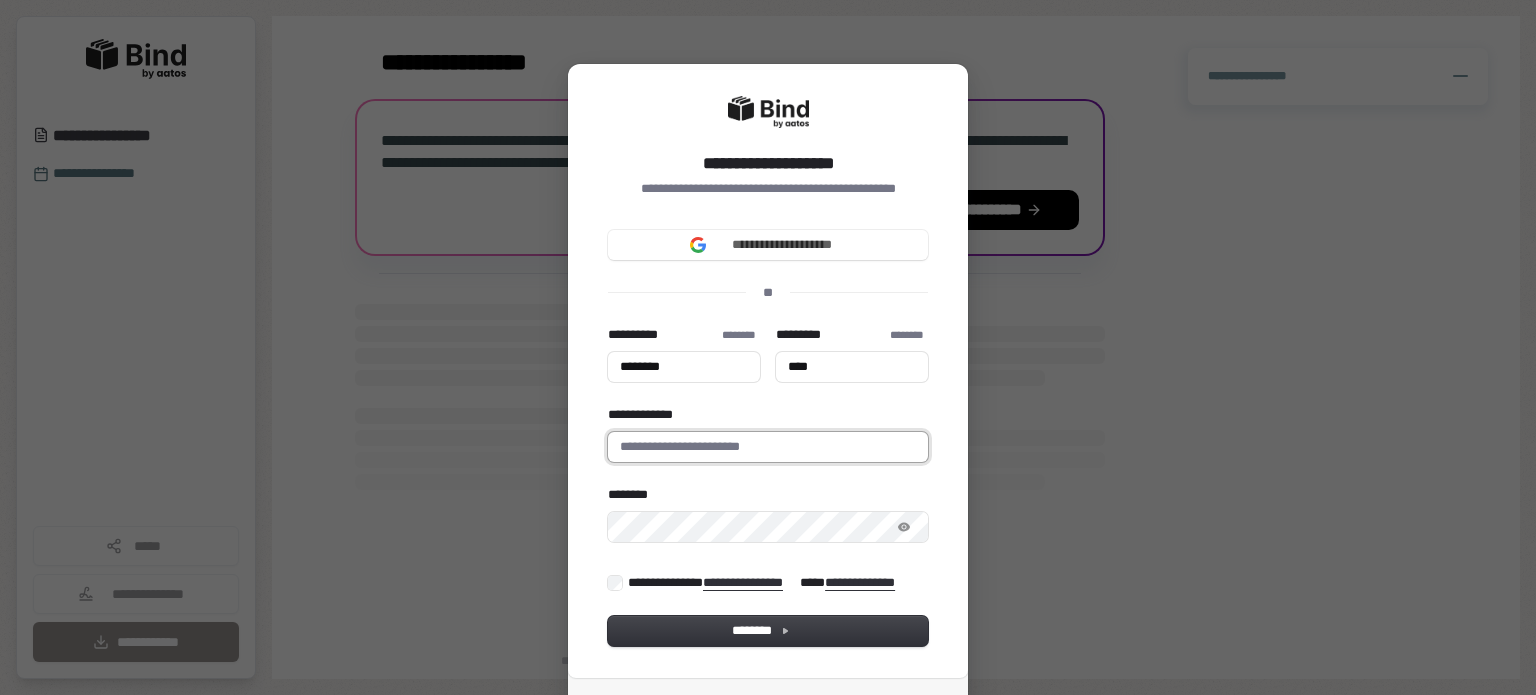 type on "**********" 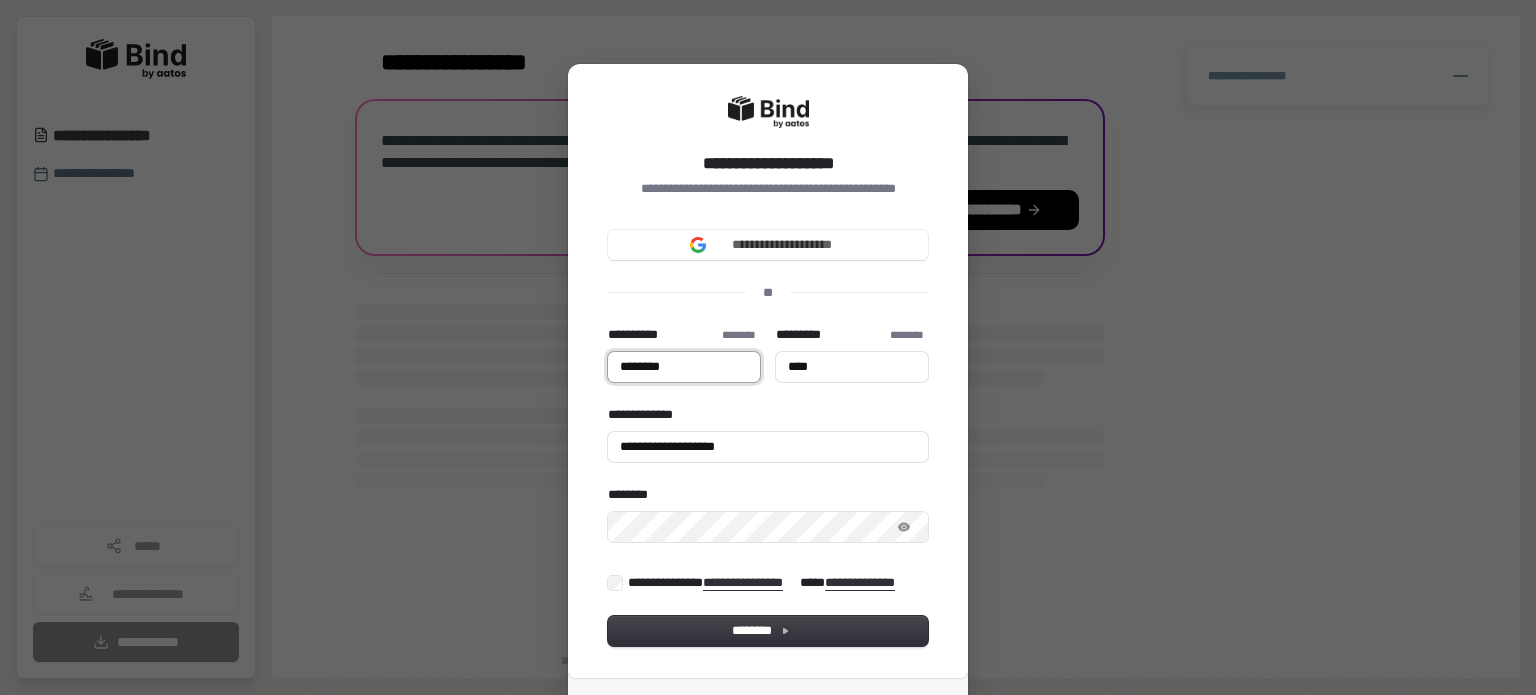 type on "********" 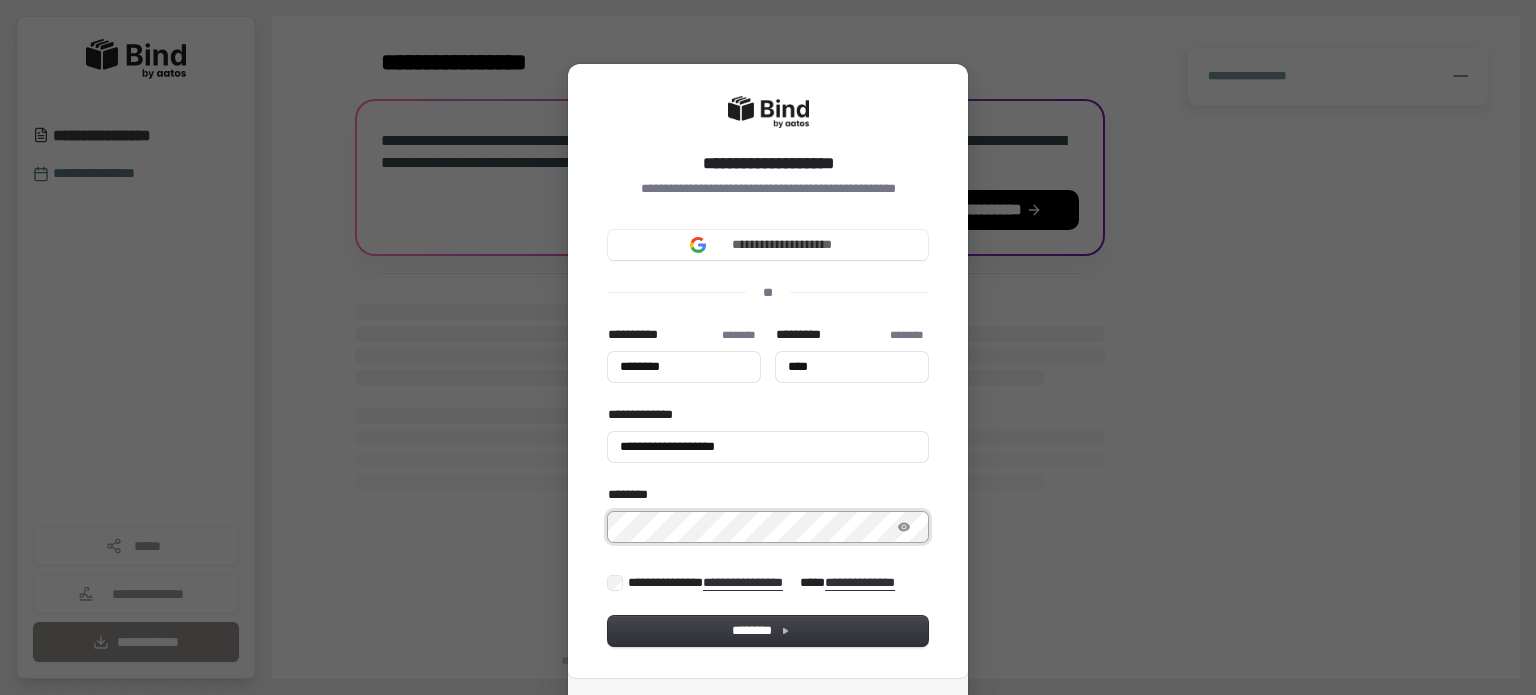 type on "********" 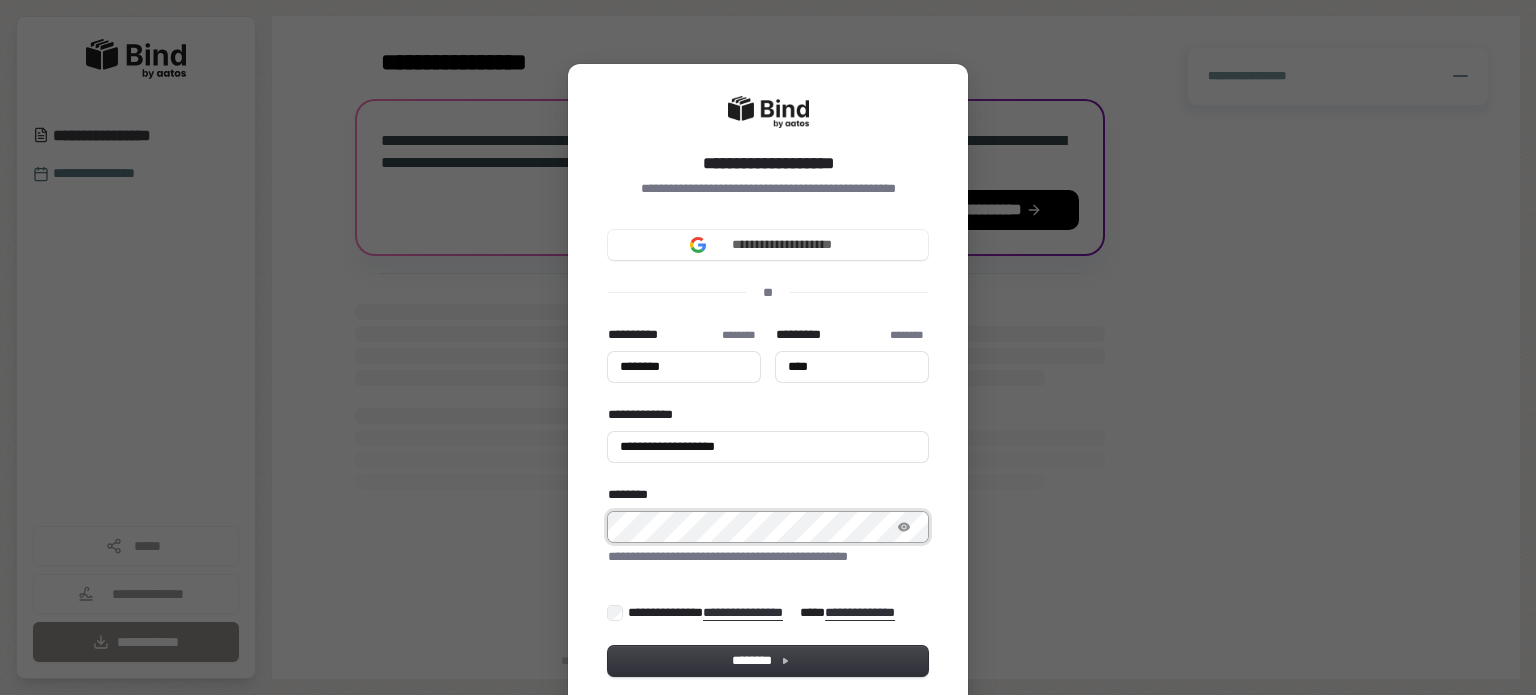 click on "**********" at bounding box center [768, 386] 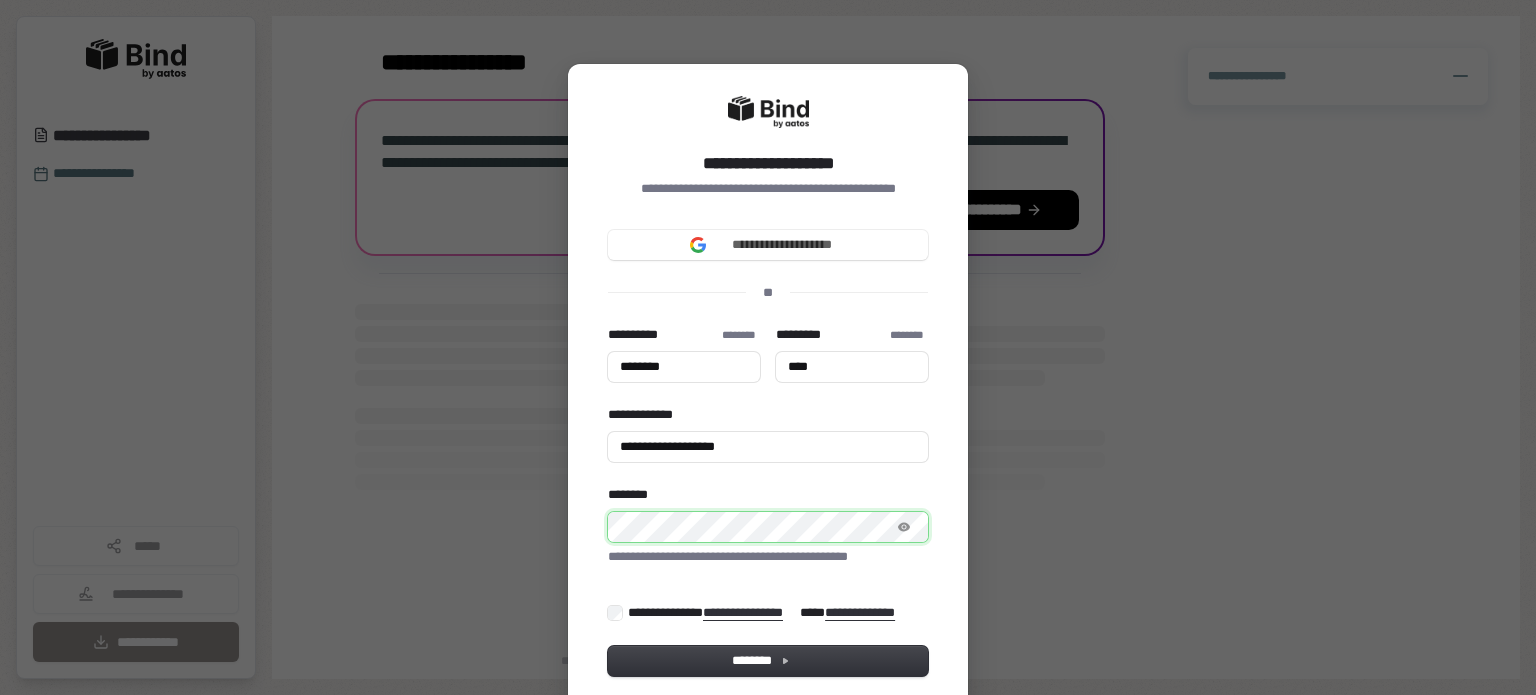 type on "********" 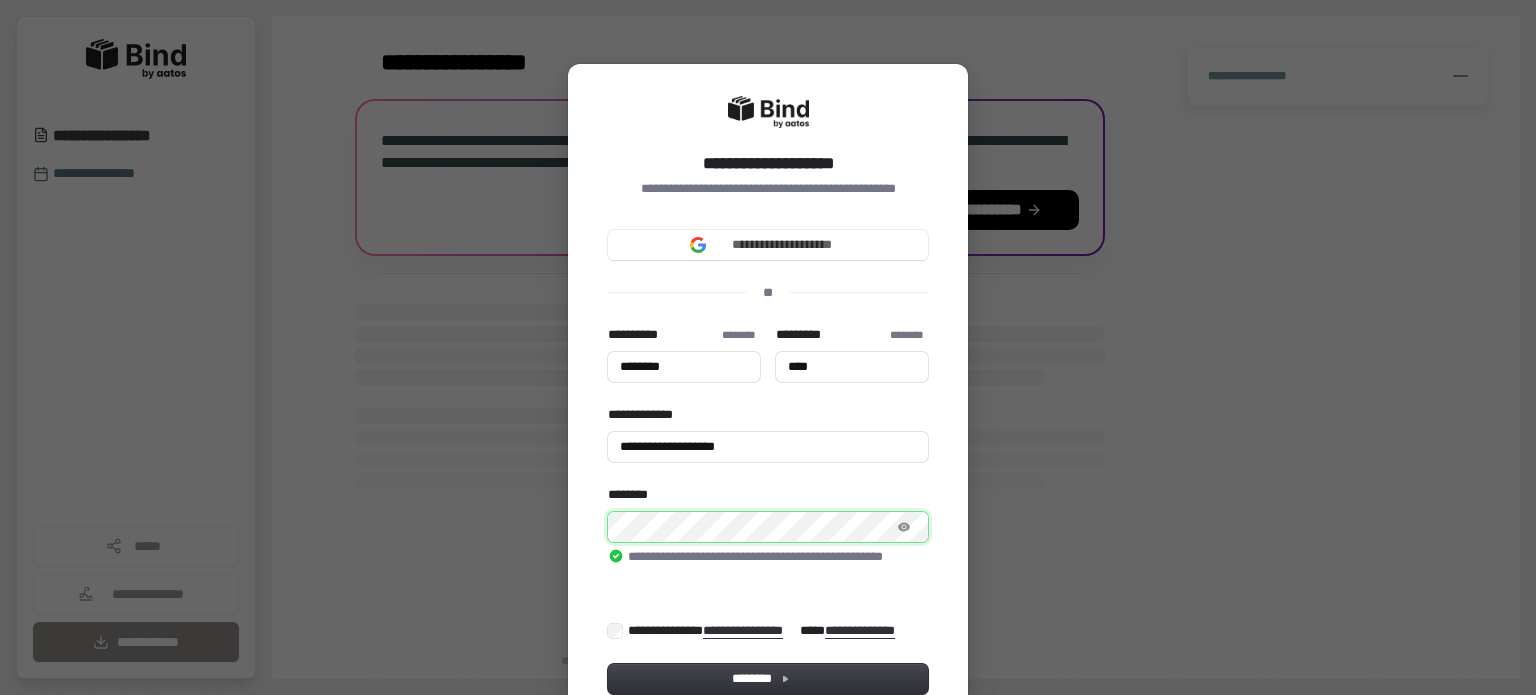 type on "********" 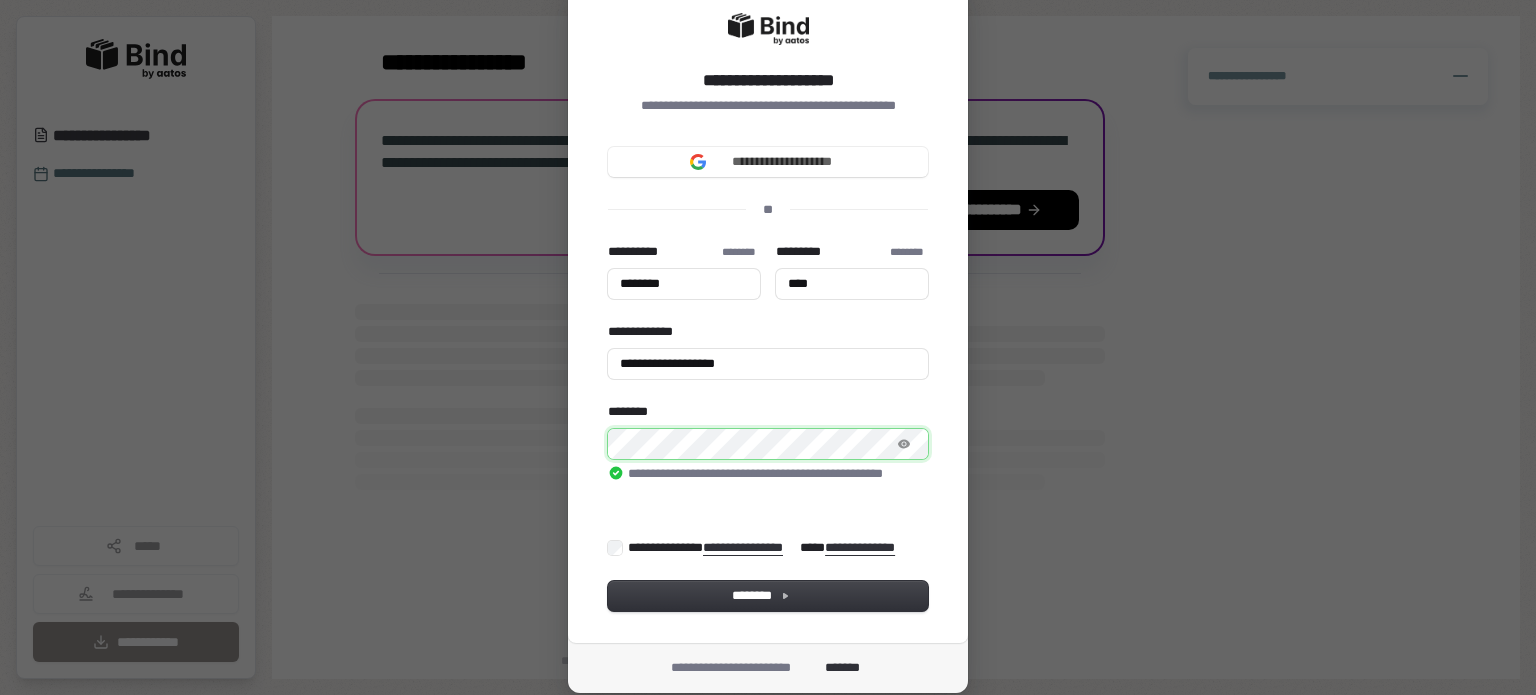 scroll, scrollTop: 88, scrollLeft: 0, axis: vertical 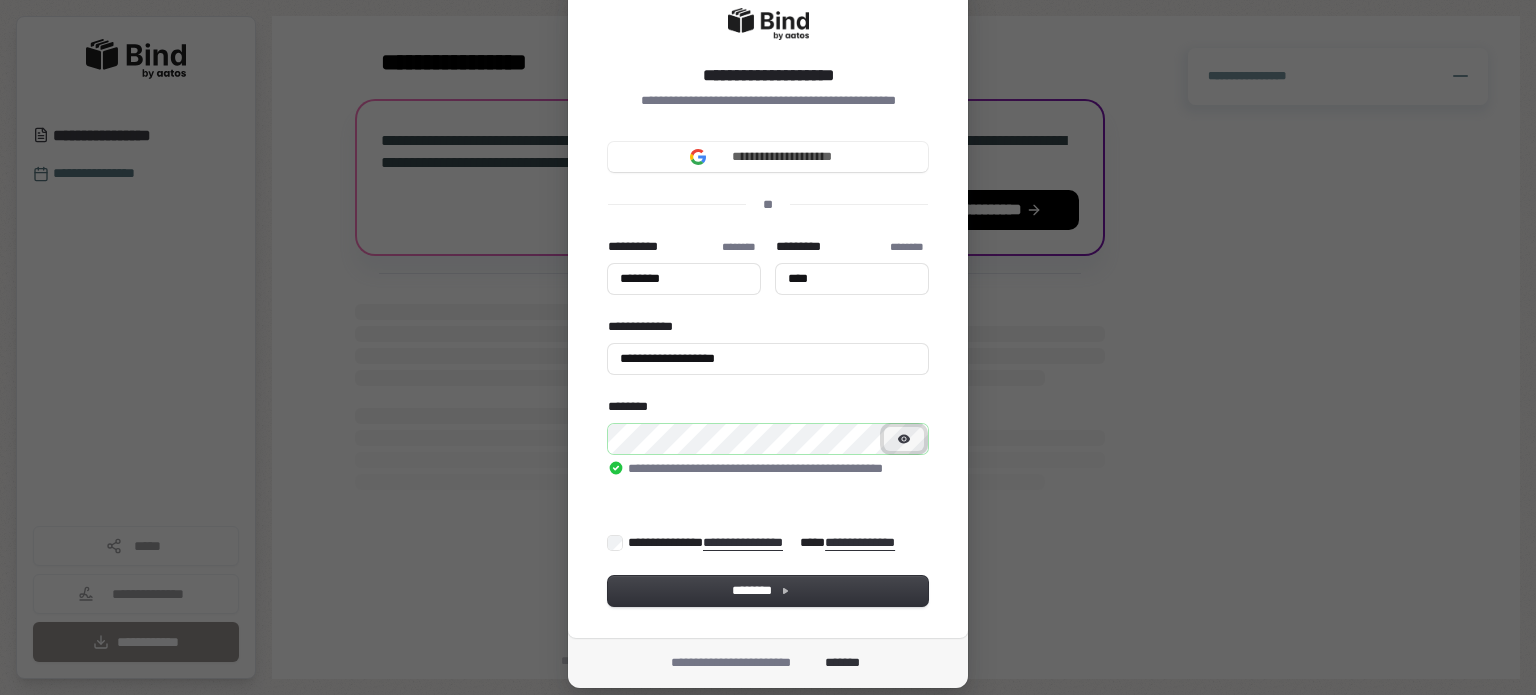 type on "********" 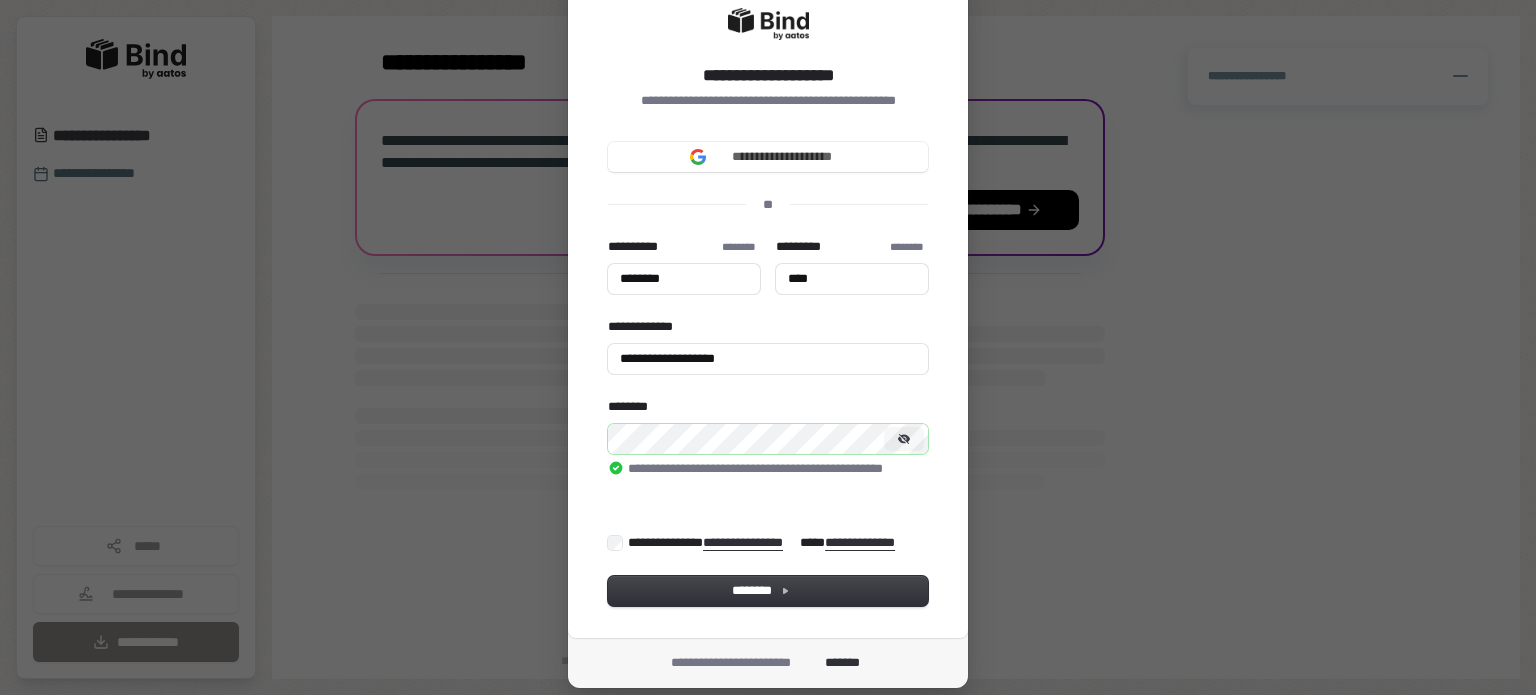 type on "********" 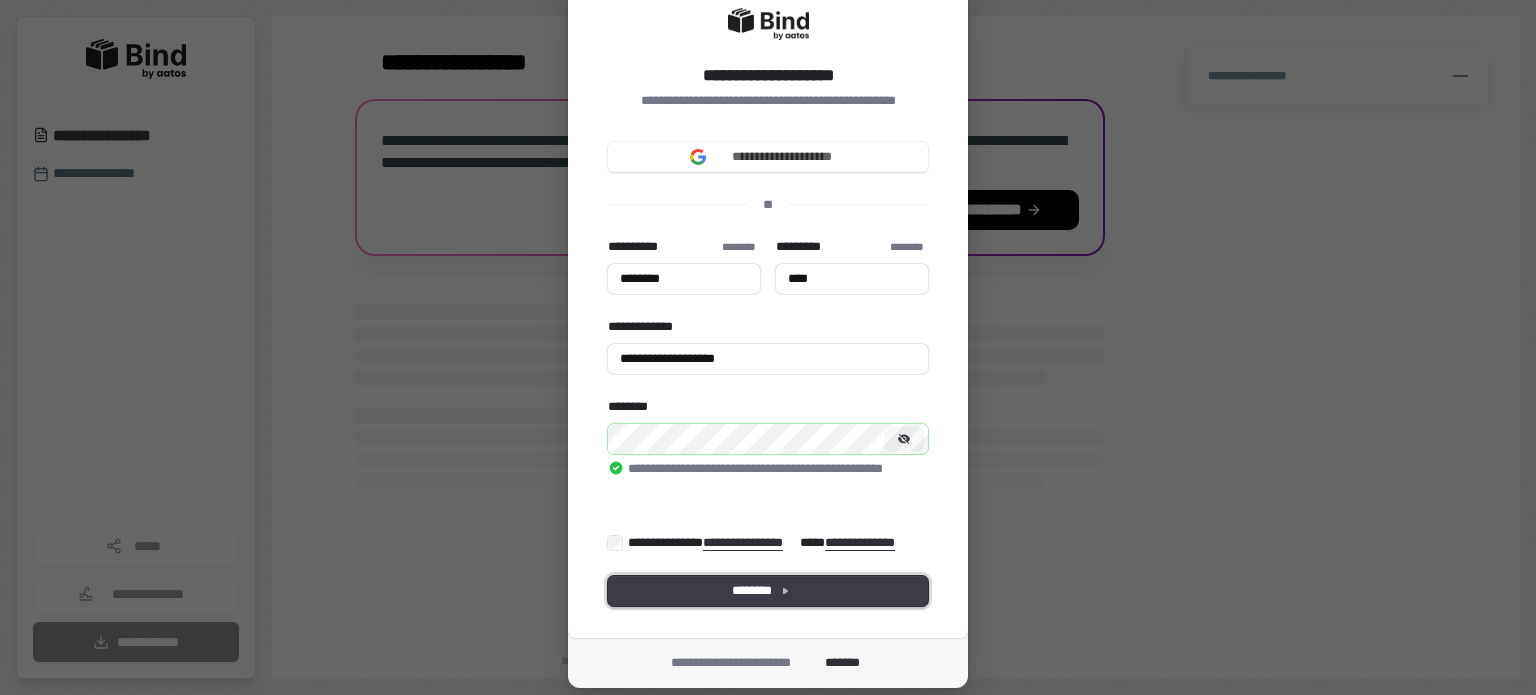 type on "********" 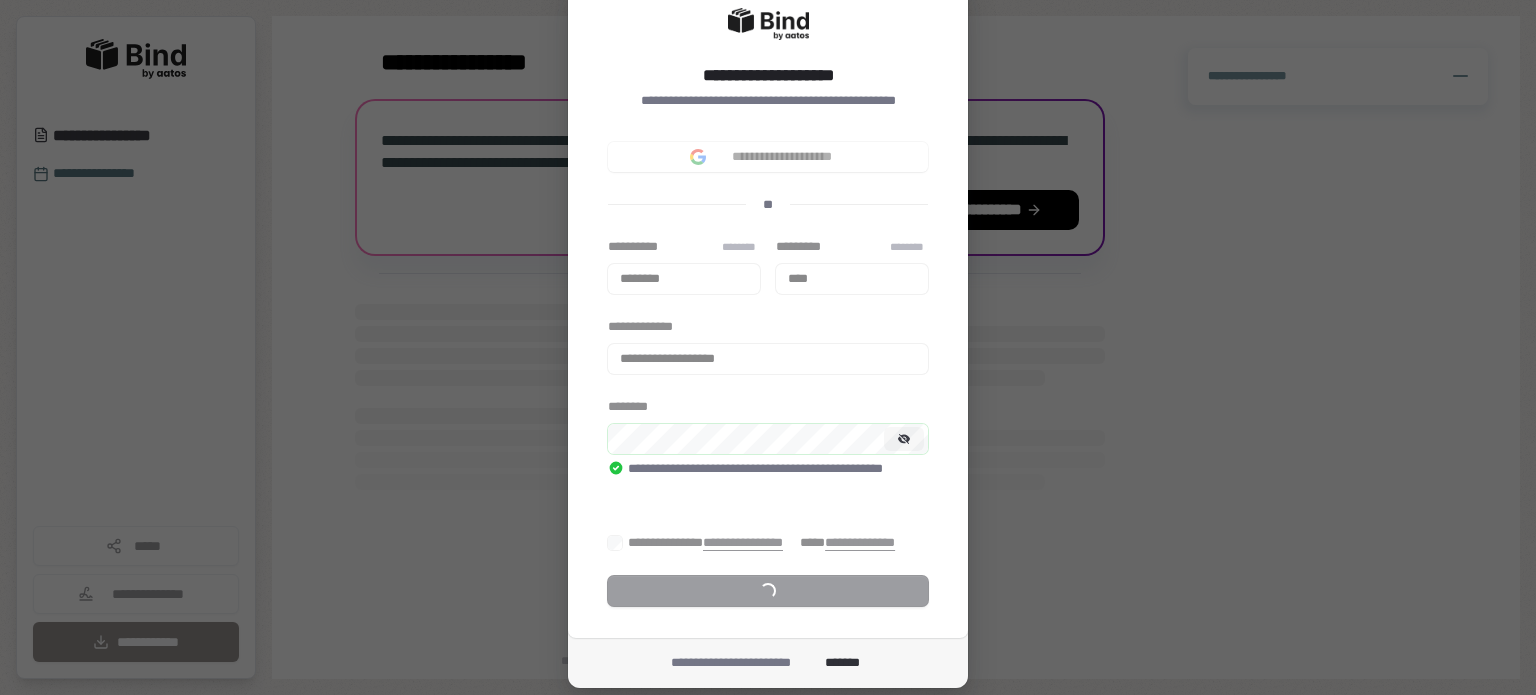 type on "********" 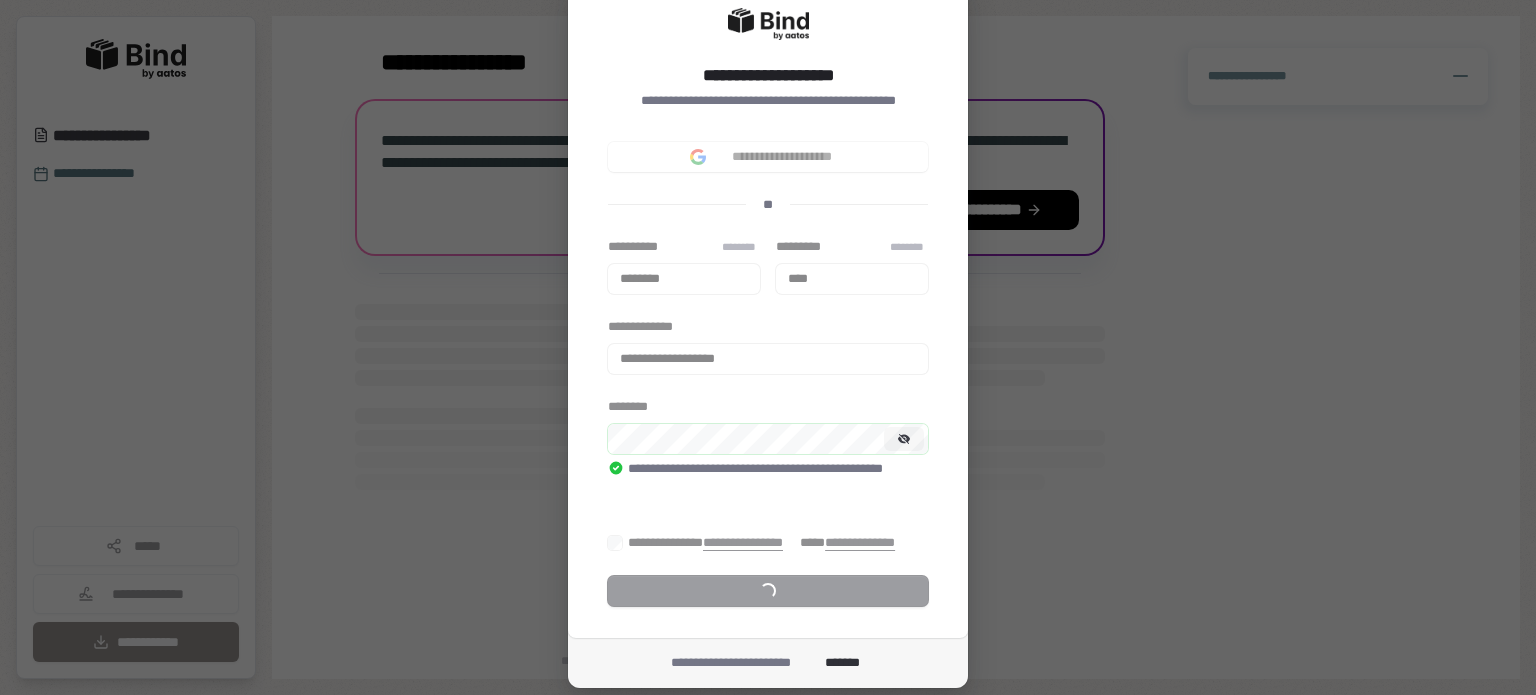 type on "****" 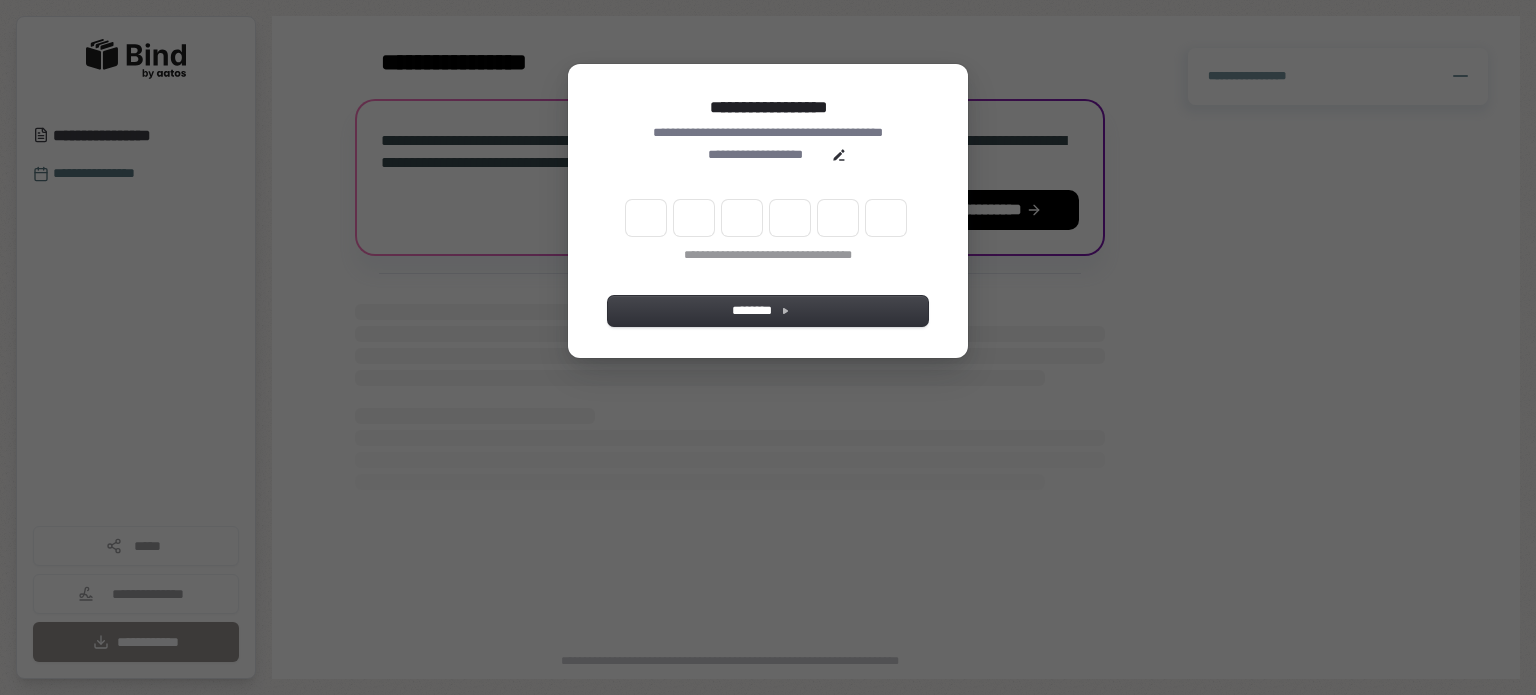 scroll, scrollTop: 0, scrollLeft: 0, axis: both 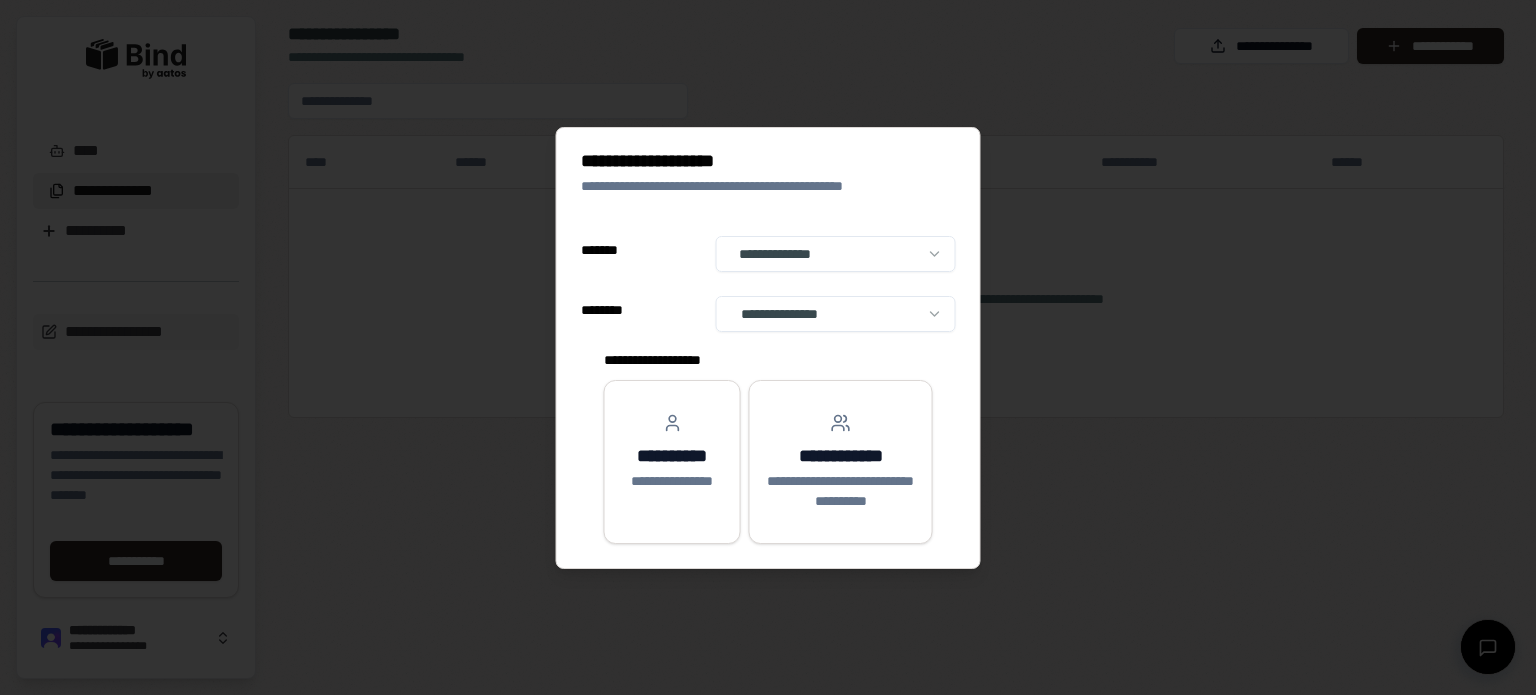 select on "**" 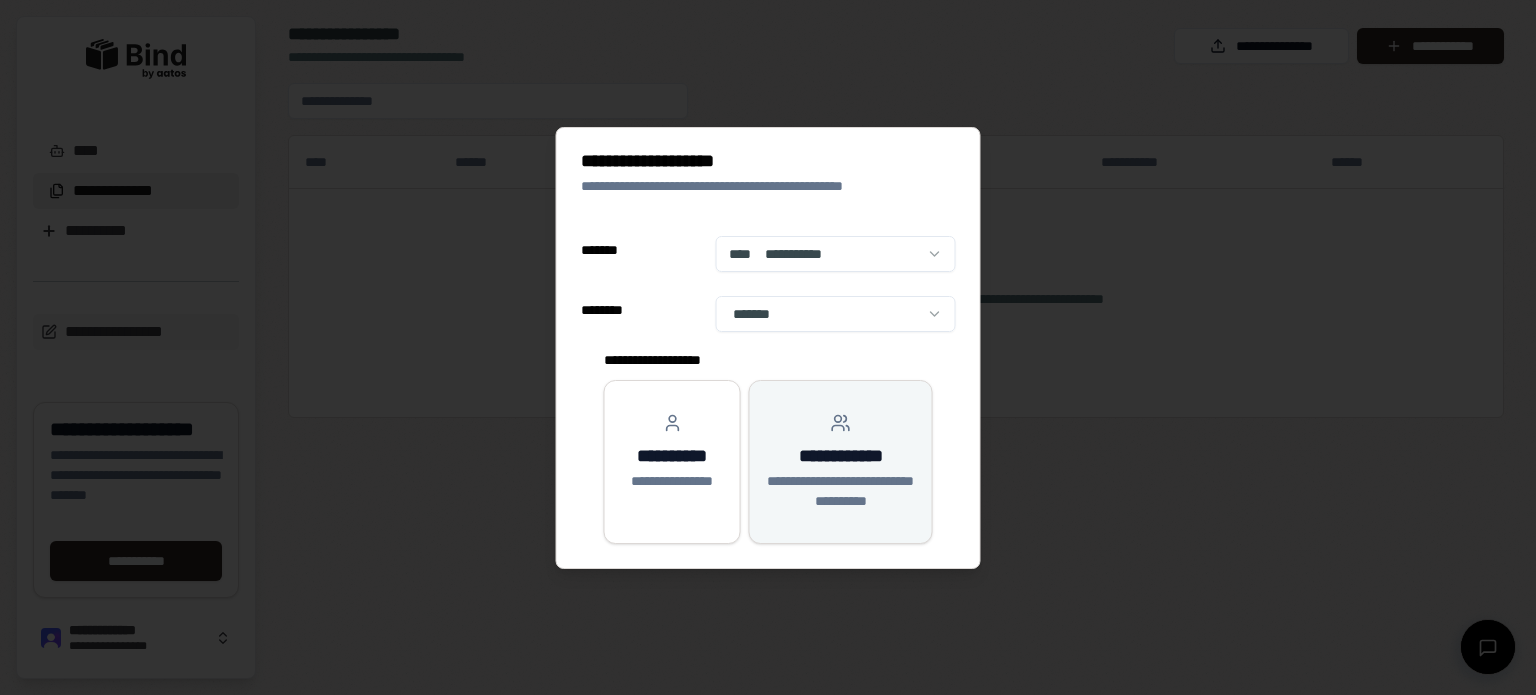 click on "**********" at bounding box center (841, 462) 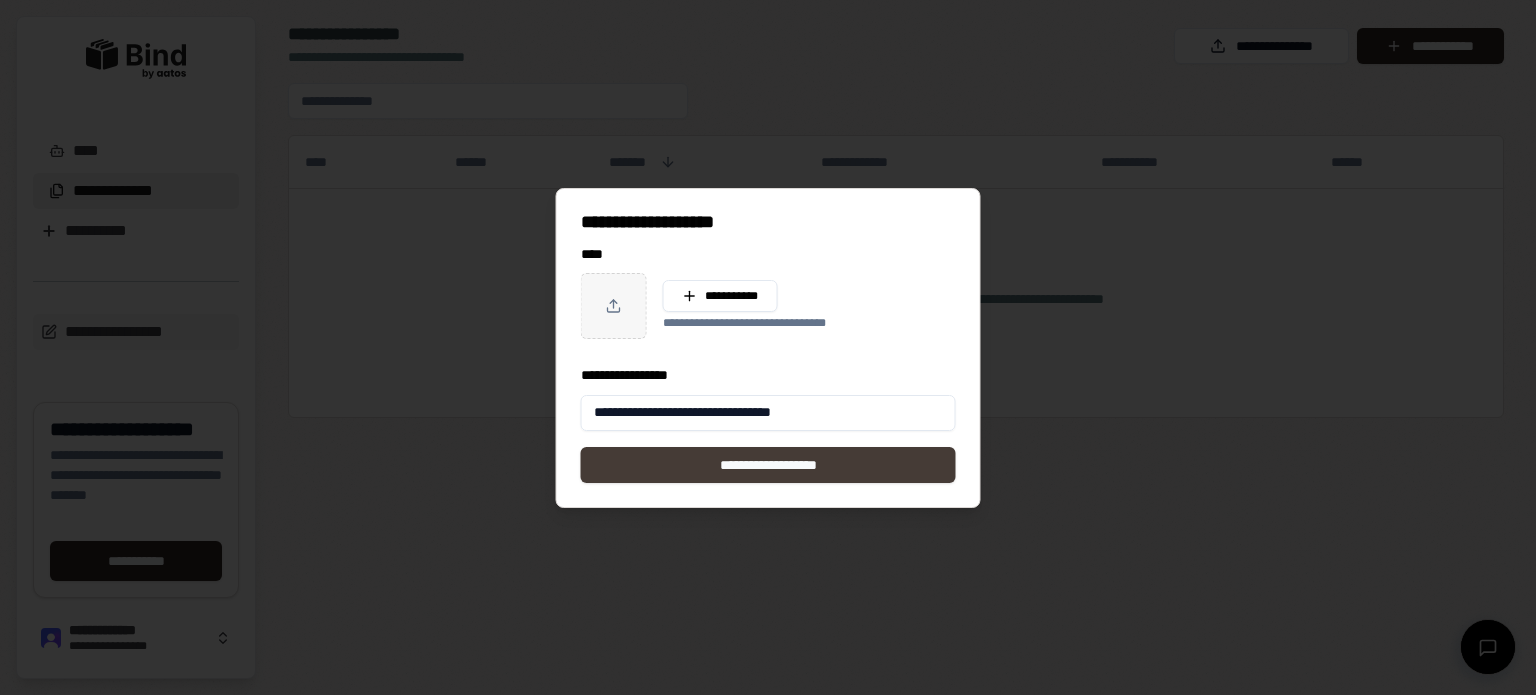 type on "**********" 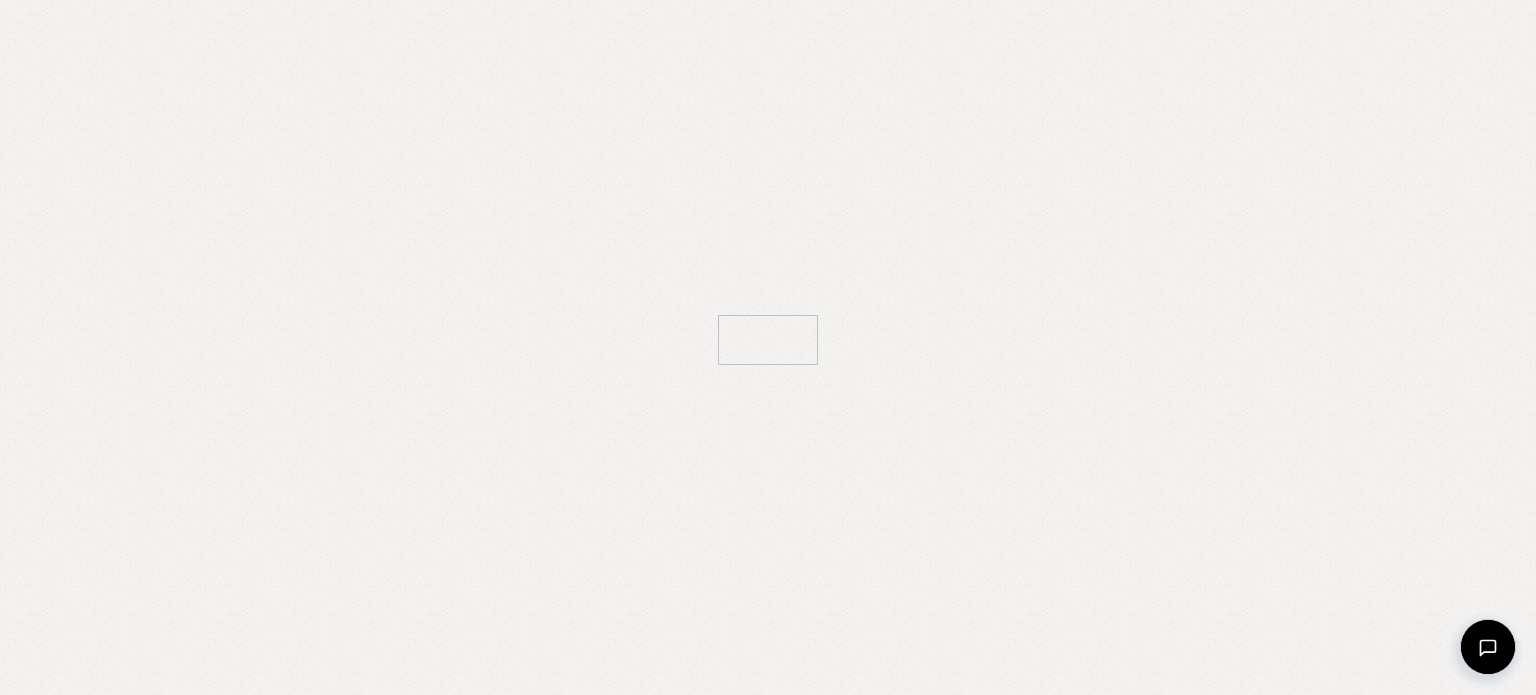 scroll, scrollTop: 0, scrollLeft: 0, axis: both 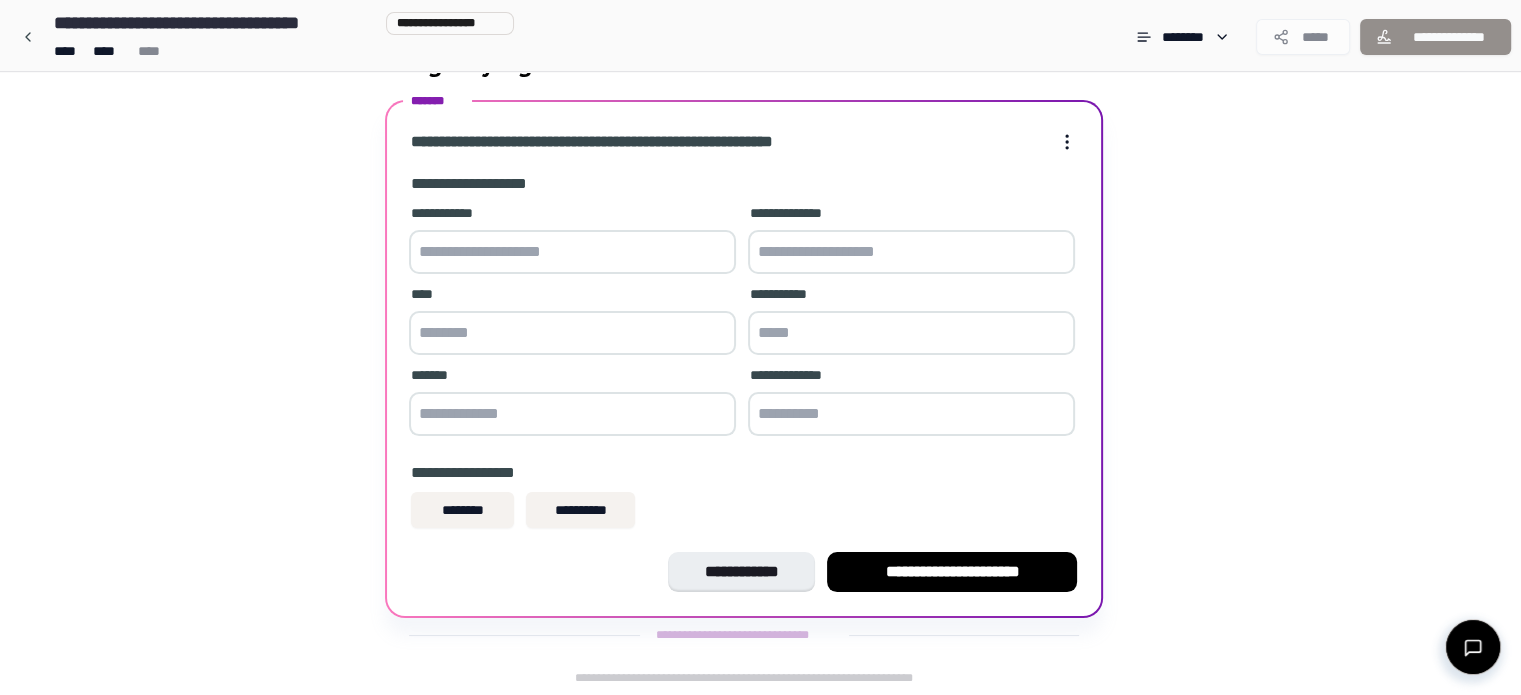 click at bounding box center (572, 252) 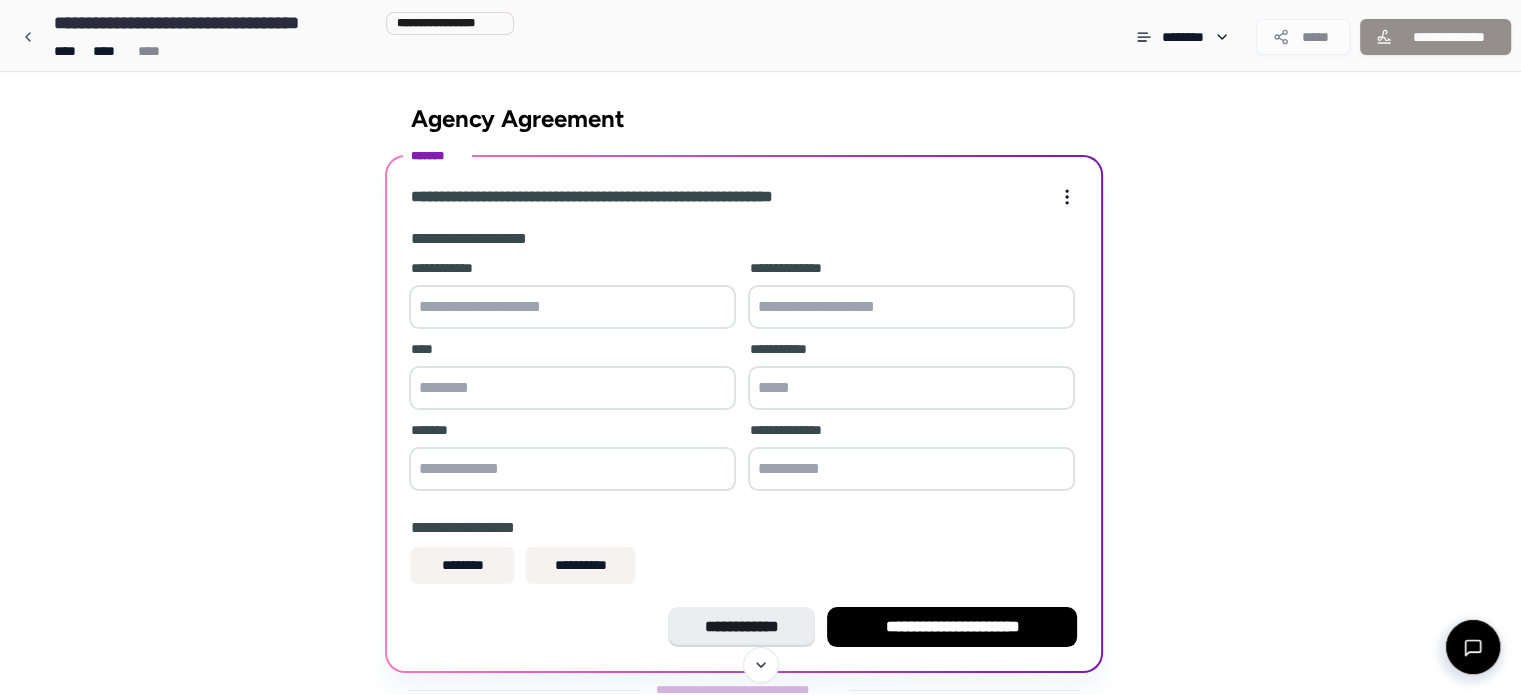 scroll, scrollTop: 0, scrollLeft: 0, axis: both 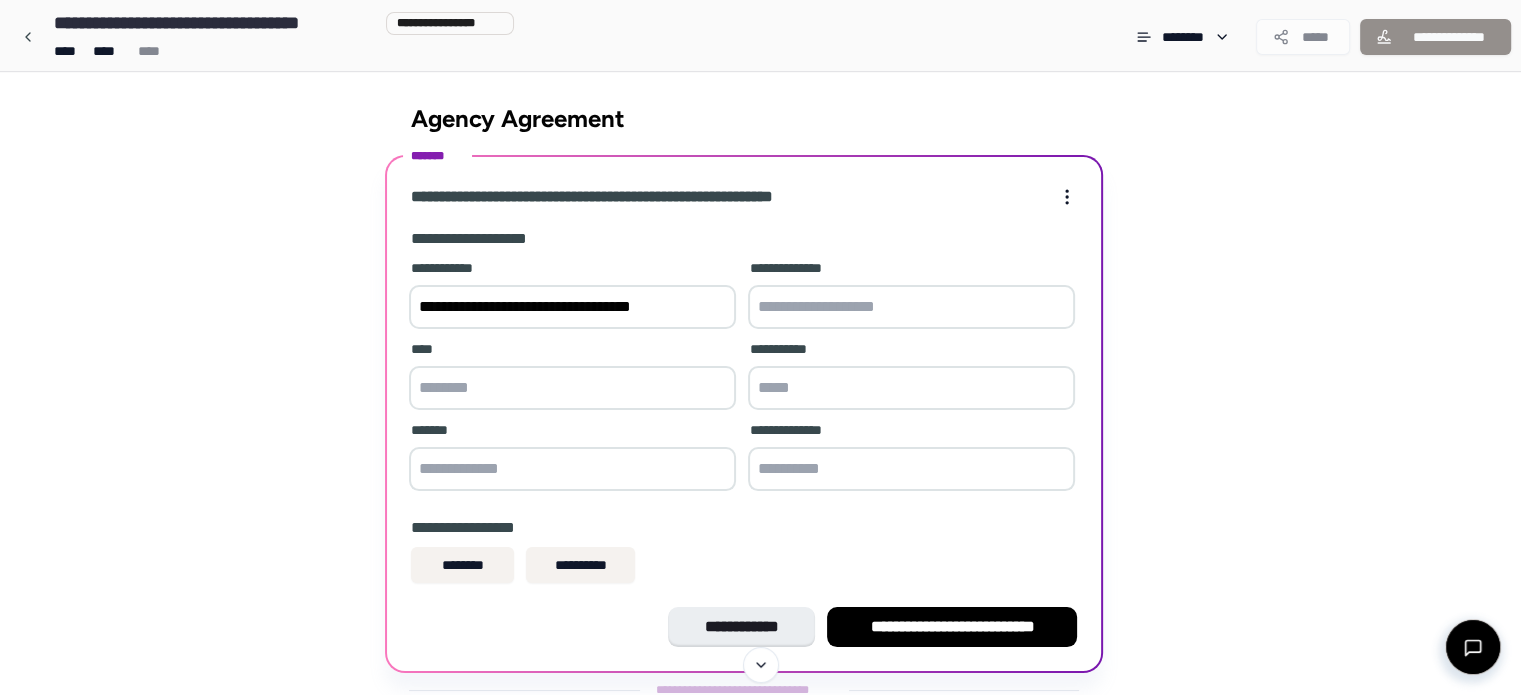 type on "**********" 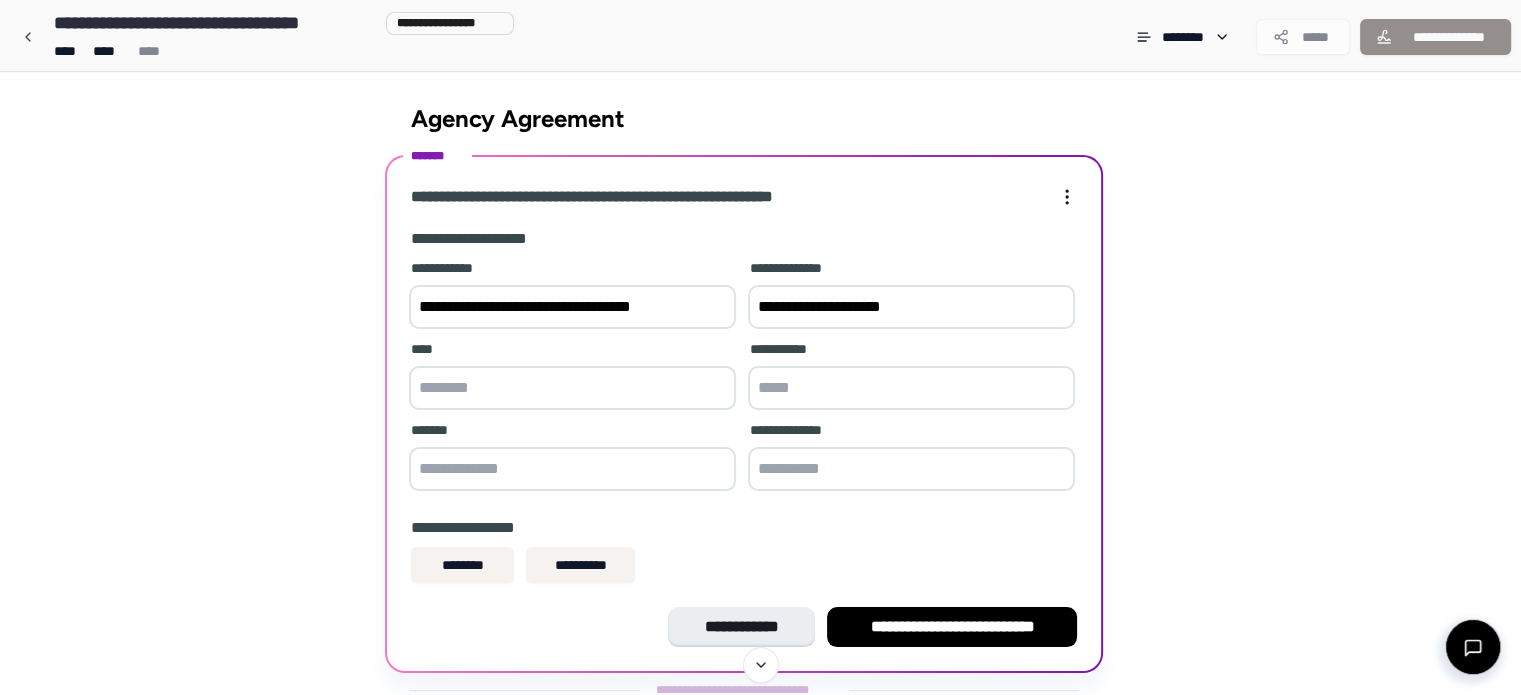 type on "**********" 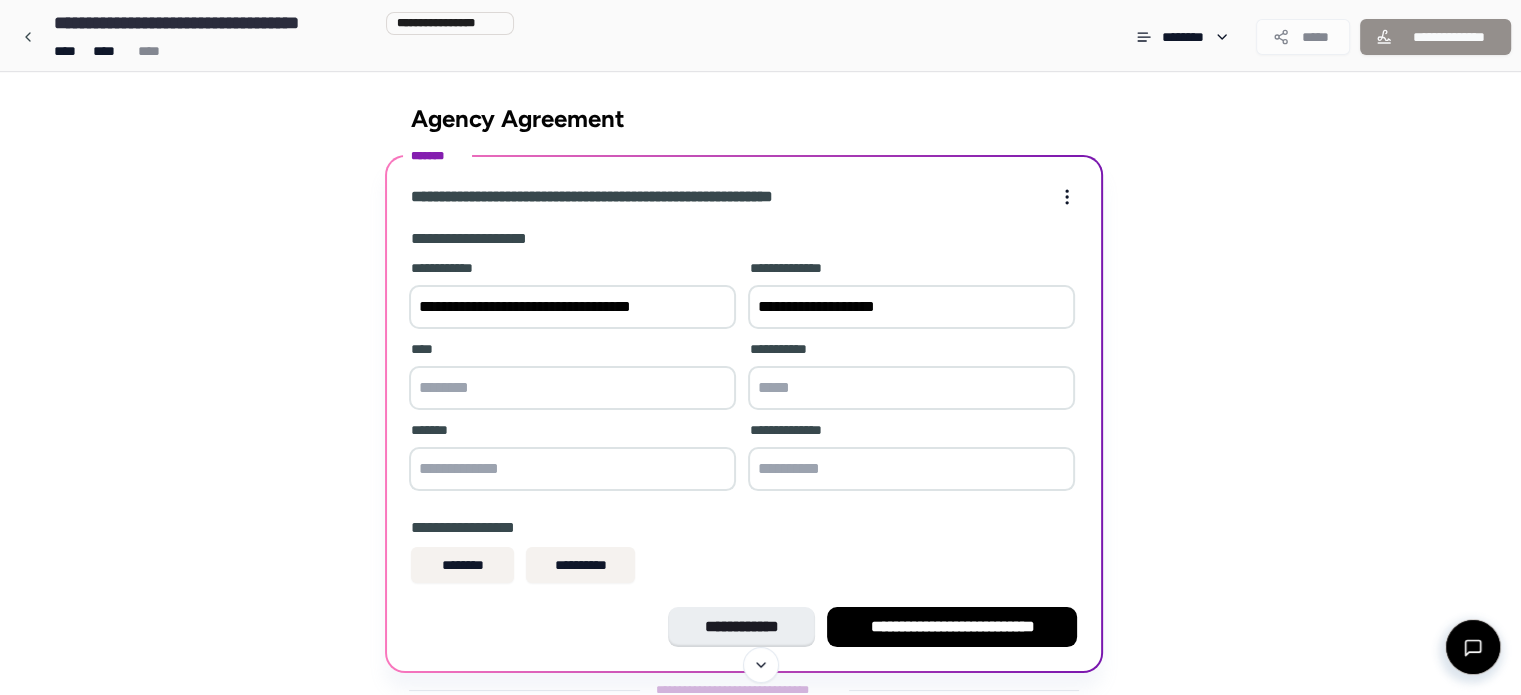 click at bounding box center (572, 388) 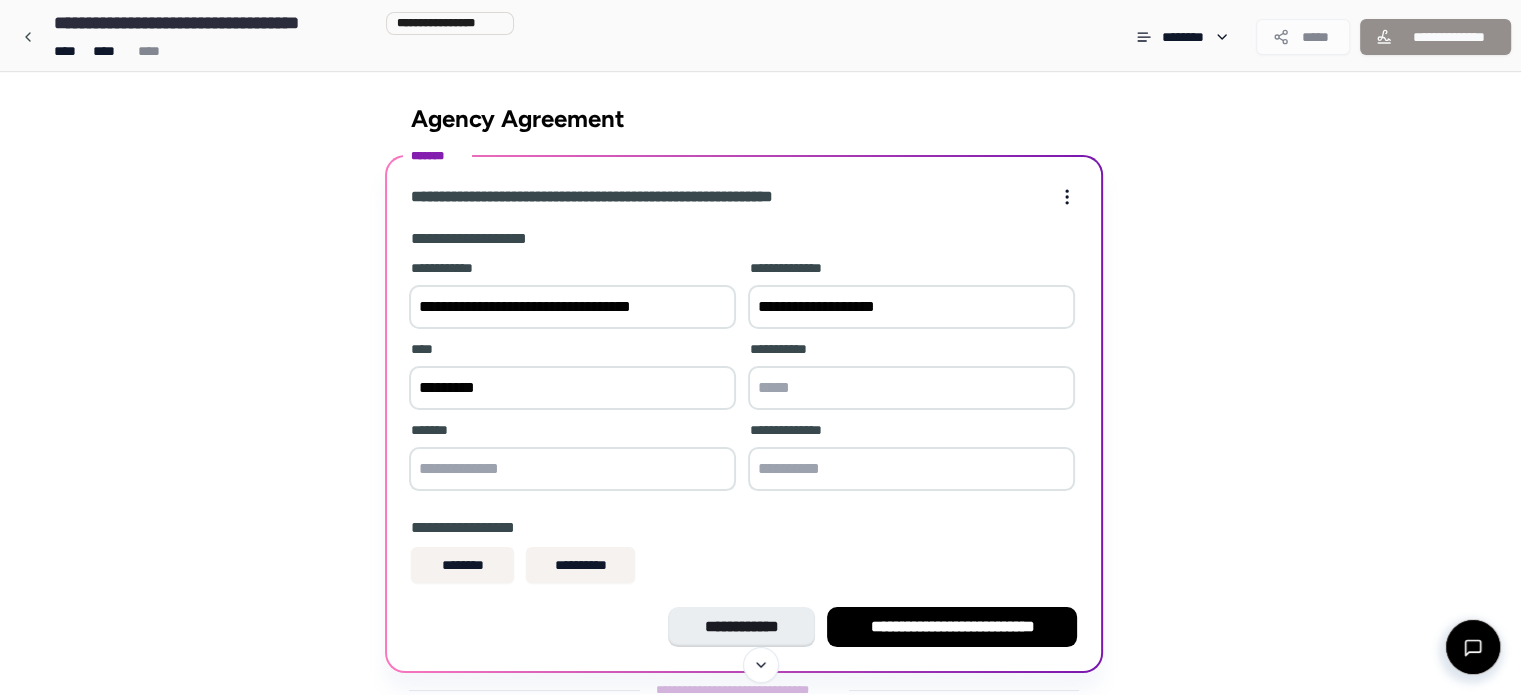 type on "*********" 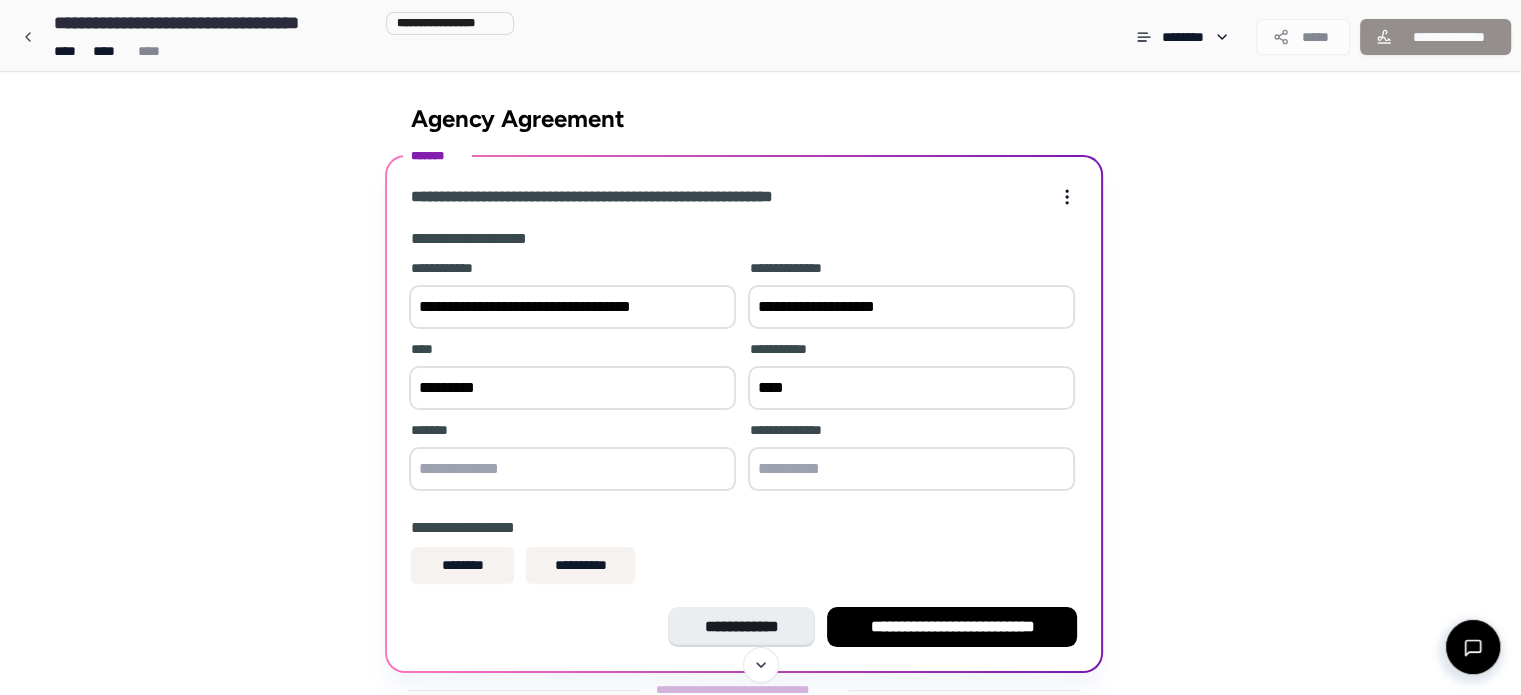 type on "****" 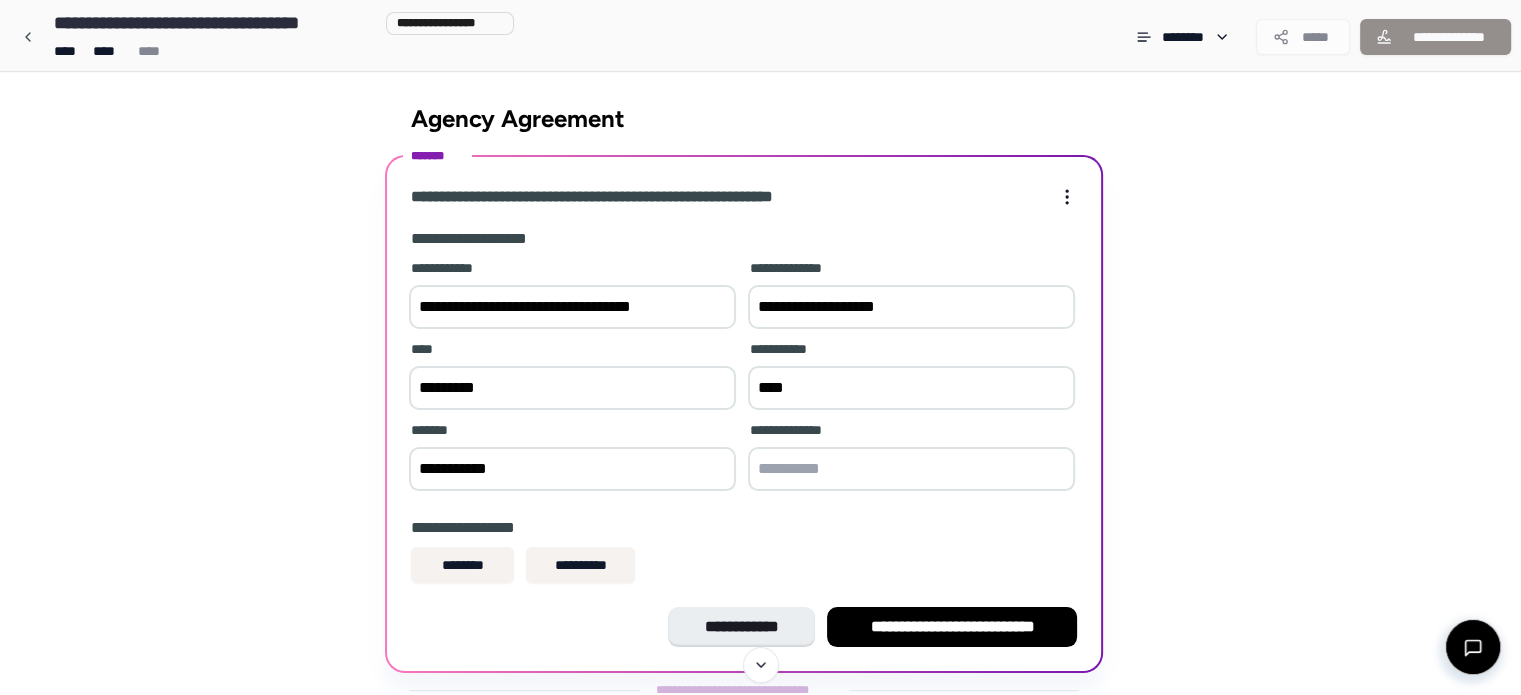 type on "**********" 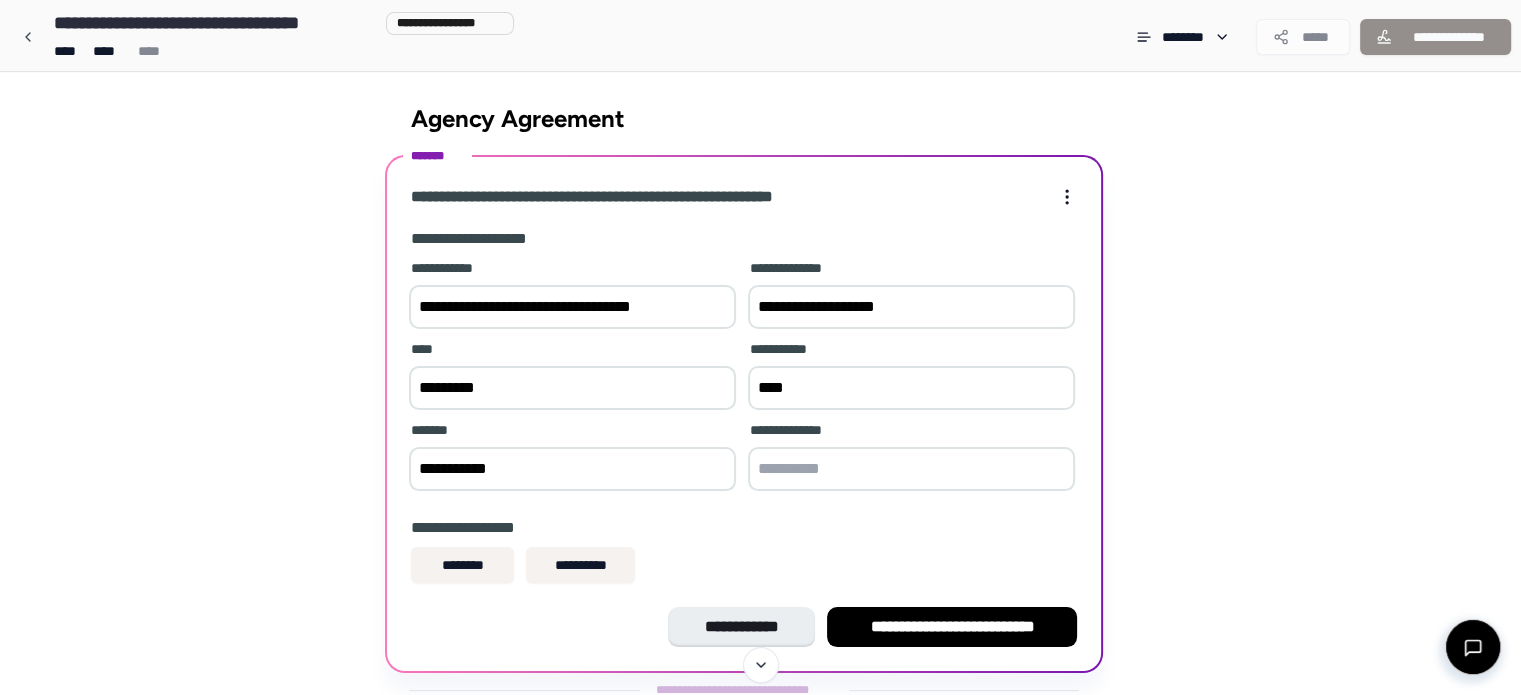 click at bounding box center [911, 469] 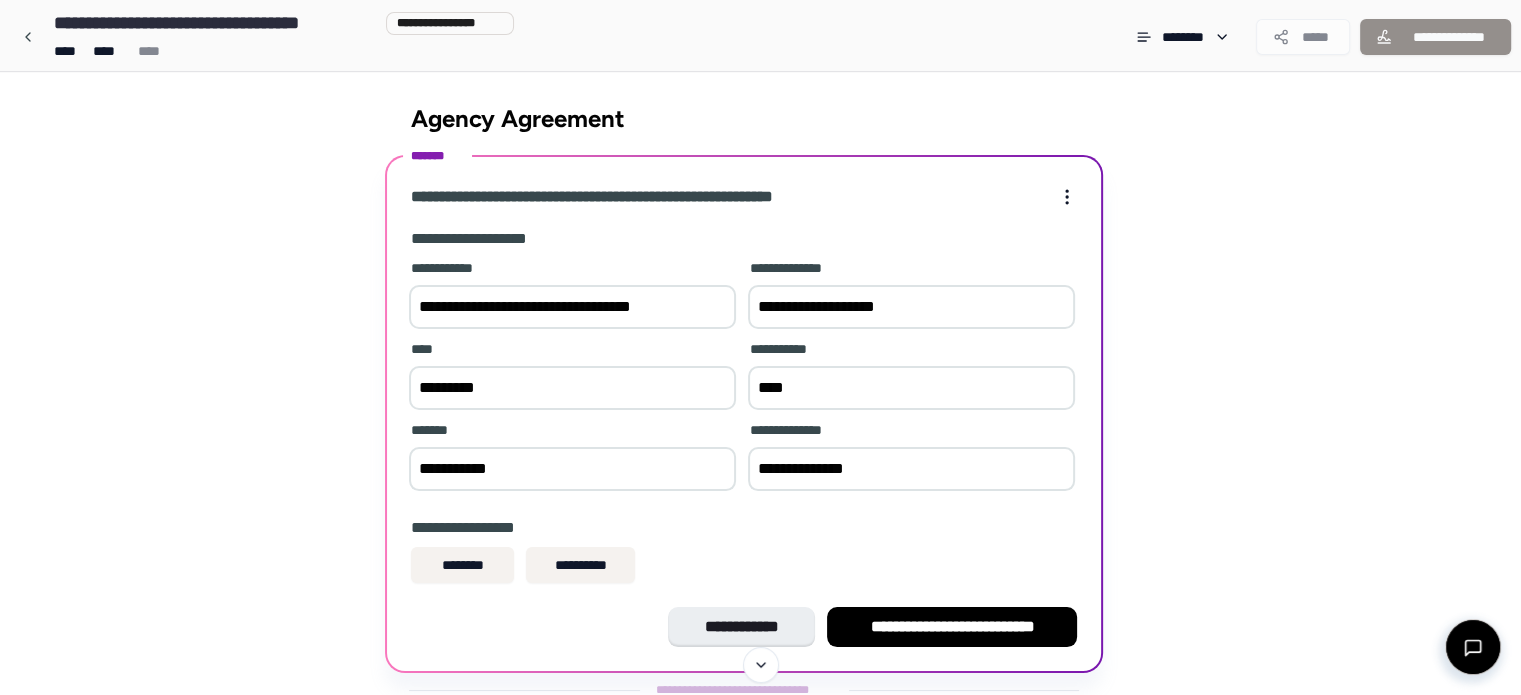 scroll, scrollTop: 55, scrollLeft: 0, axis: vertical 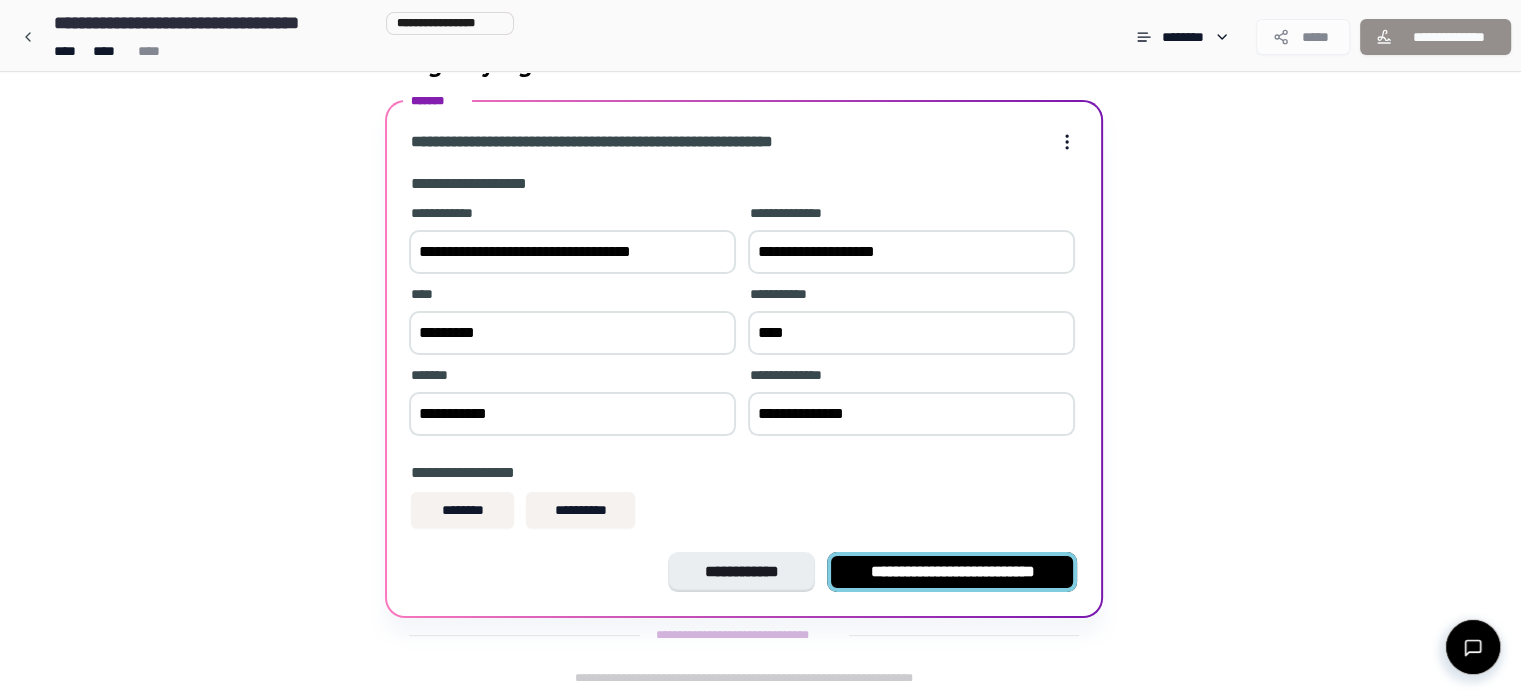 type on "**********" 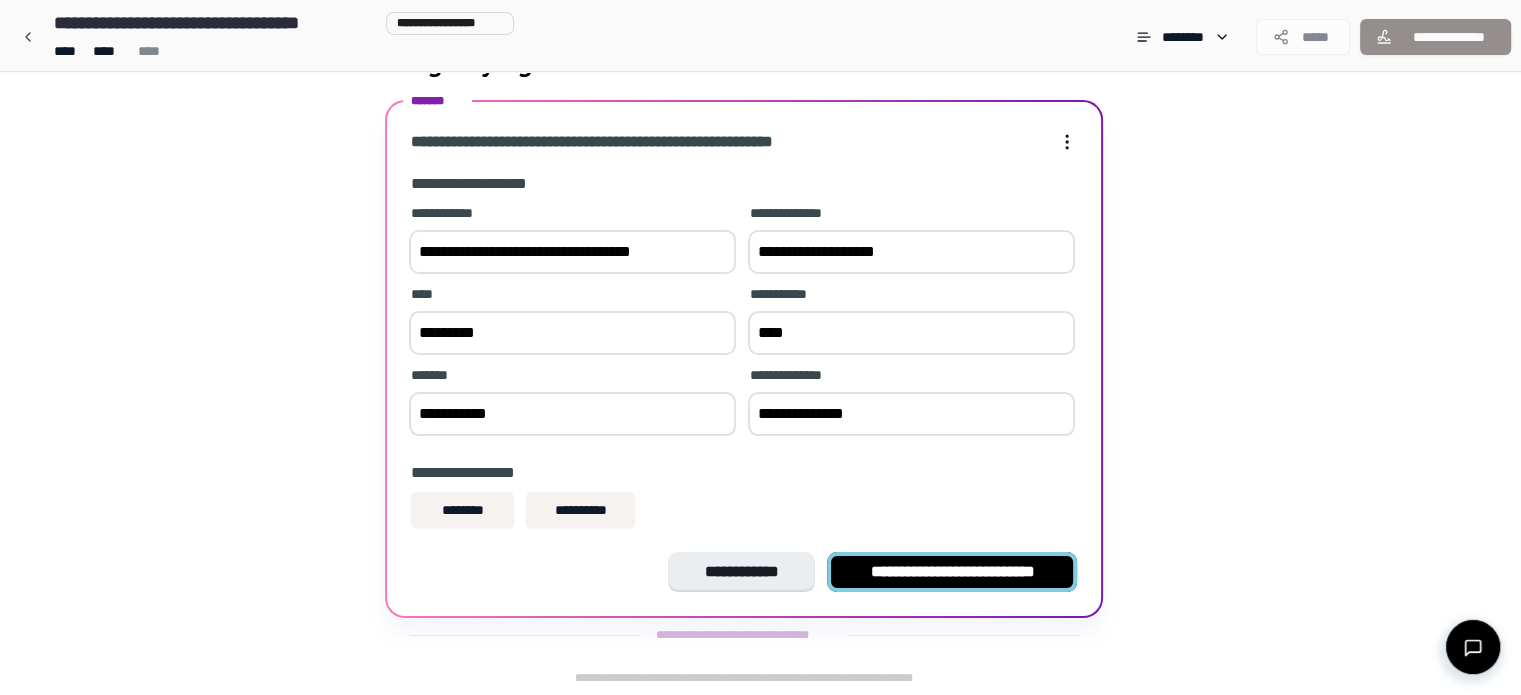 click on "**********" at bounding box center [952, 572] 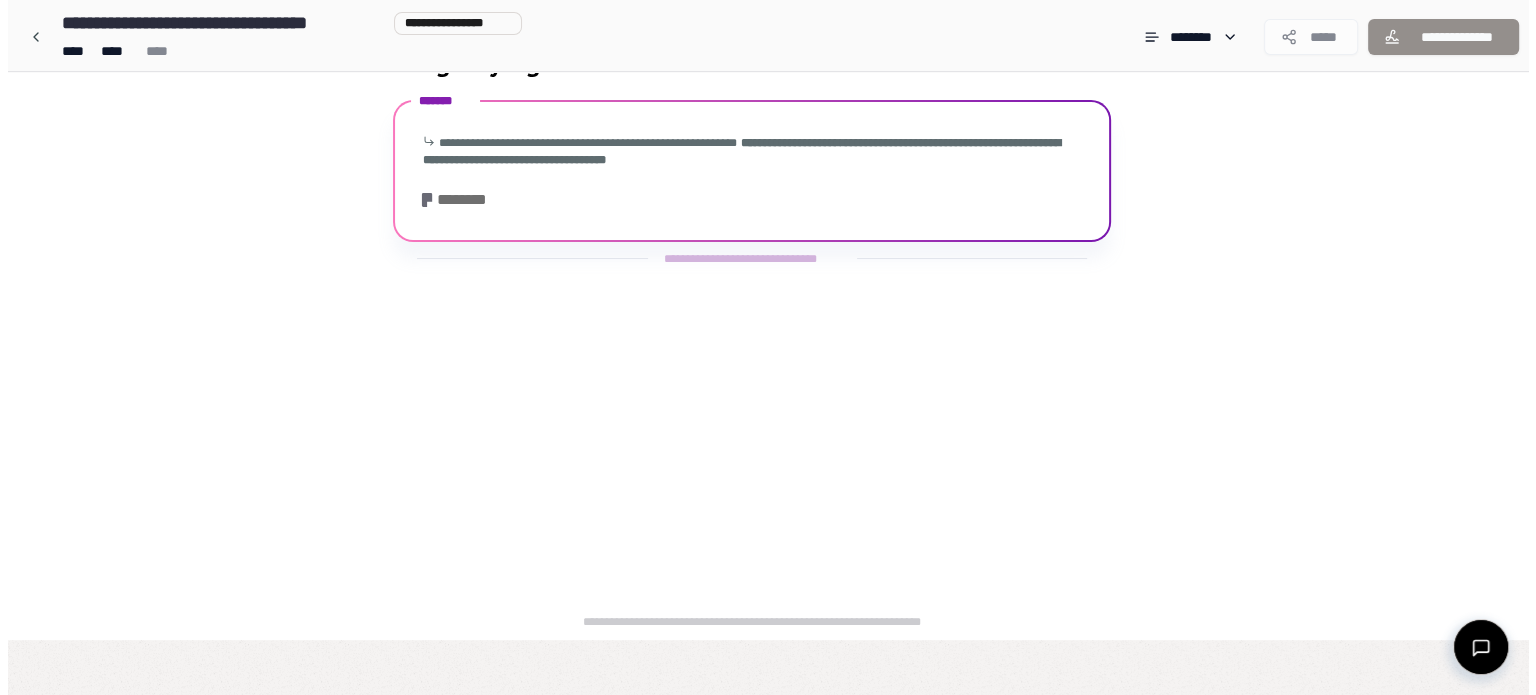 scroll, scrollTop: 0, scrollLeft: 0, axis: both 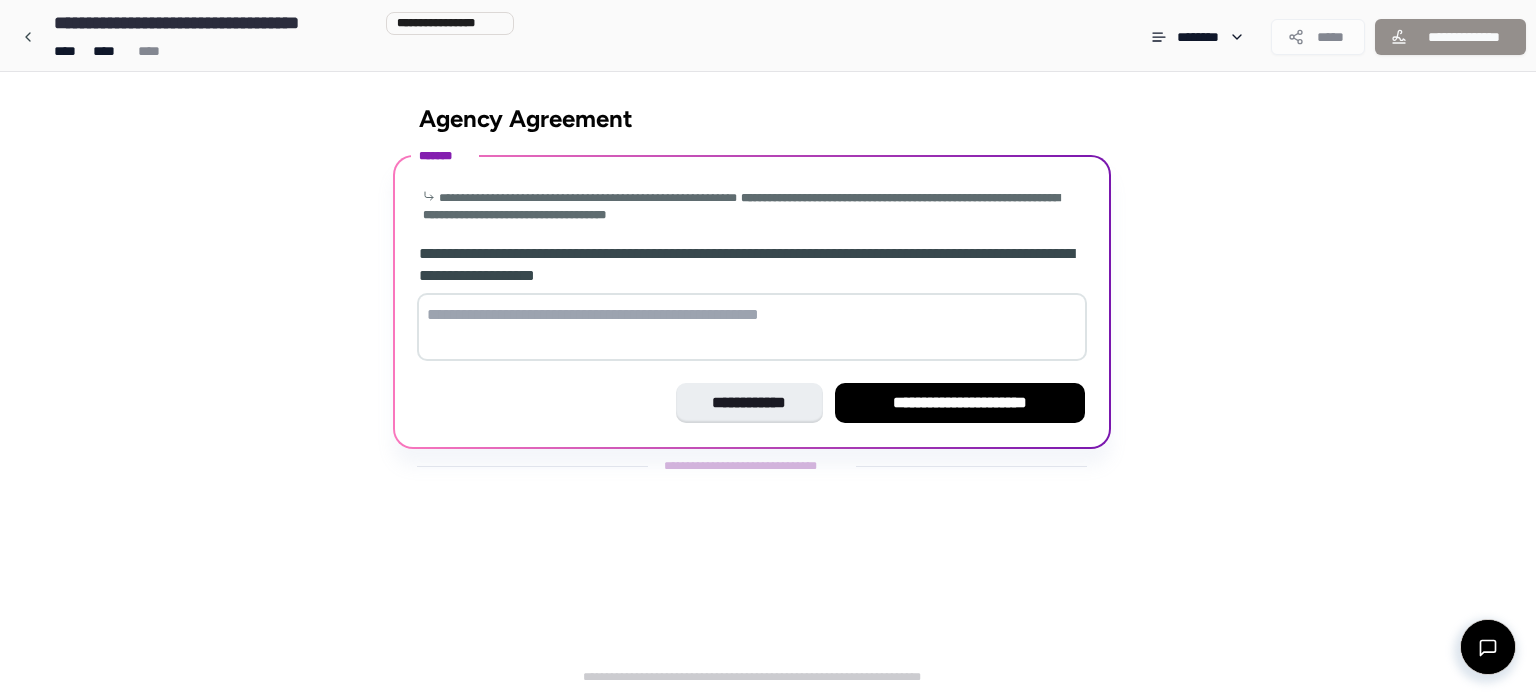 click at bounding box center (752, 327) 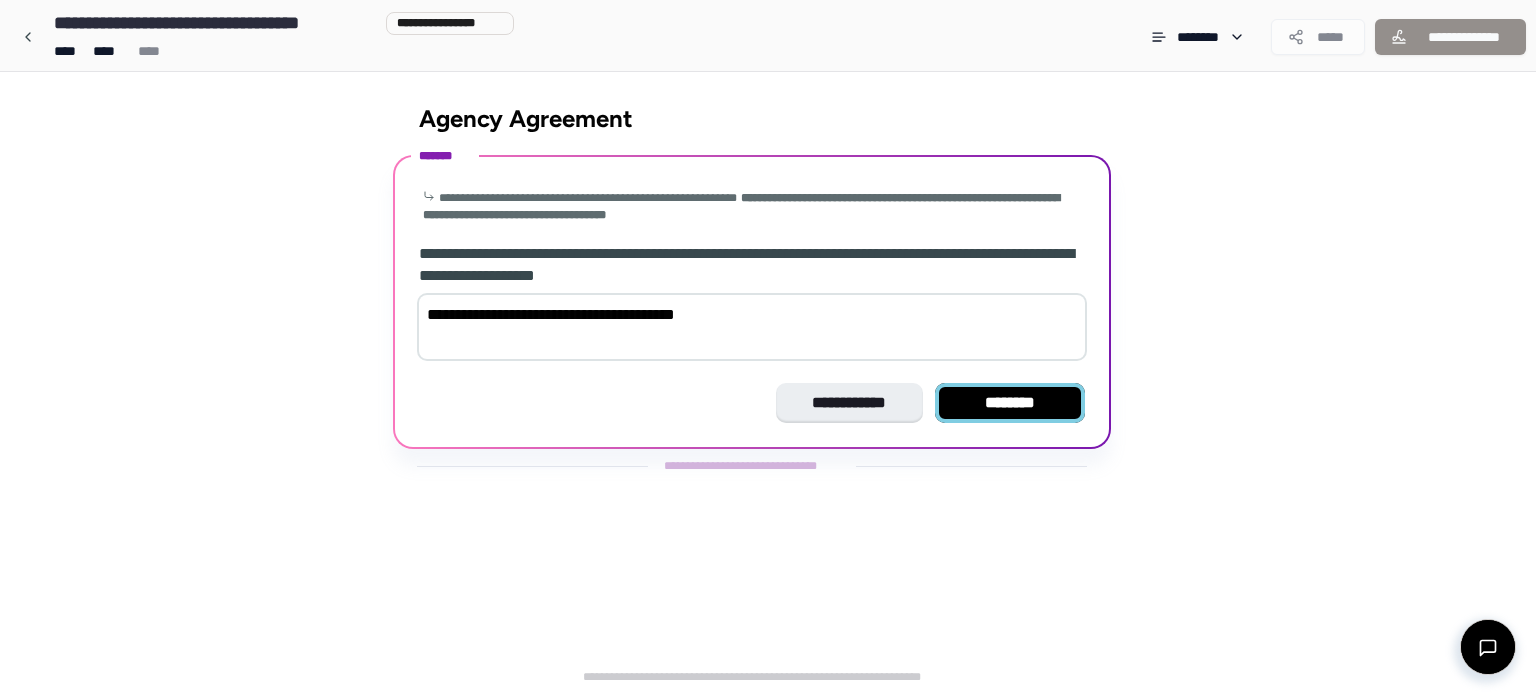 type on "**********" 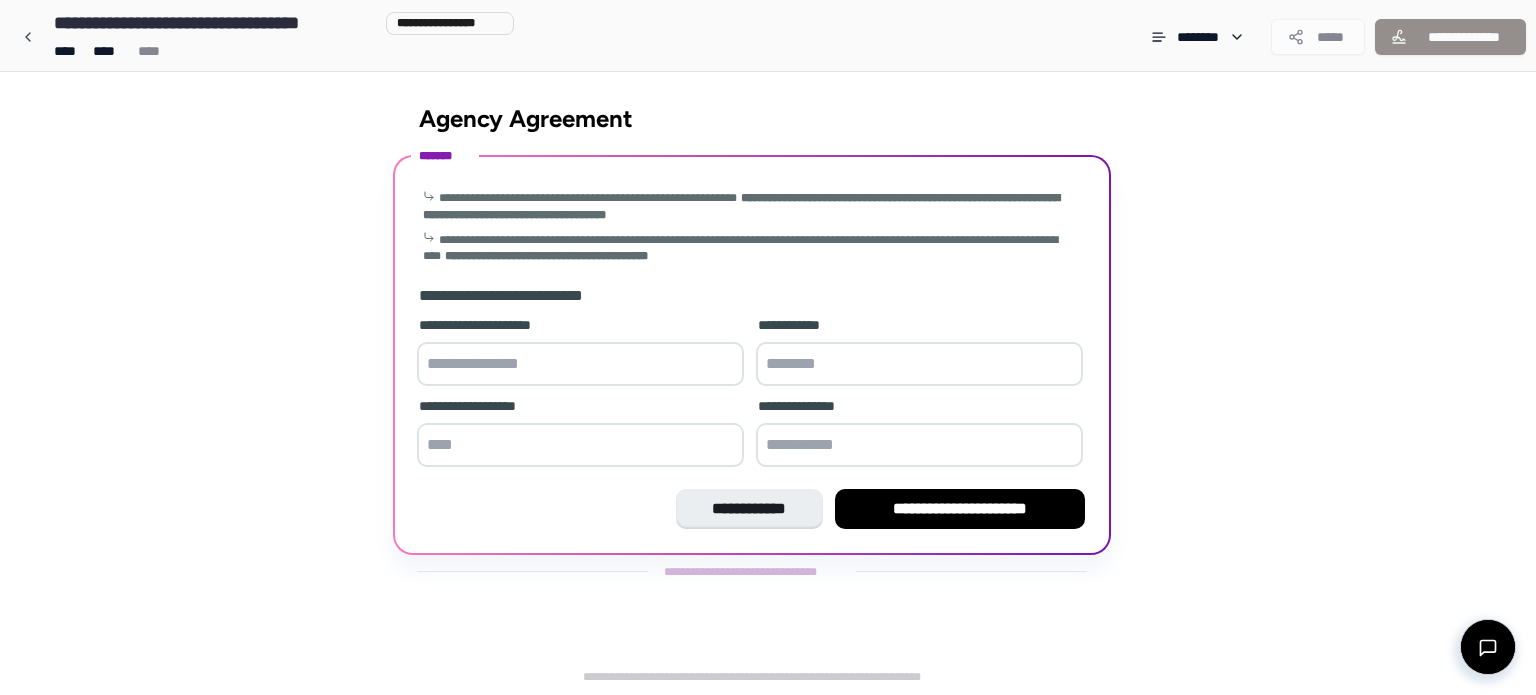 click at bounding box center [580, 364] 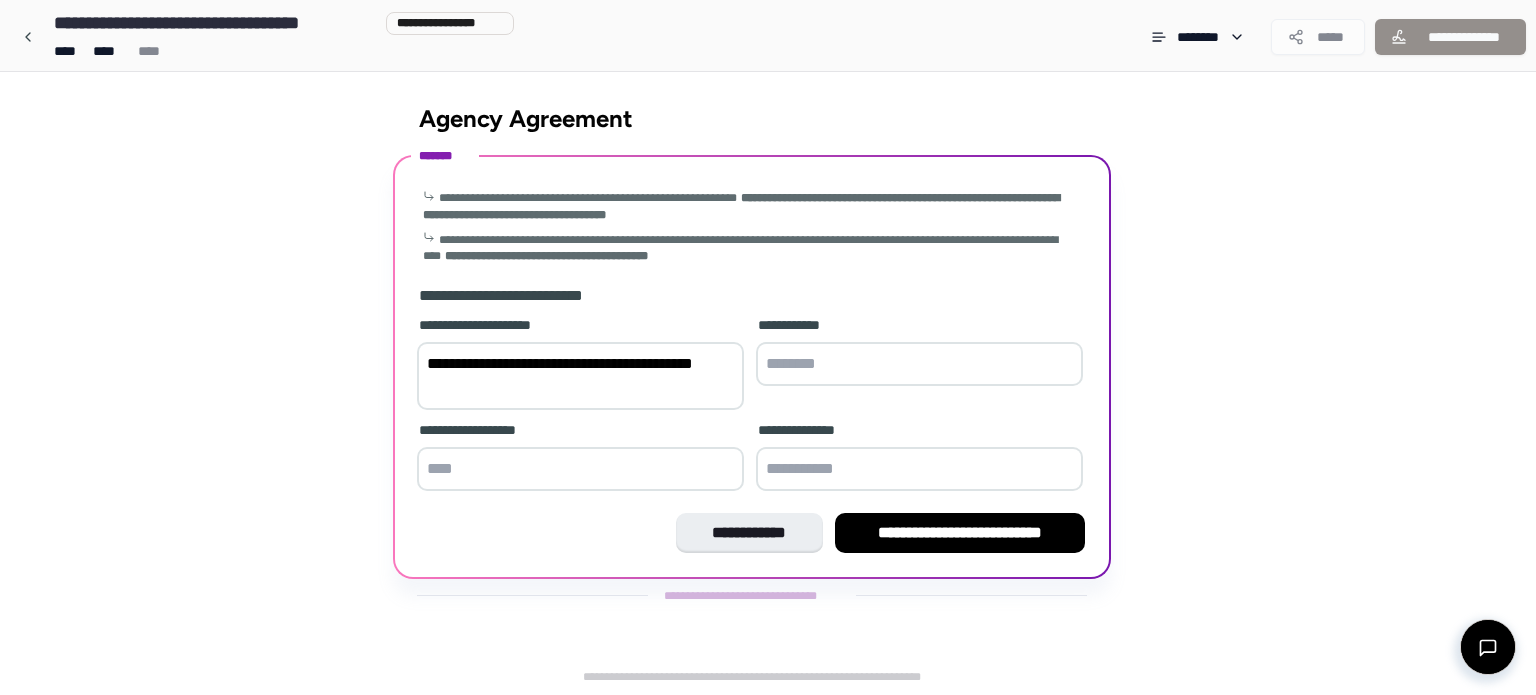 drag, startPoint x: 671, startPoint y: 362, endPoint x: 742, endPoint y: 372, distance: 71.70077 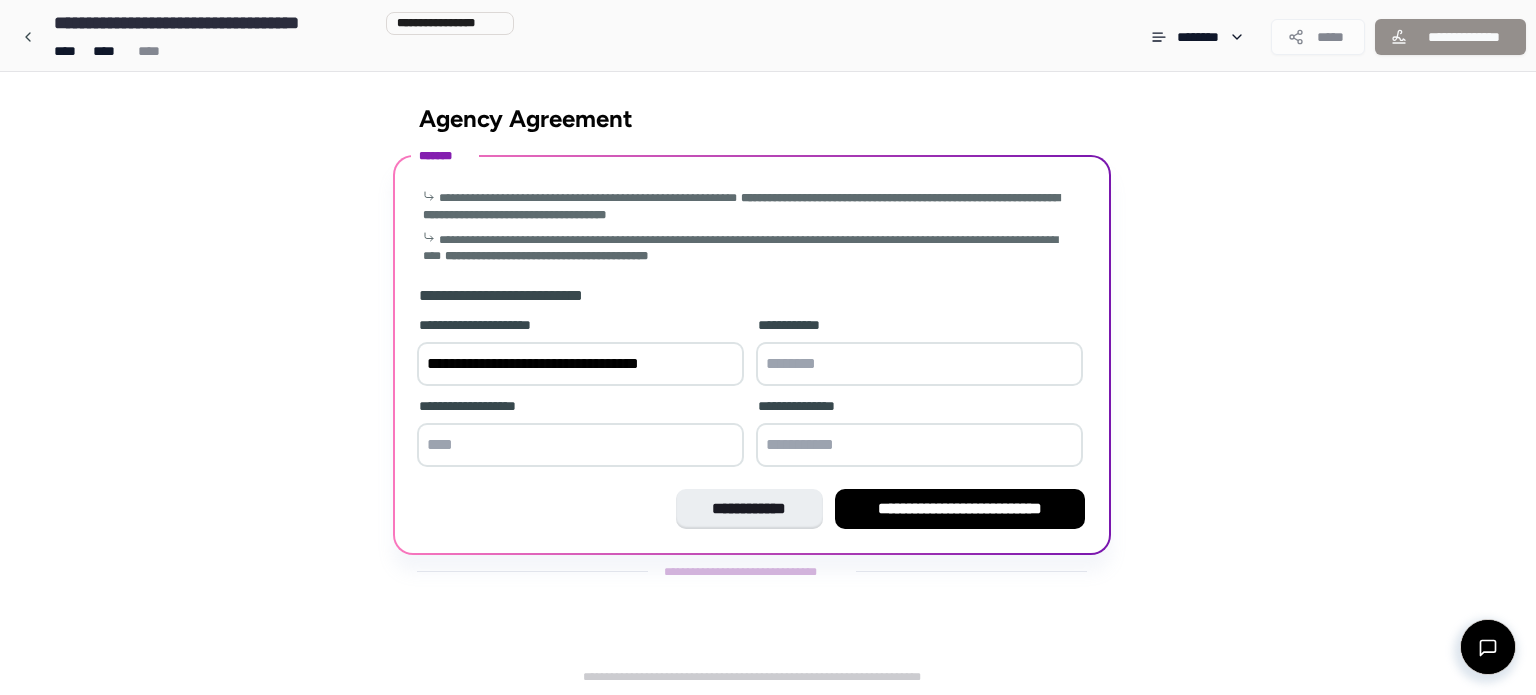type on "**********" 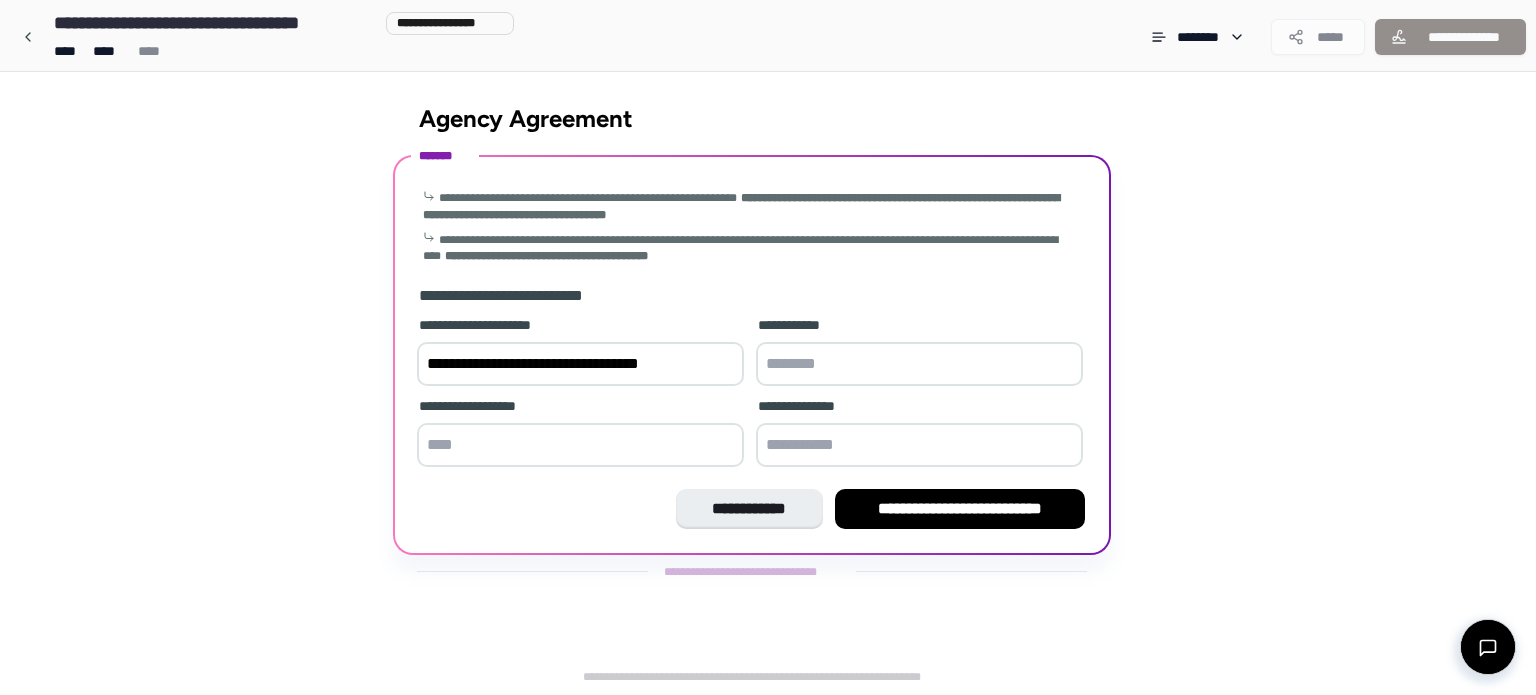 paste on "********" 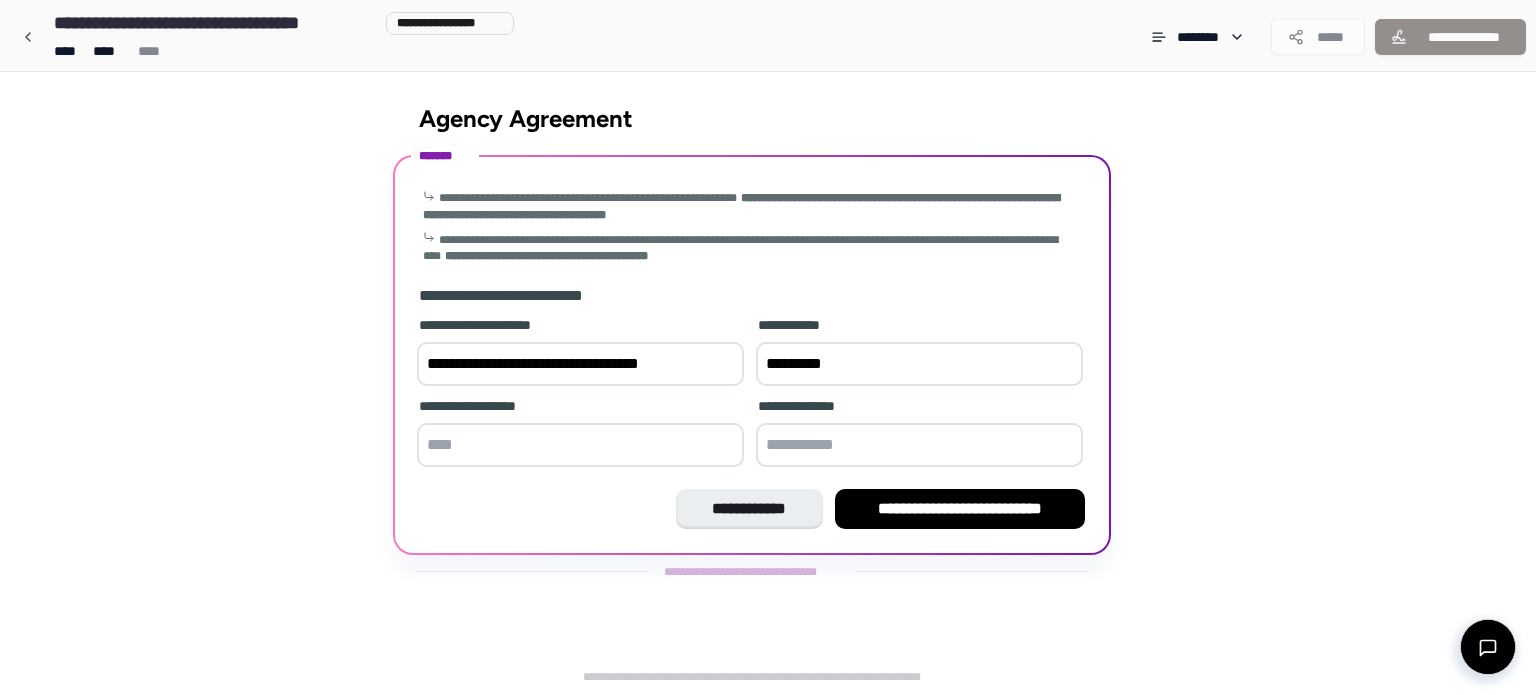 type on "********" 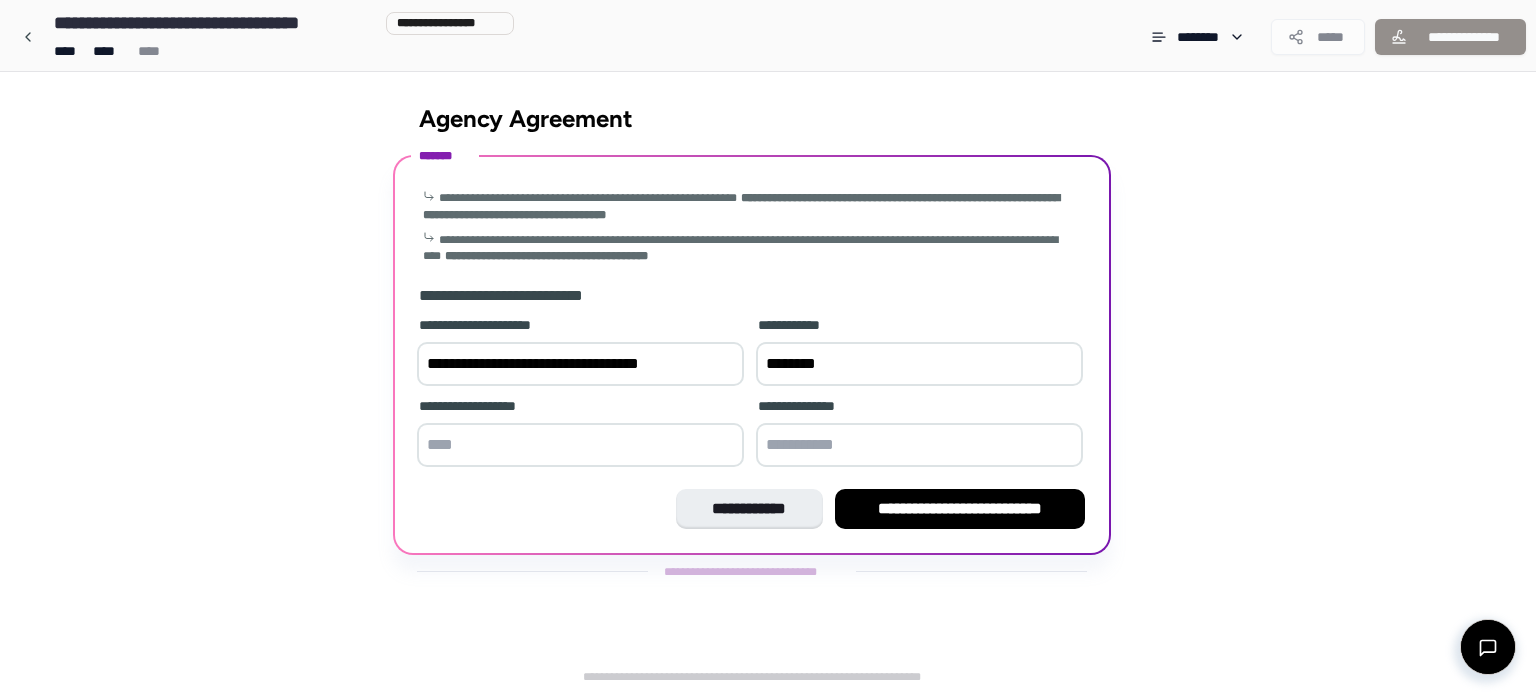 click on "**********" at bounding box center [580, 364] 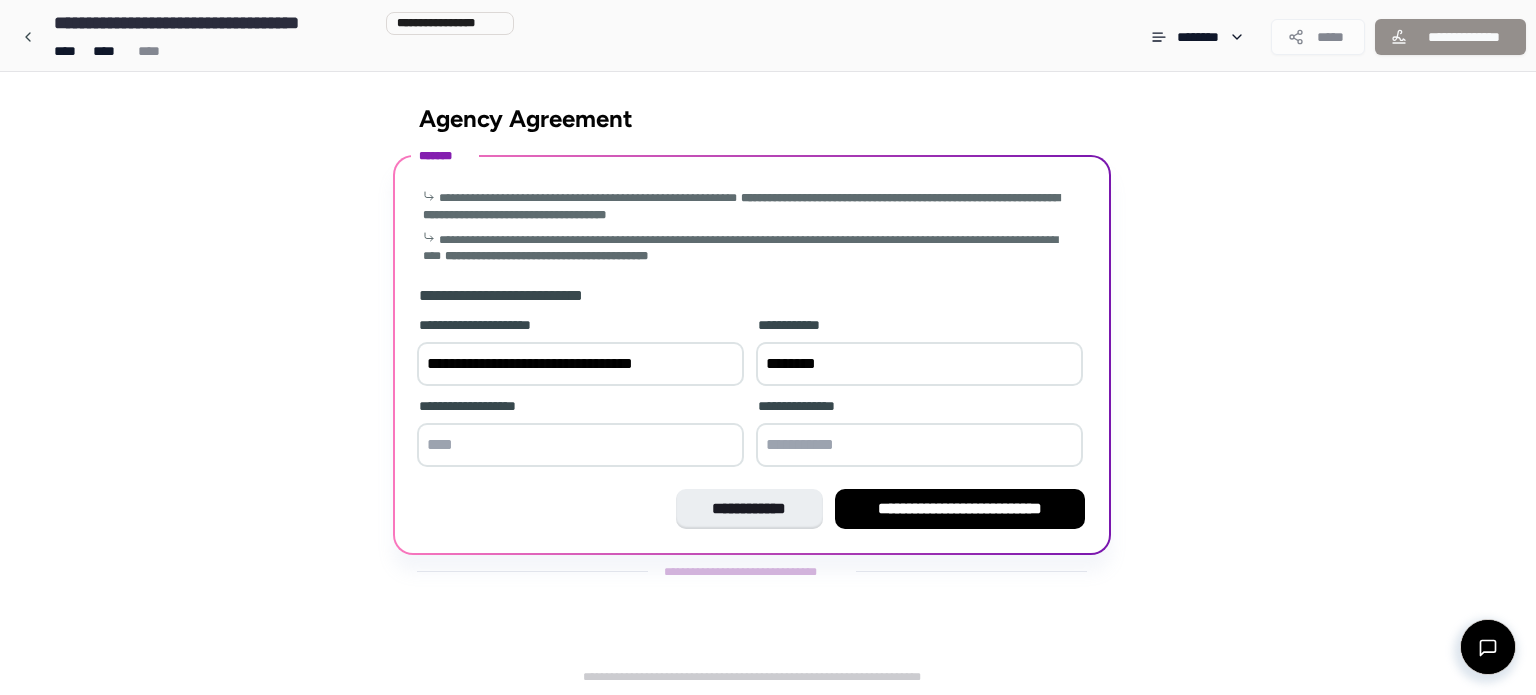 drag, startPoint x: 665, startPoint y: 359, endPoint x: 739, endPoint y: 365, distance: 74.24284 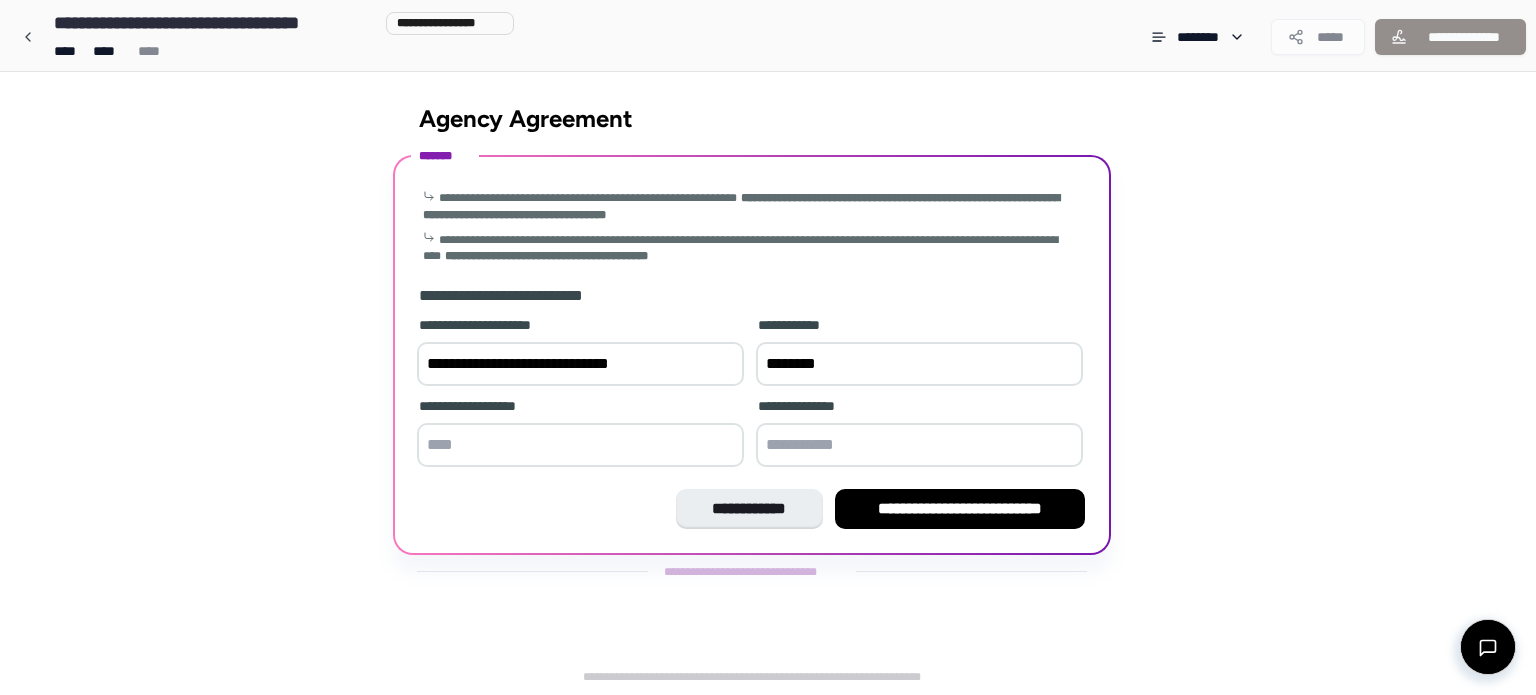 type on "**********" 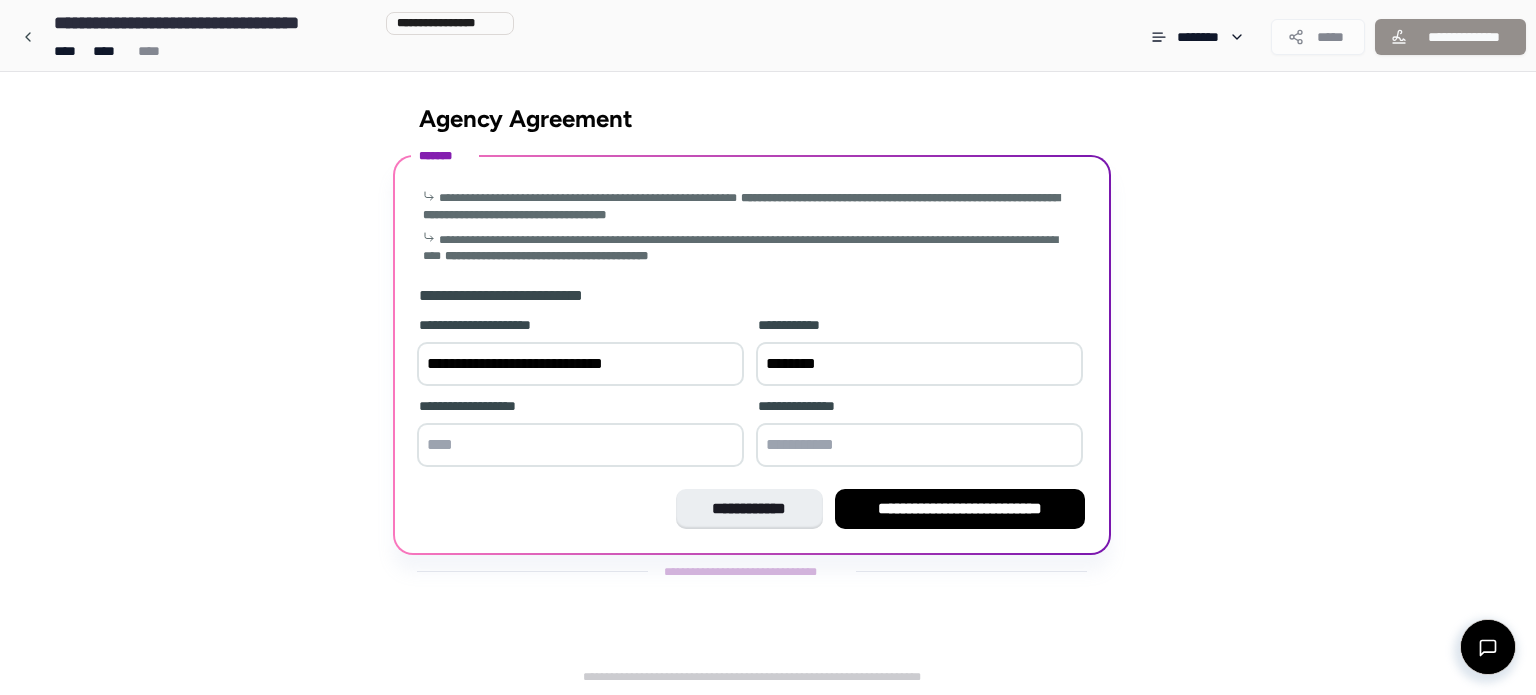 click at bounding box center [580, 445] 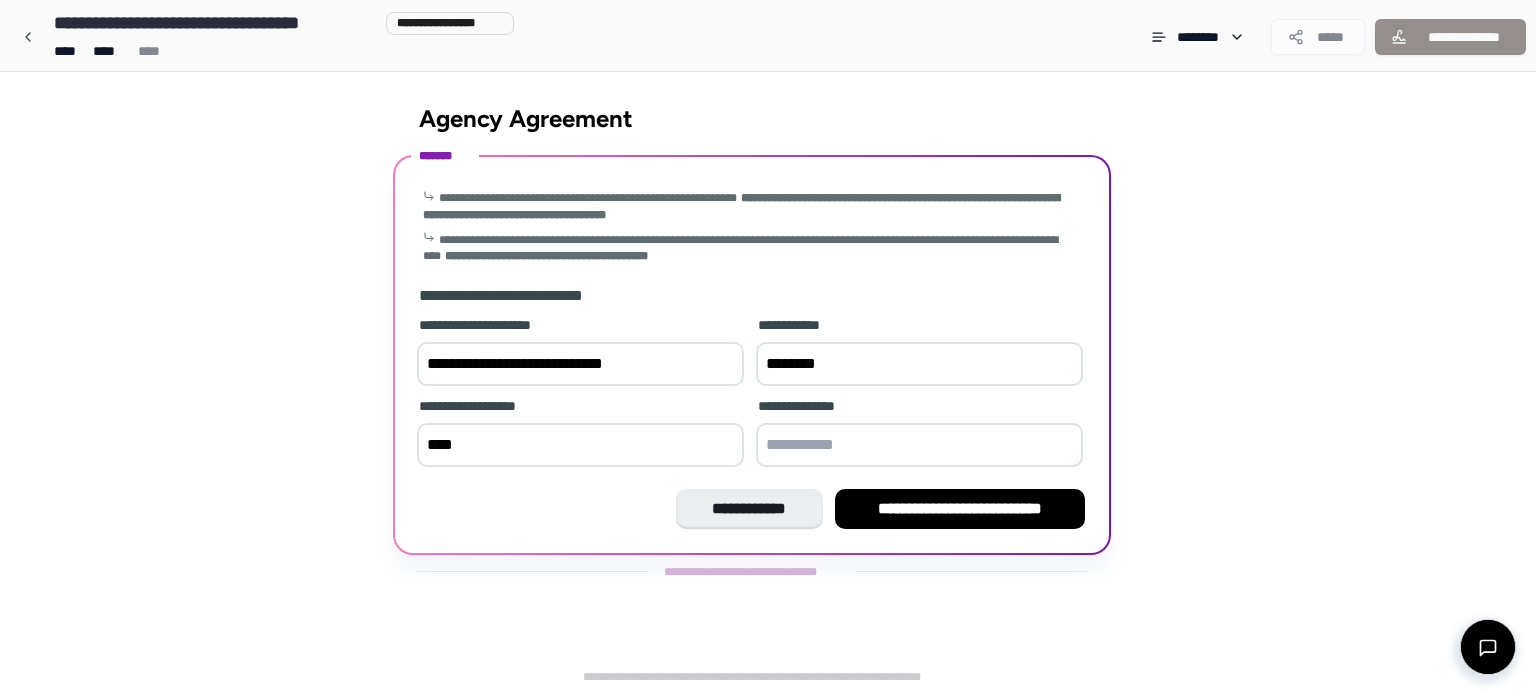 type on "****" 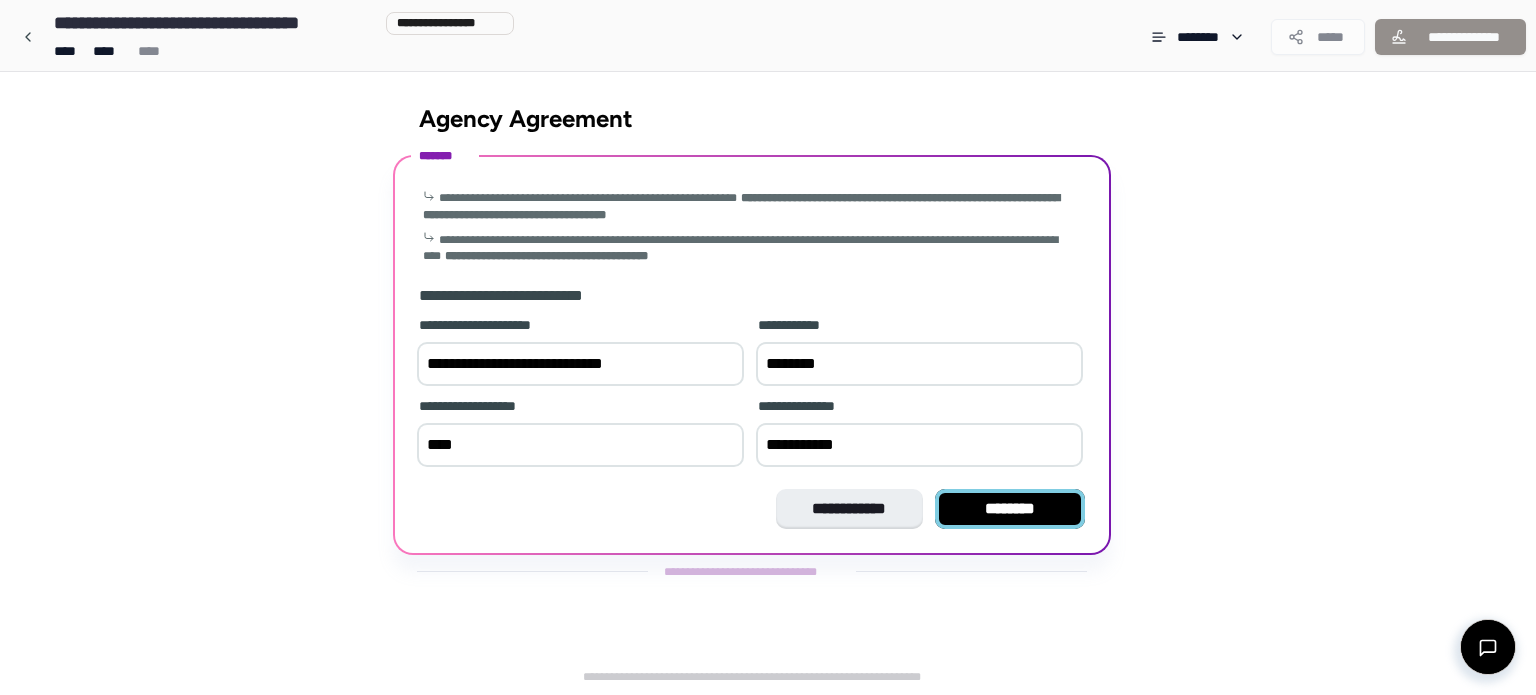 type on "**********" 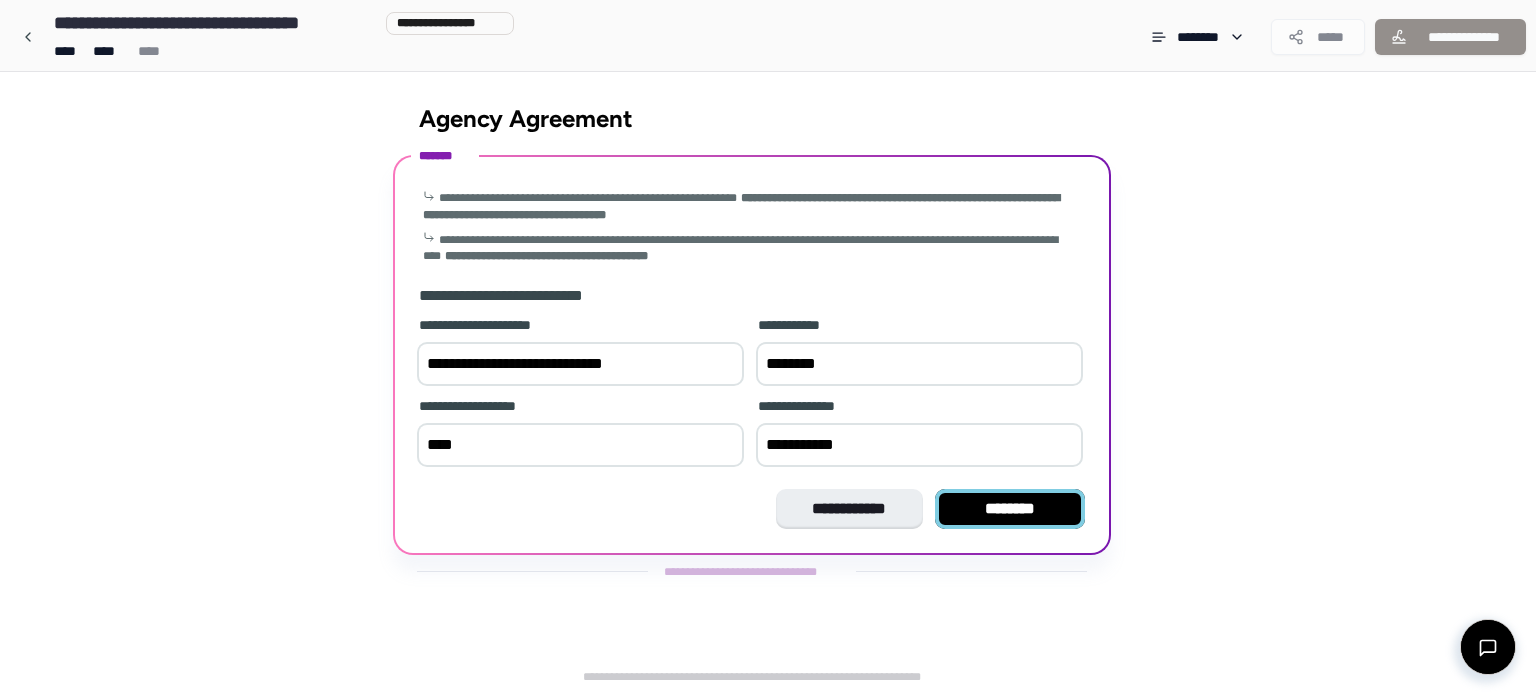 click on "********" at bounding box center (1010, 509) 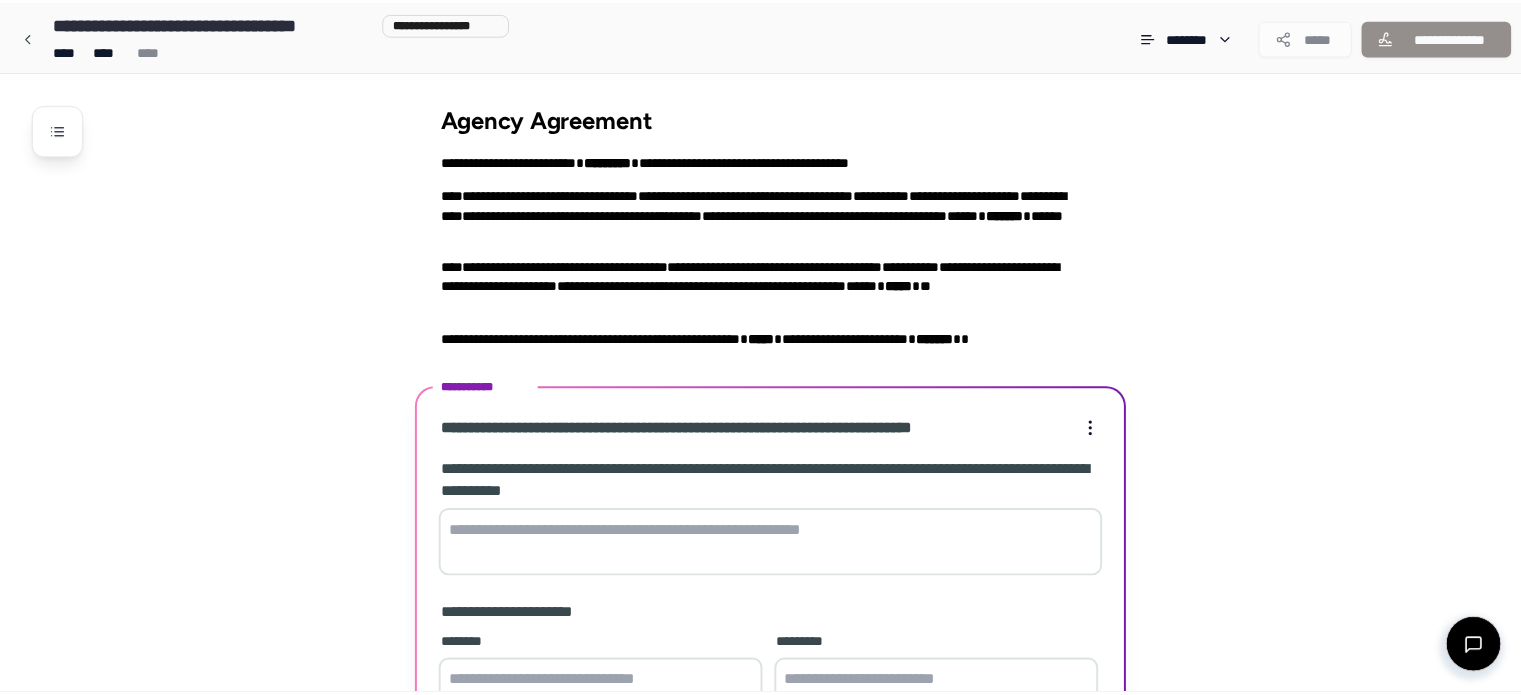 scroll, scrollTop: 174, scrollLeft: 0, axis: vertical 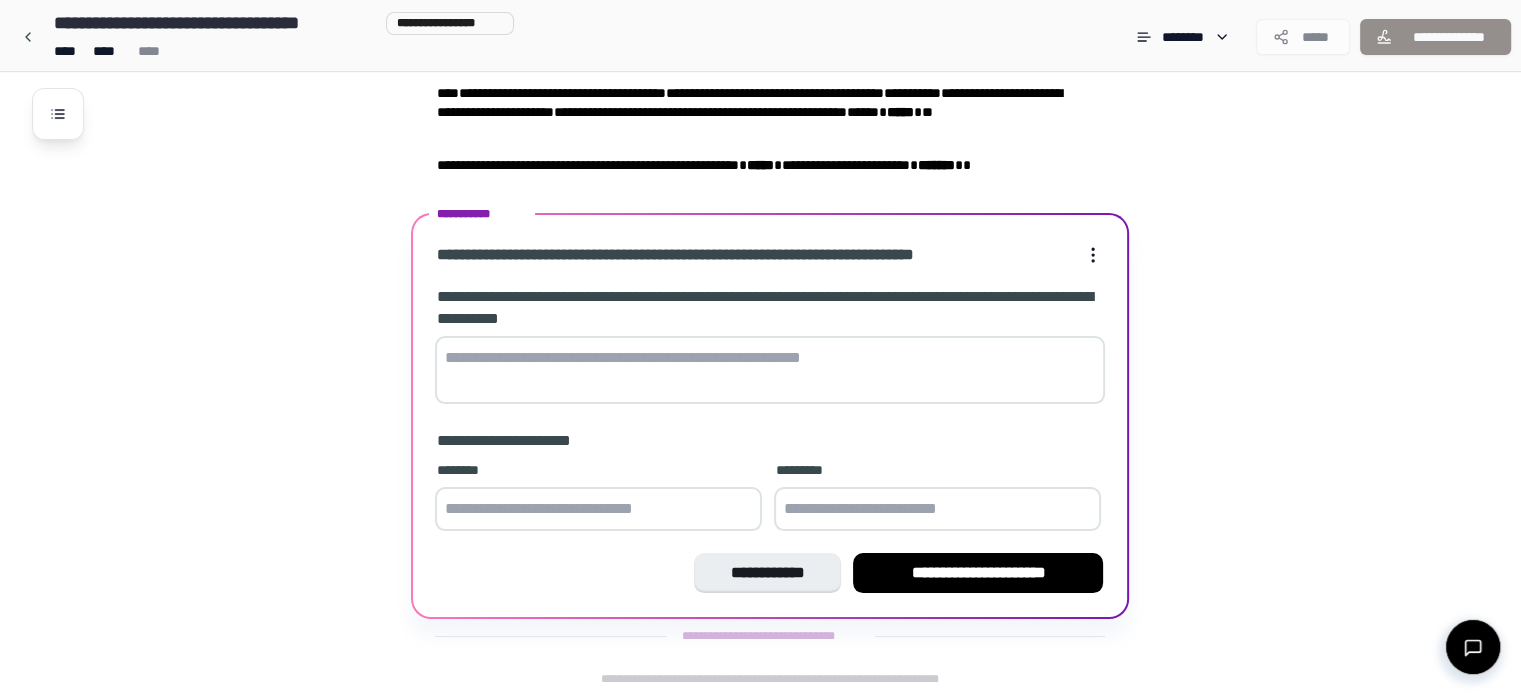click at bounding box center (770, 370) 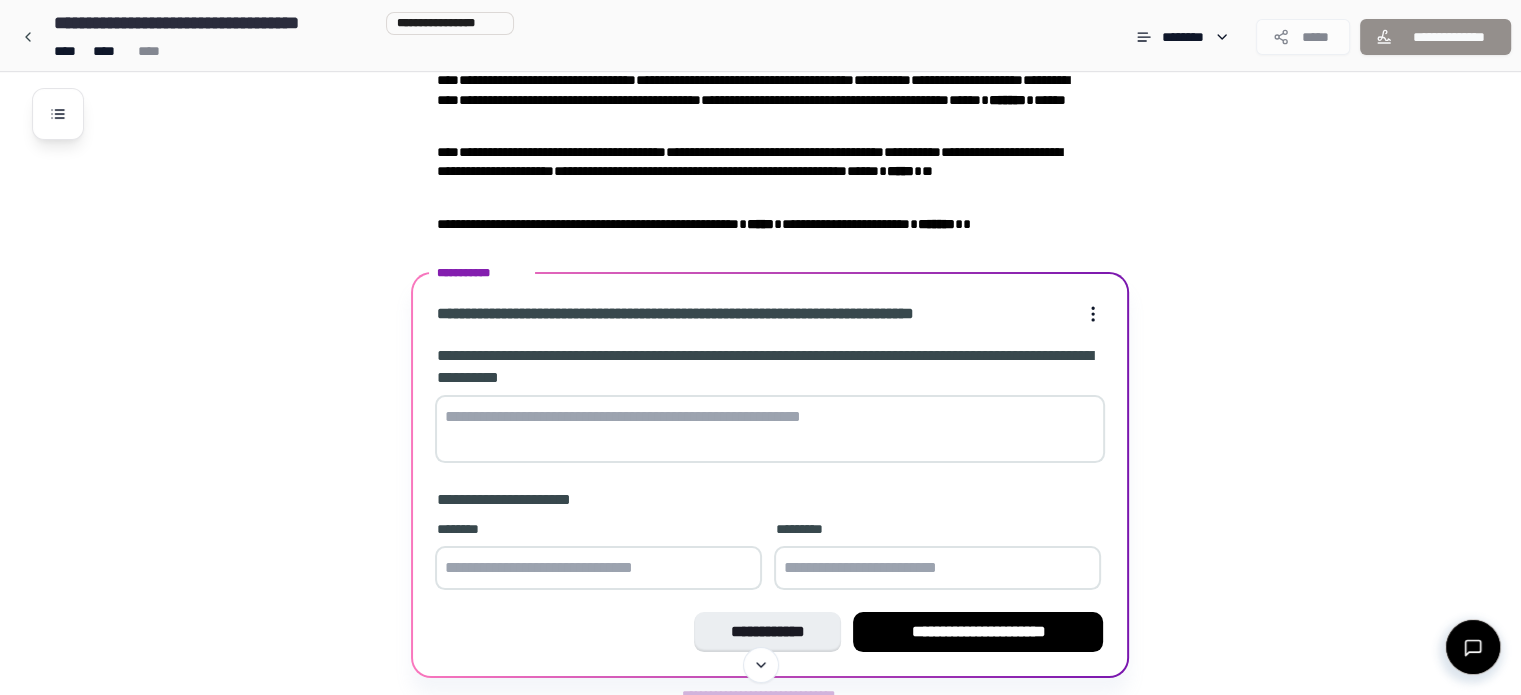 scroll, scrollTop: 114, scrollLeft: 0, axis: vertical 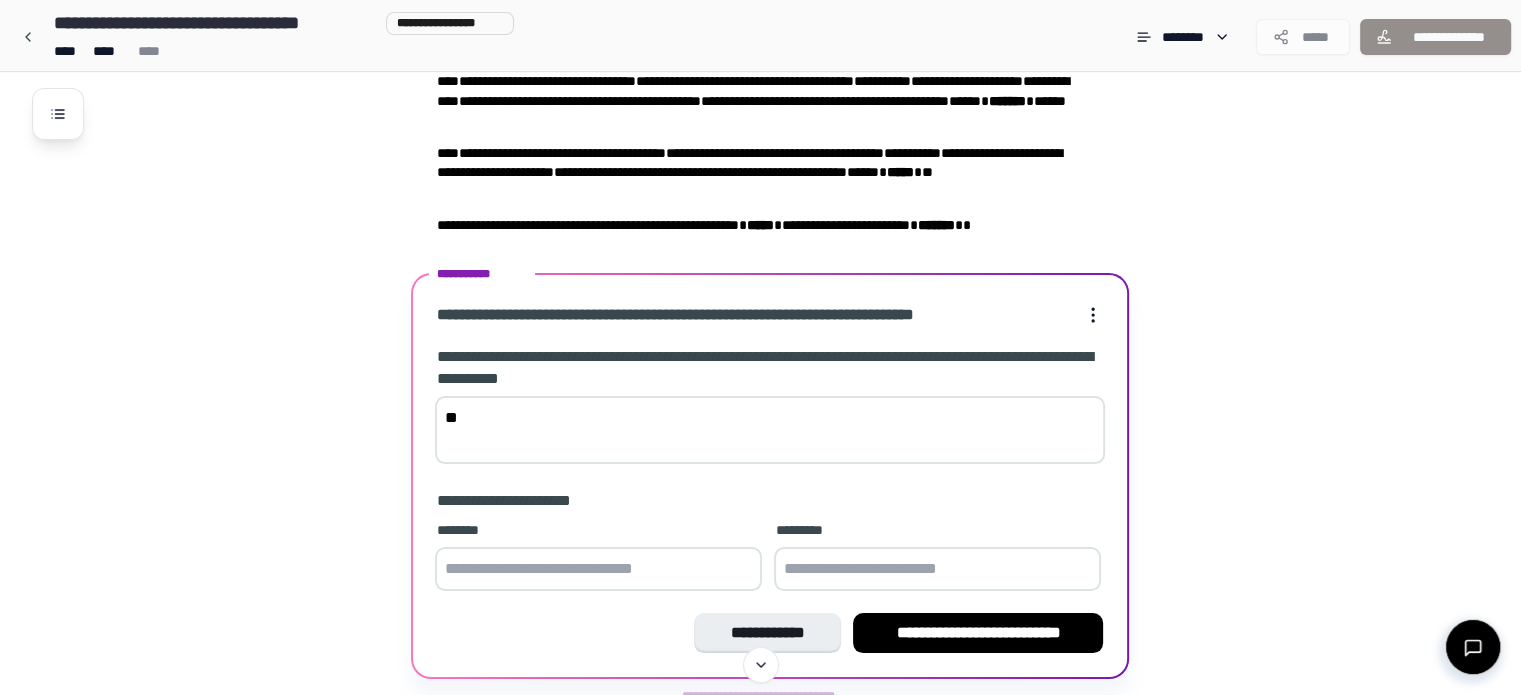 type on "*" 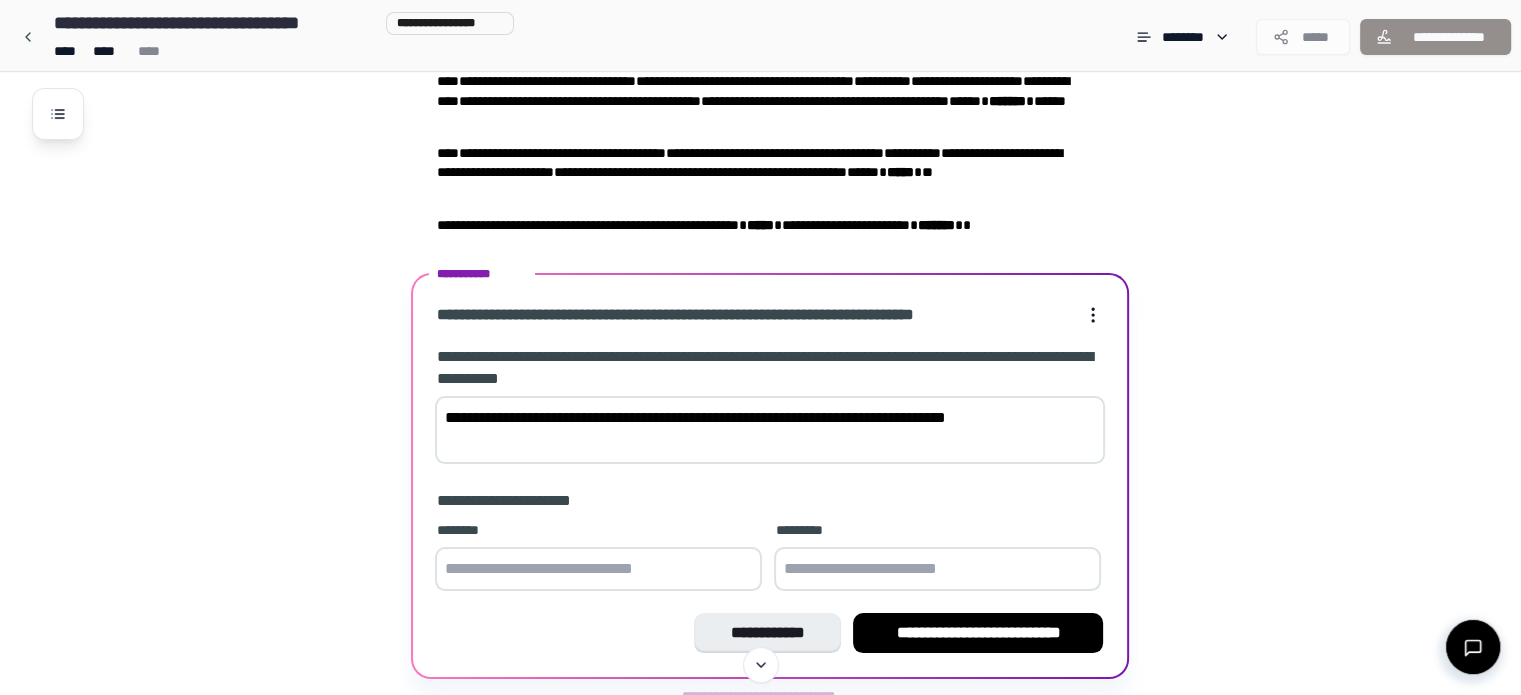 click on "**********" at bounding box center [770, 430] 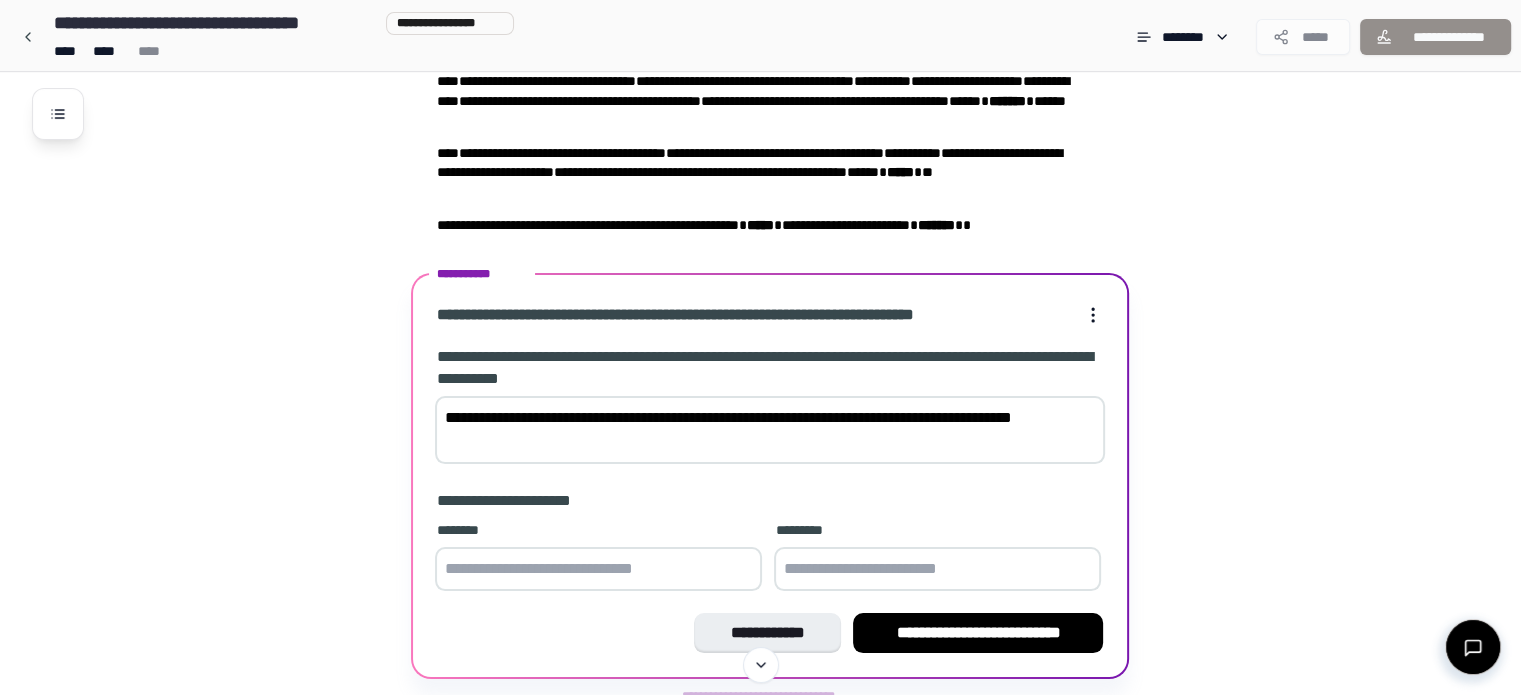 click on "**********" at bounding box center (770, 430) 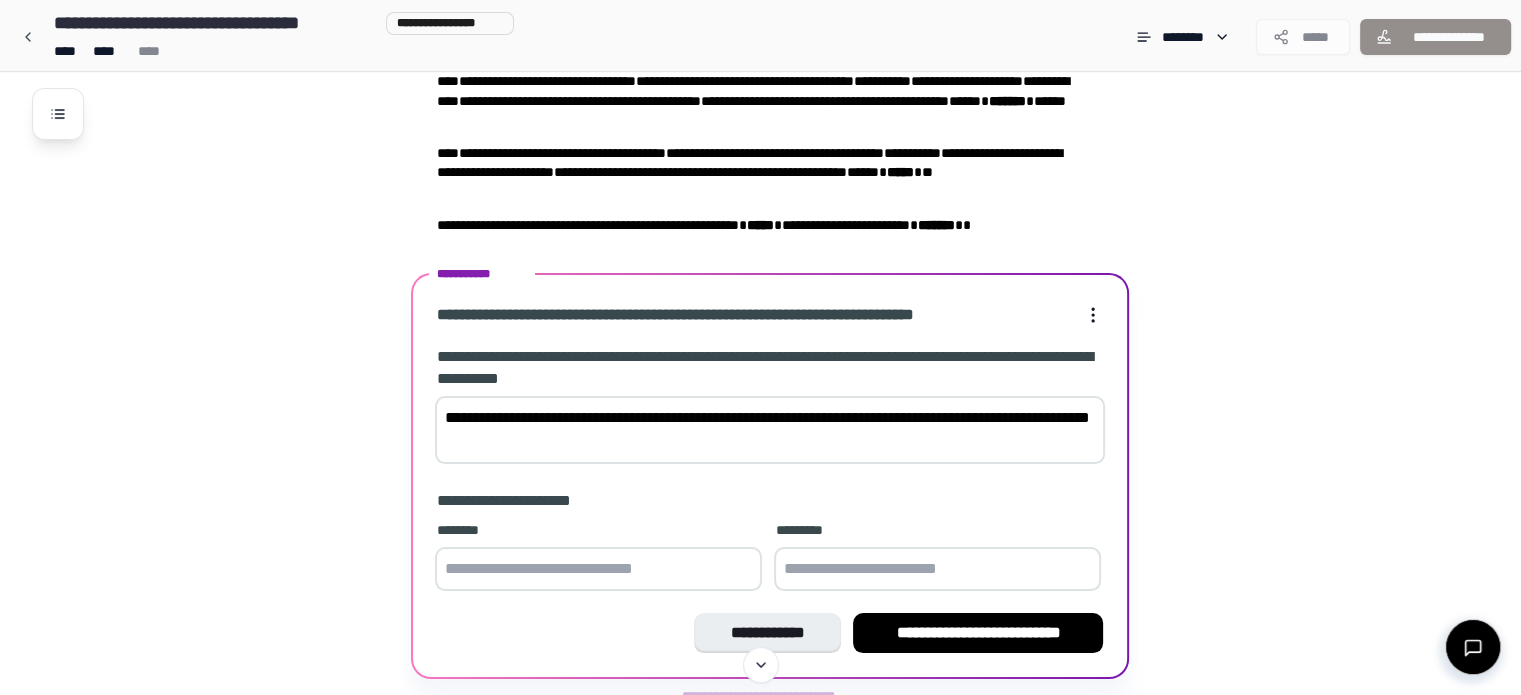 click on "**********" at bounding box center (770, 430) 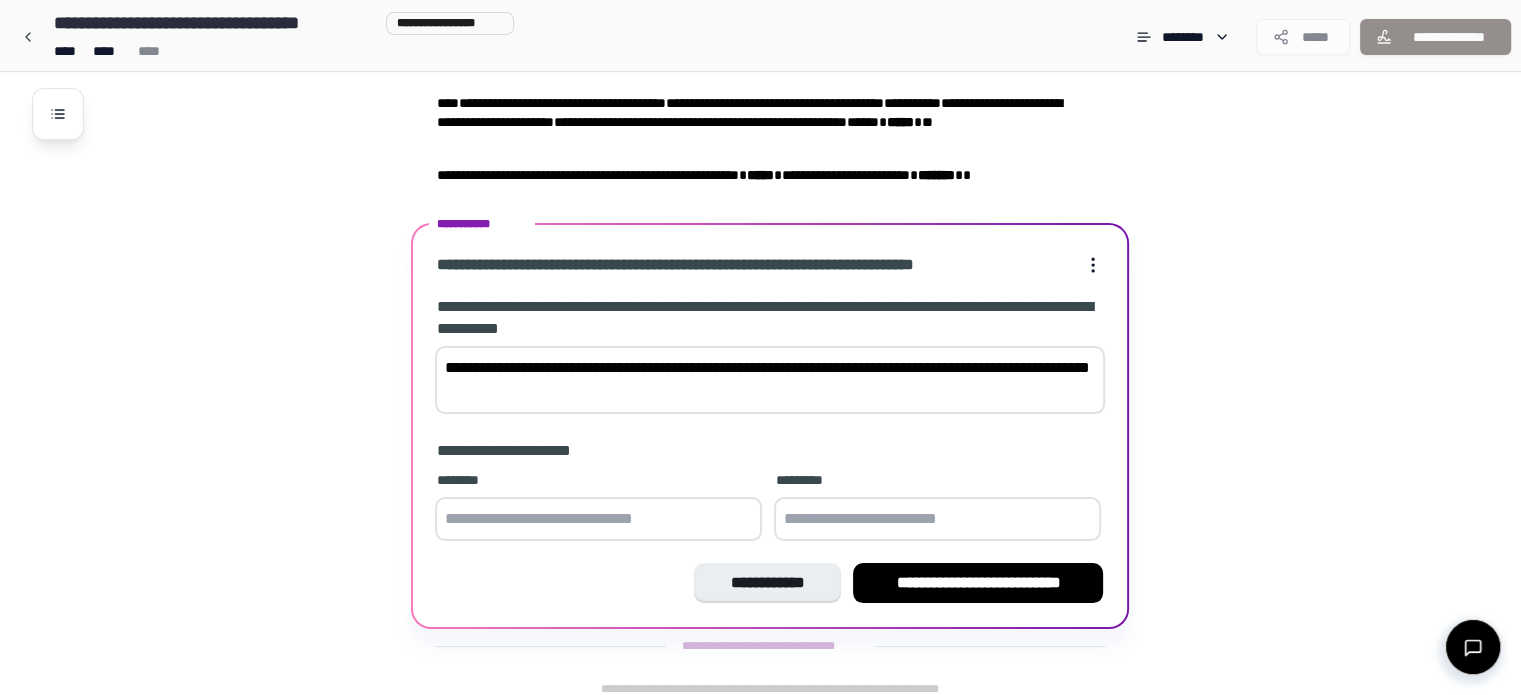 scroll, scrollTop: 174, scrollLeft: 0, axis: vertical 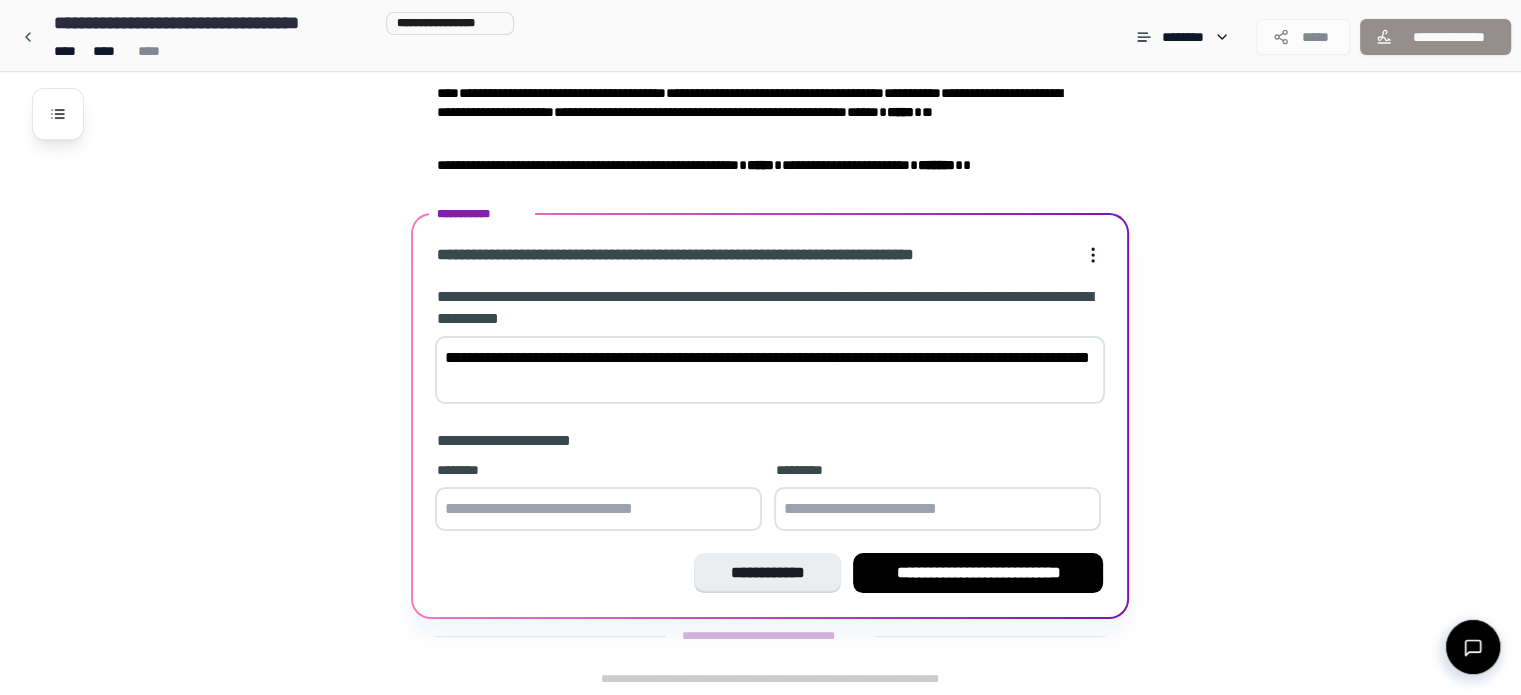 type on "**********" 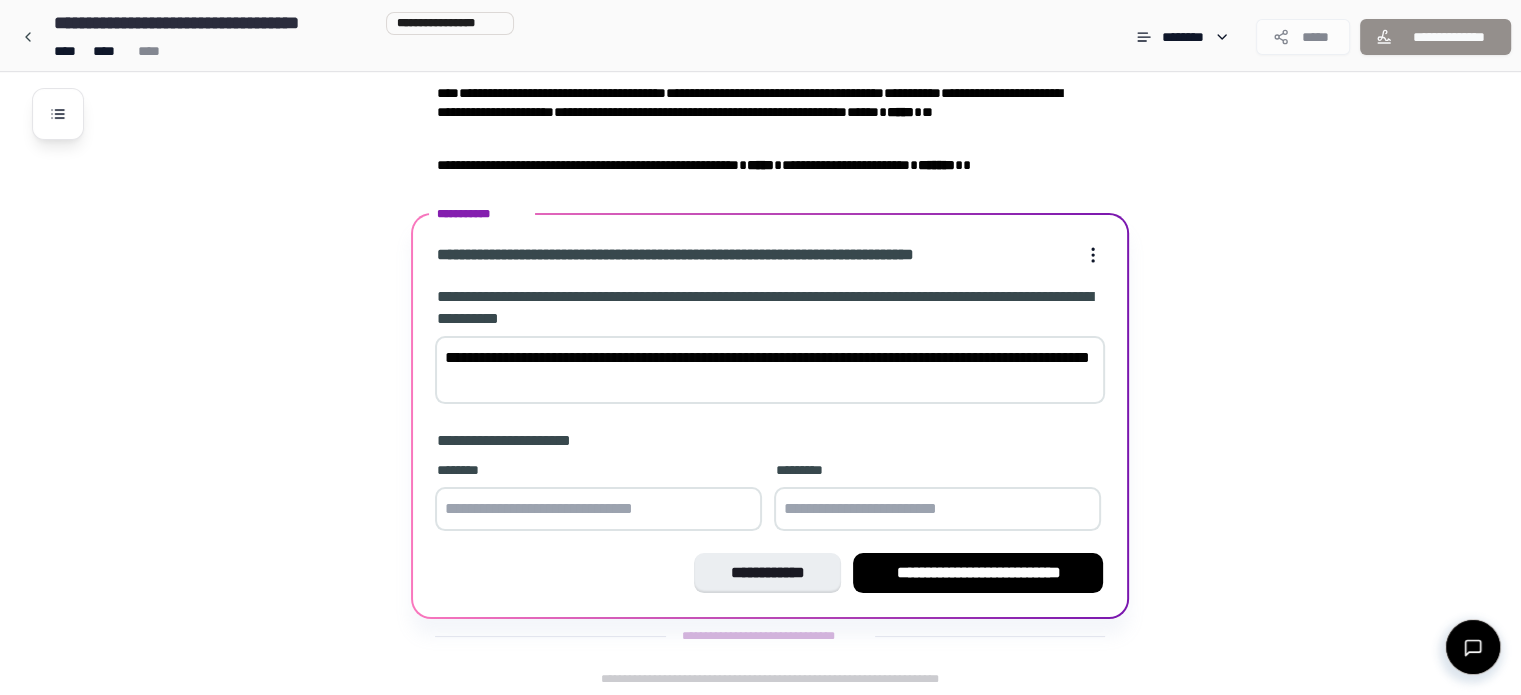 click at bounding box center (598, 509) 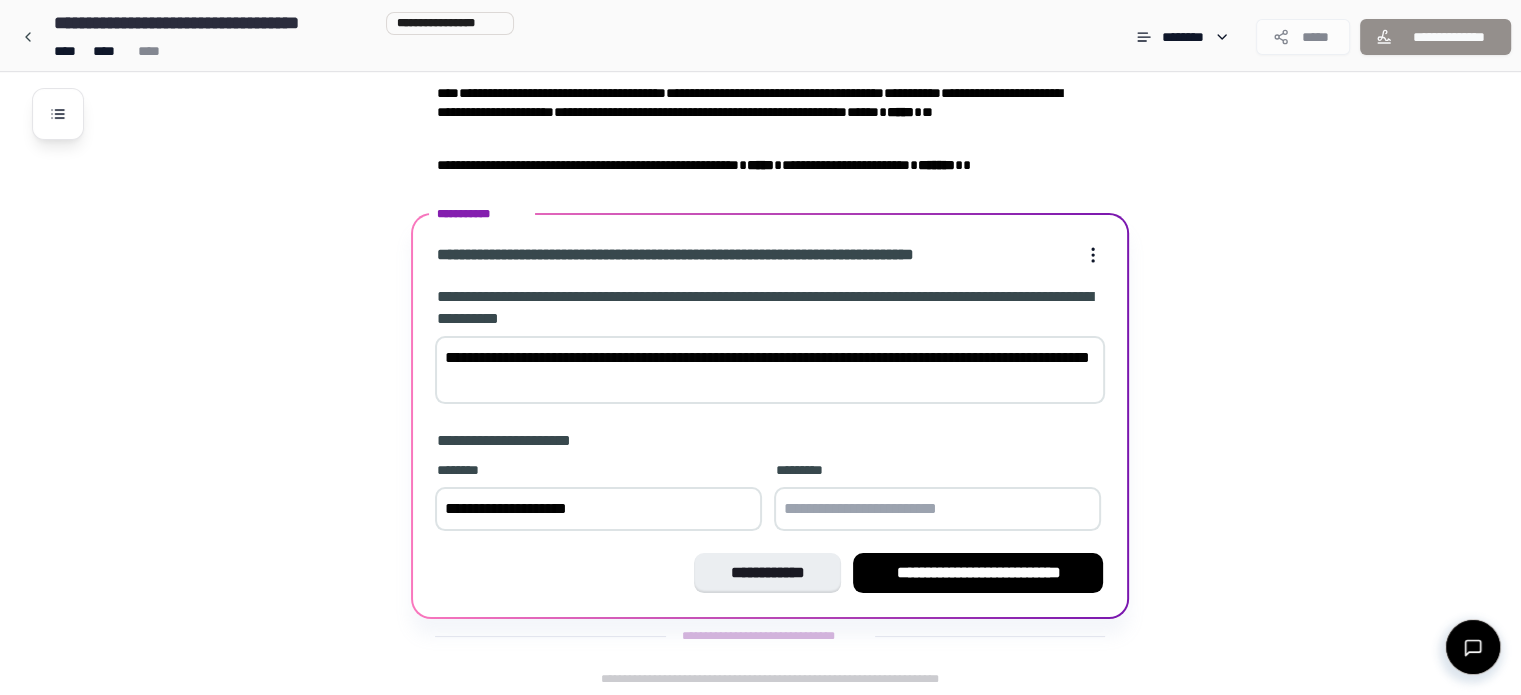 click on "**********" at bounding box center (598, 509) 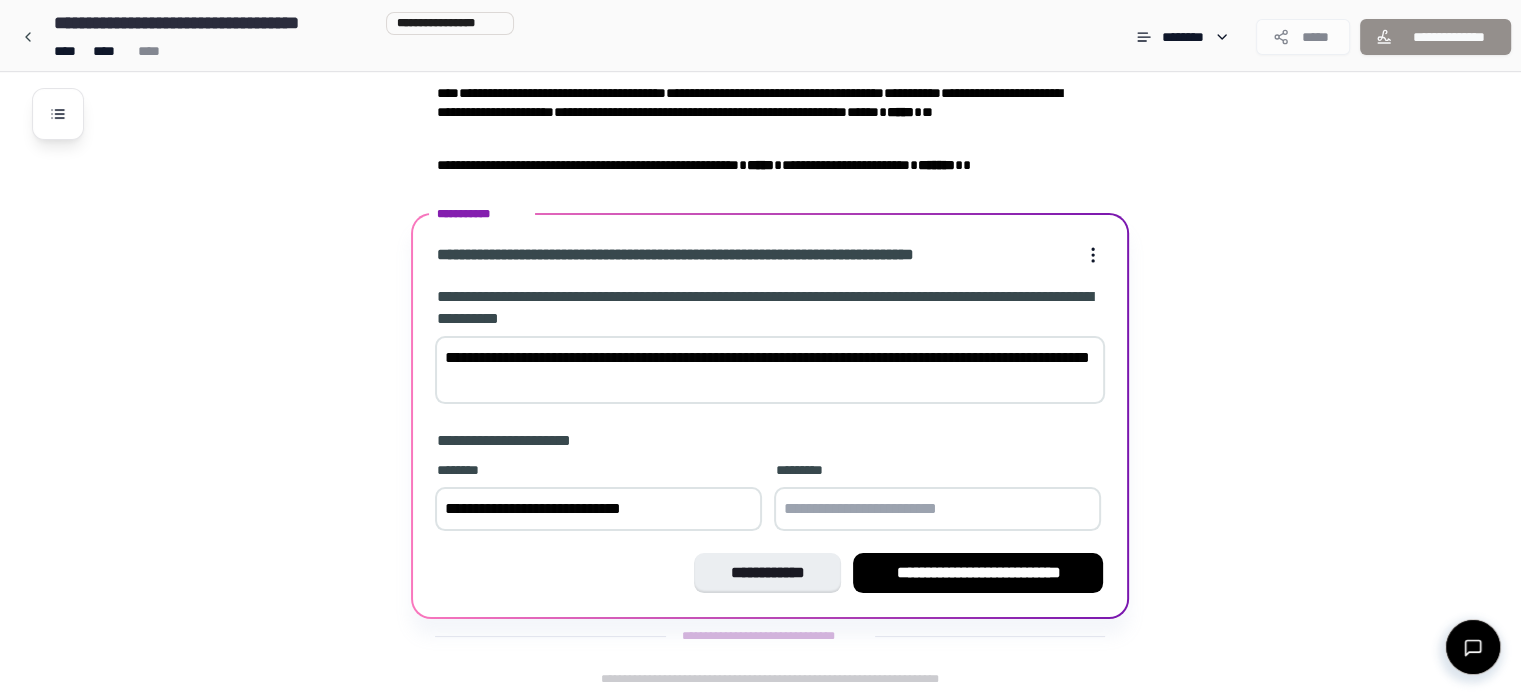 click on "**********" at bounding box center [598, 509] 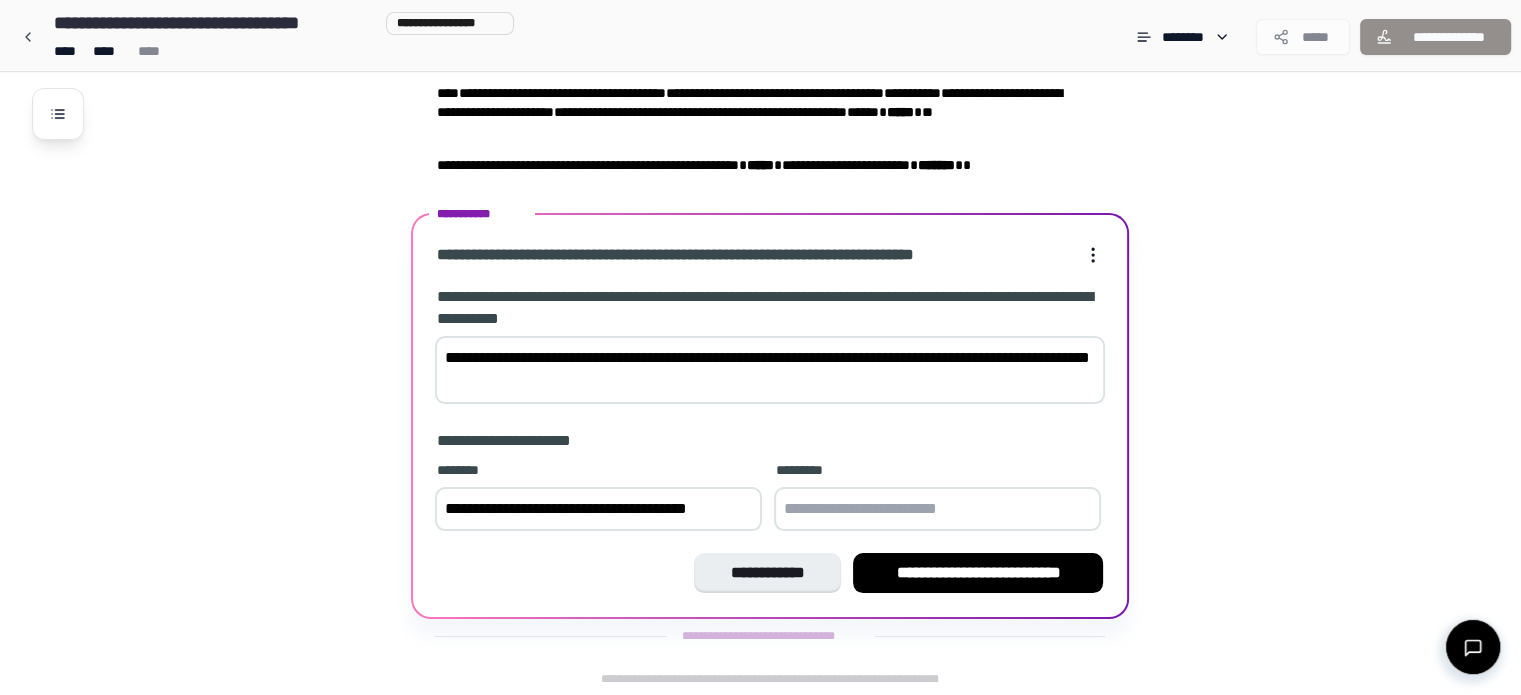 type on "**********" 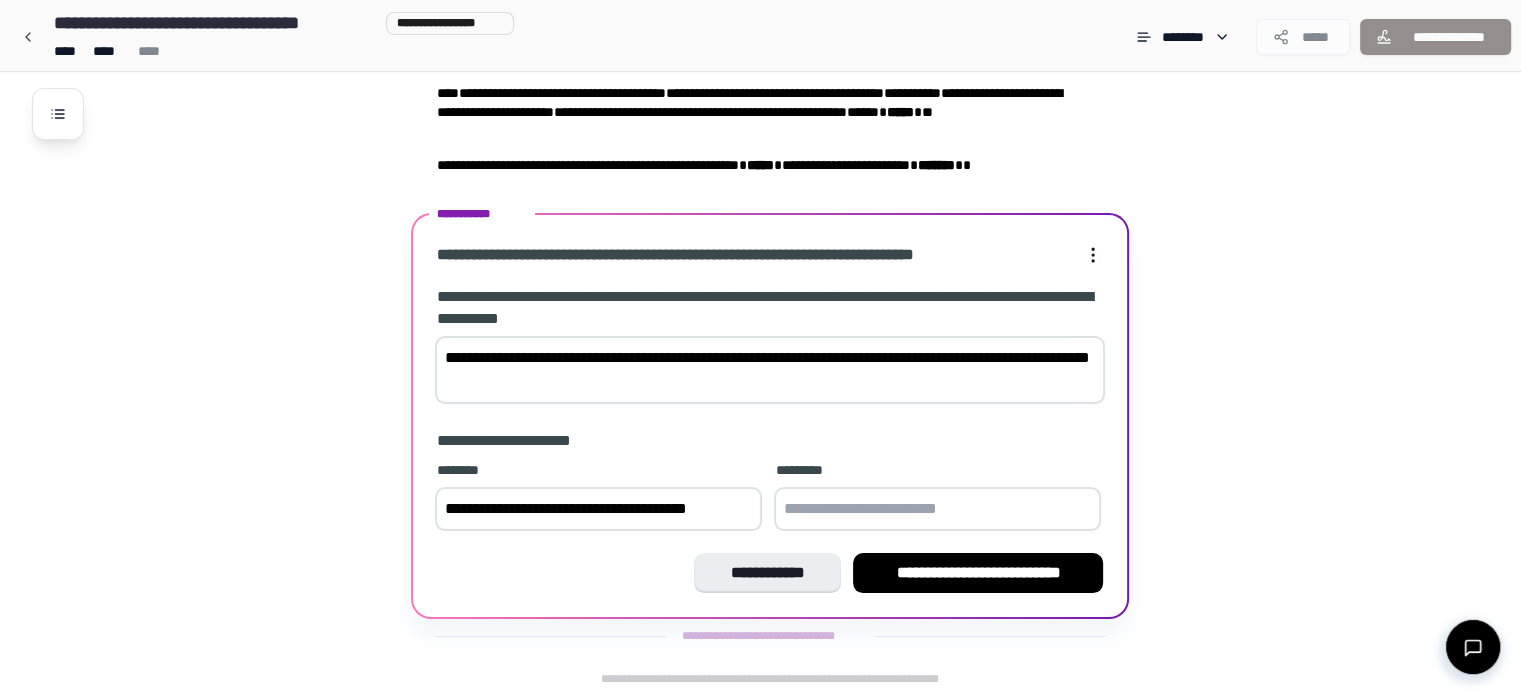 click at bounding box center (937, 509) 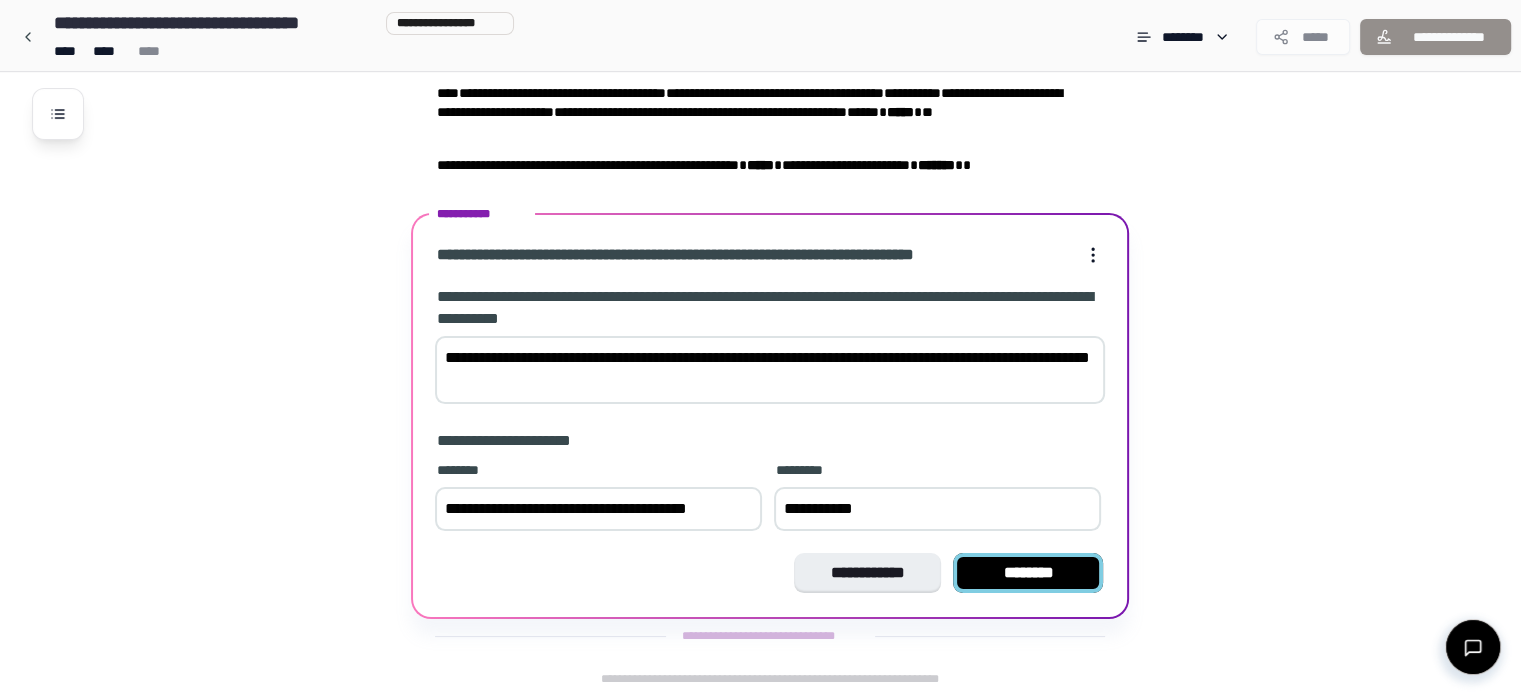 type on "**********" 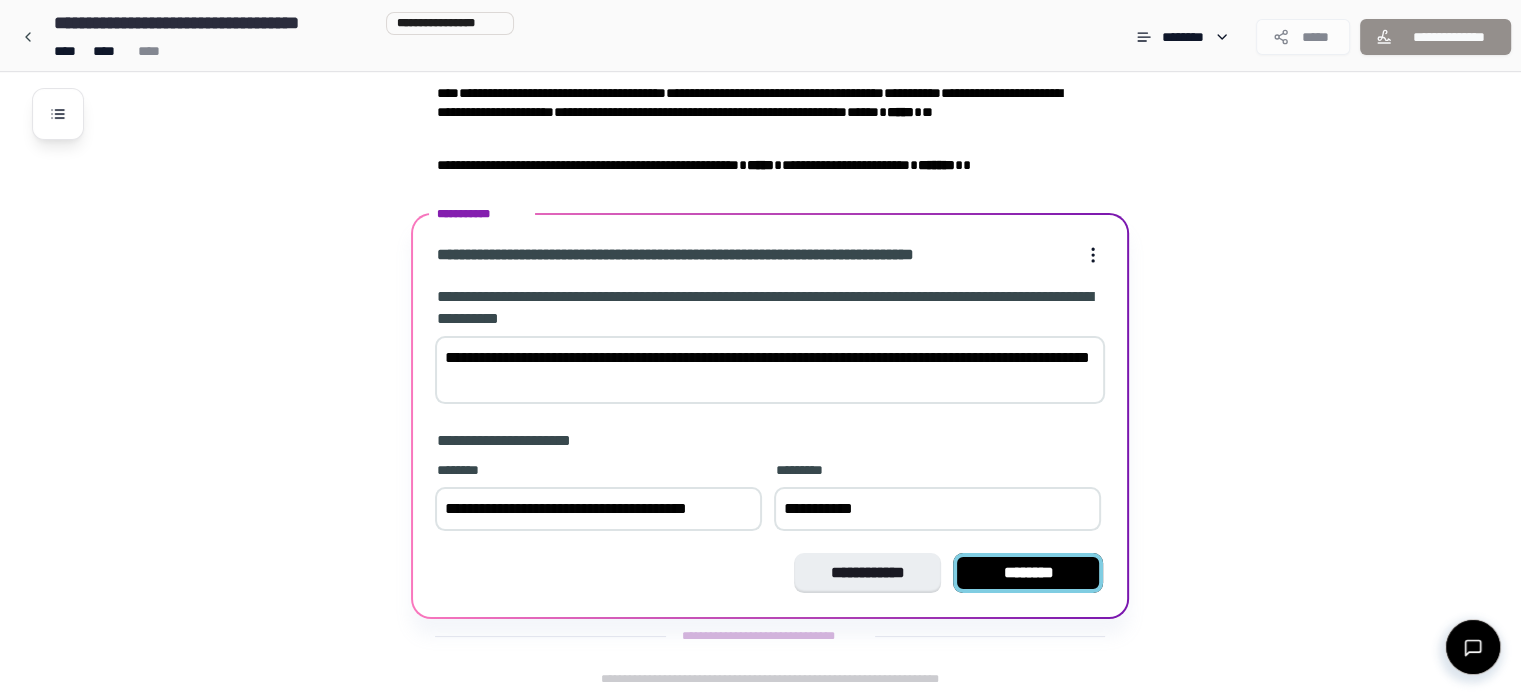 click on "********" at bounding box center [1028, 573] 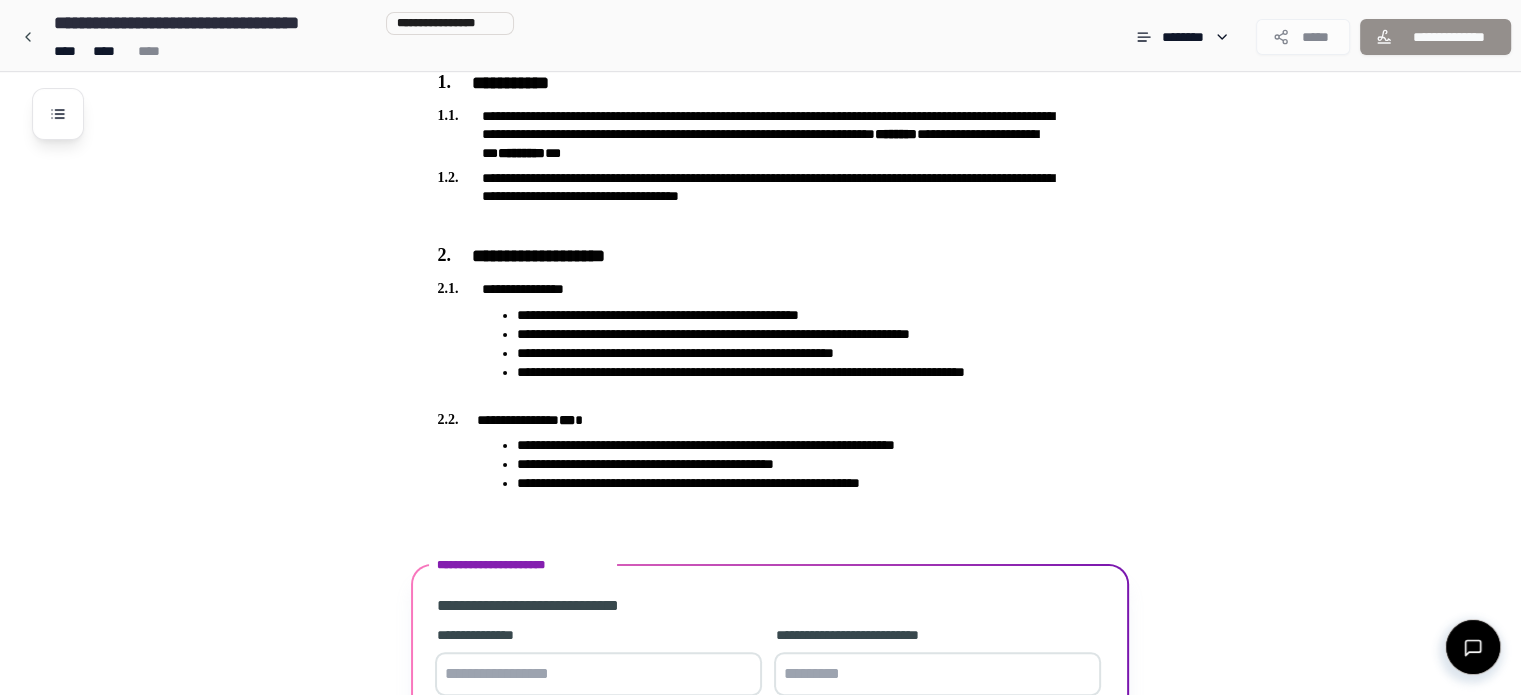 scroll, scrollTop: 568, scrollLeft: 0, axis: vertical 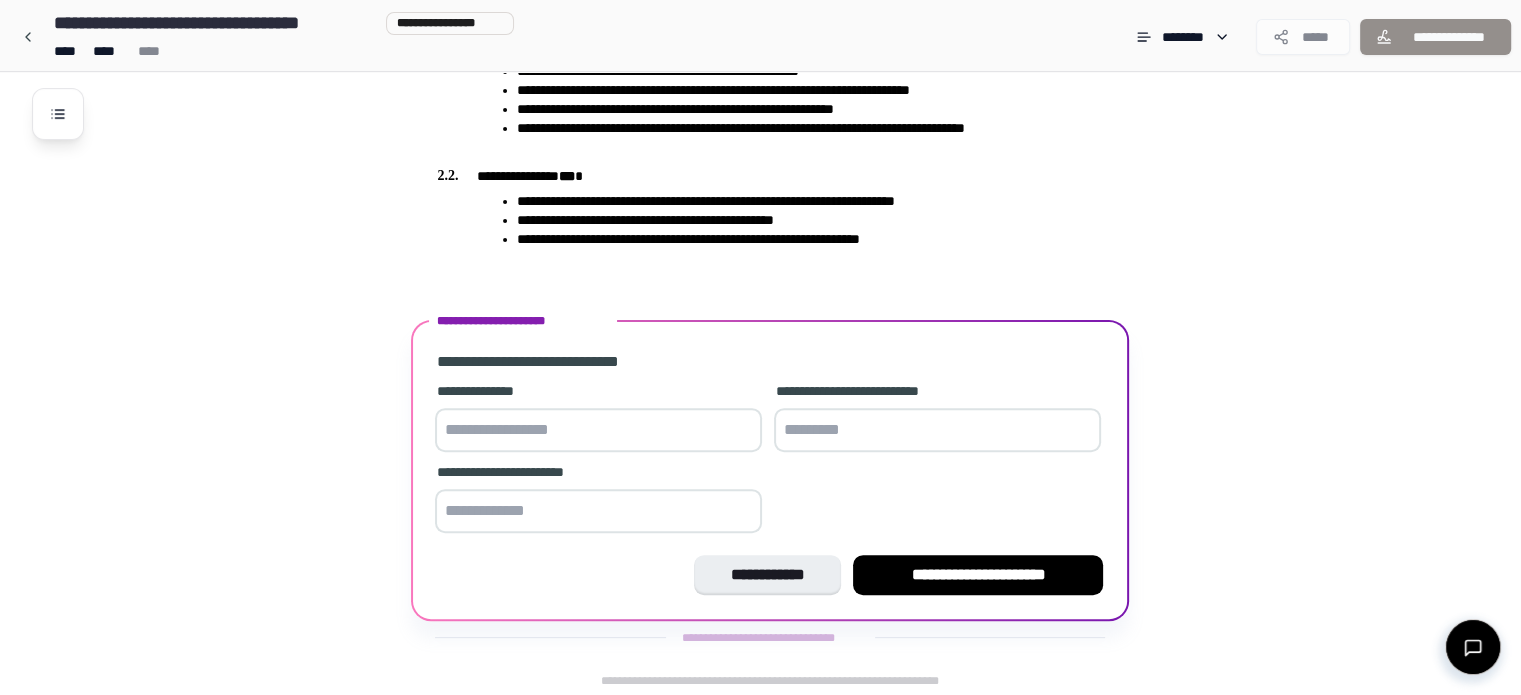 click at bounding box center (598, 430) 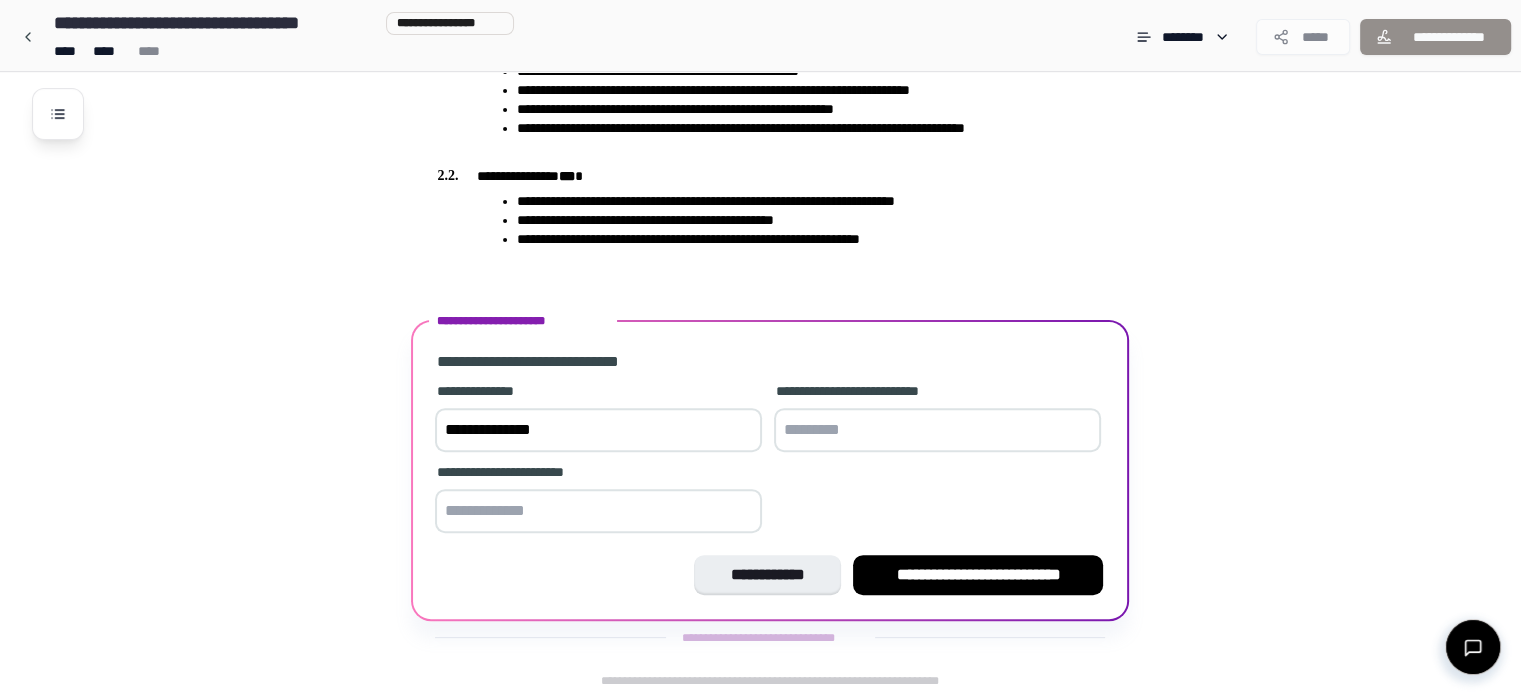 click at bounding box center (937, 430) 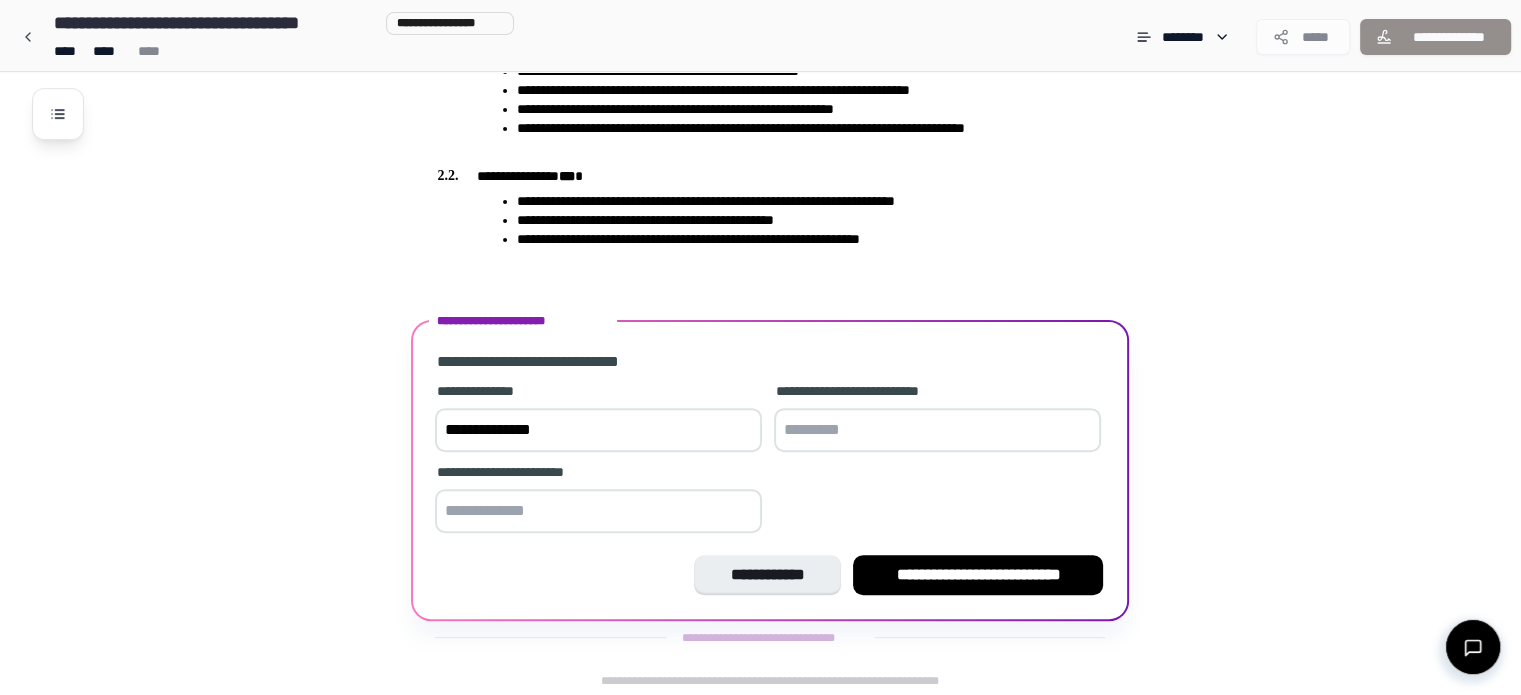 click at bounding box center (937, 430) 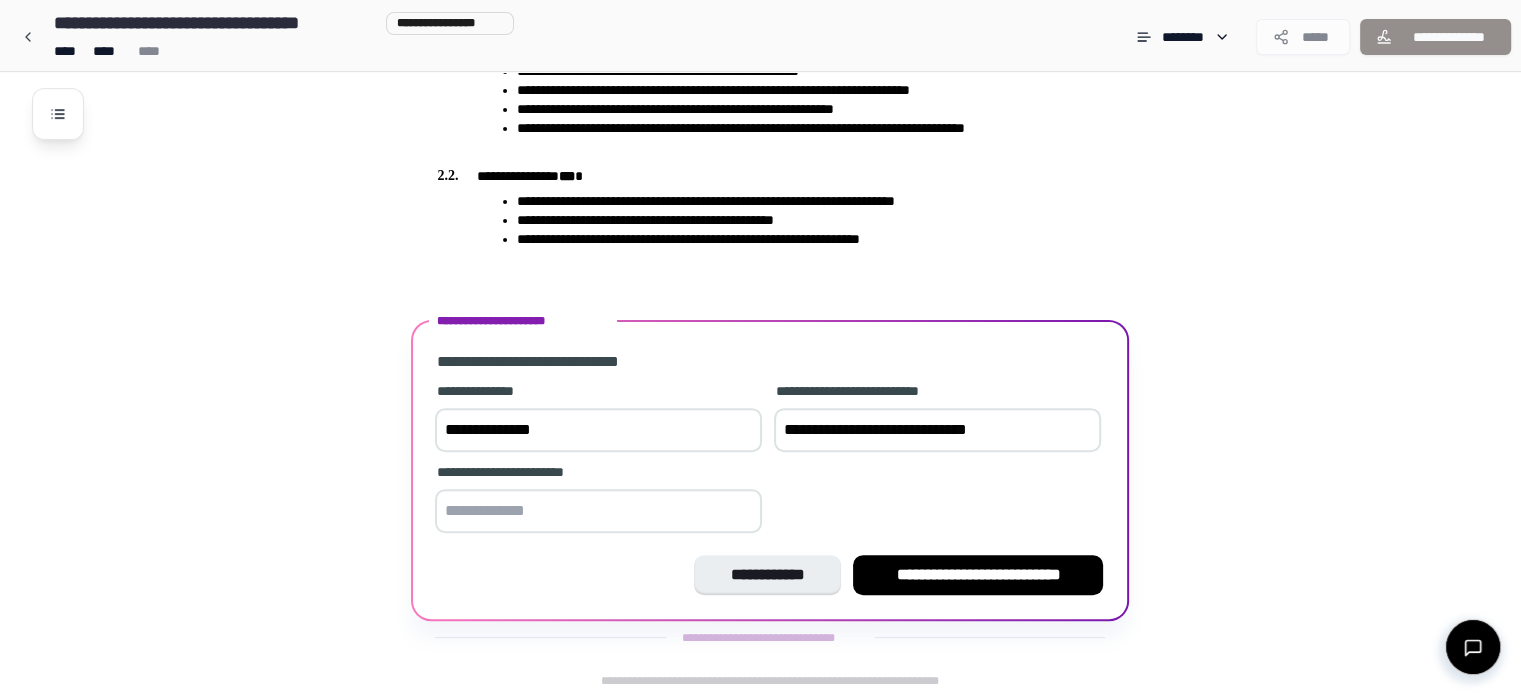 click on "**********" at bounding box center [937, 430] 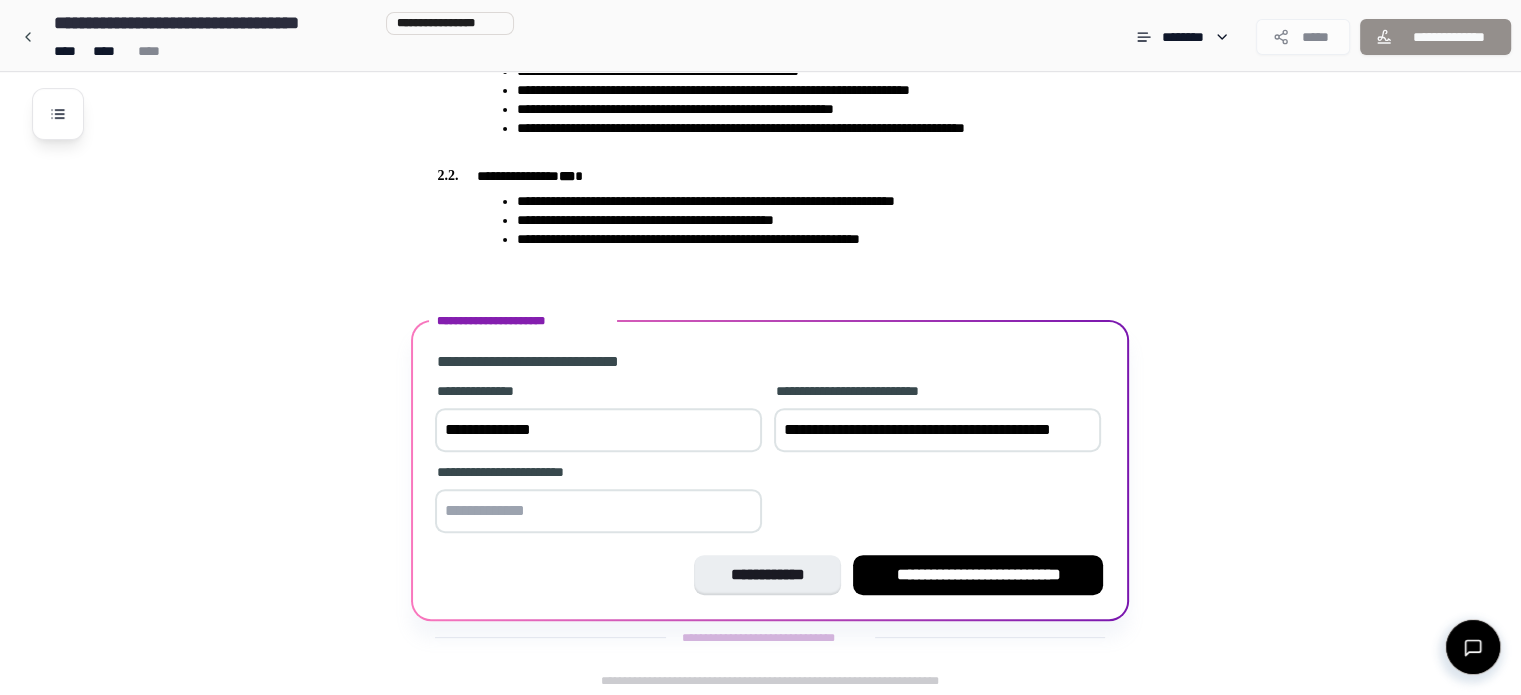 scroll, scrollTop: 592, scrollLeft: 0, axis: vertical 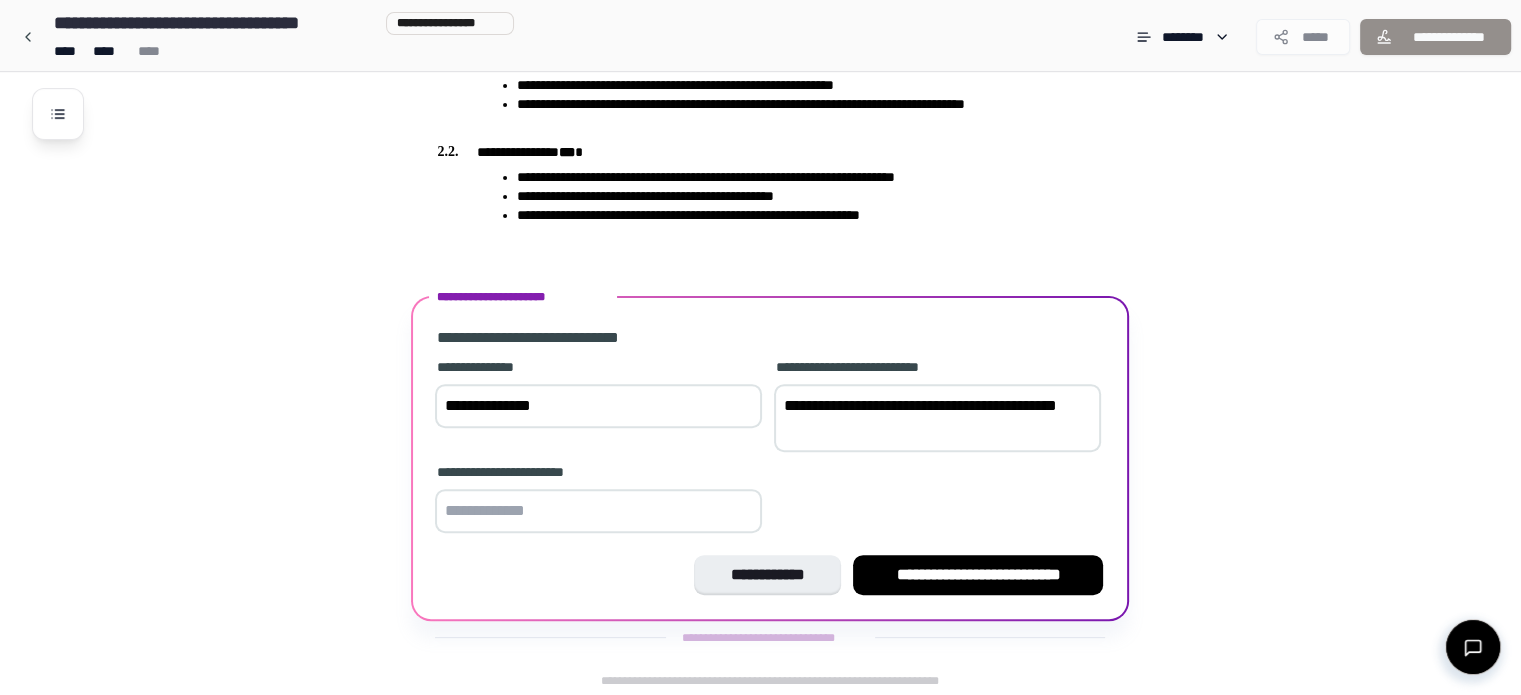 type on "**********" 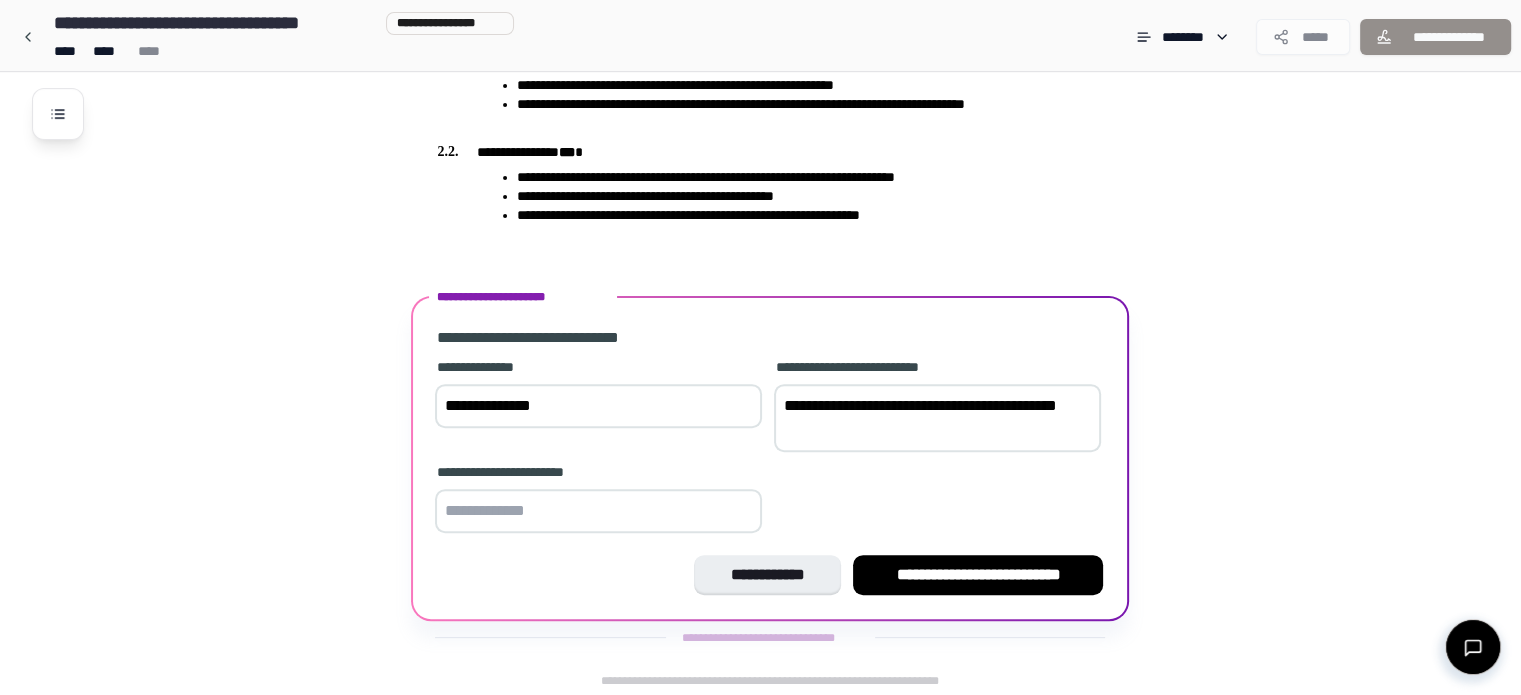 click at bounding box center (598, 511) 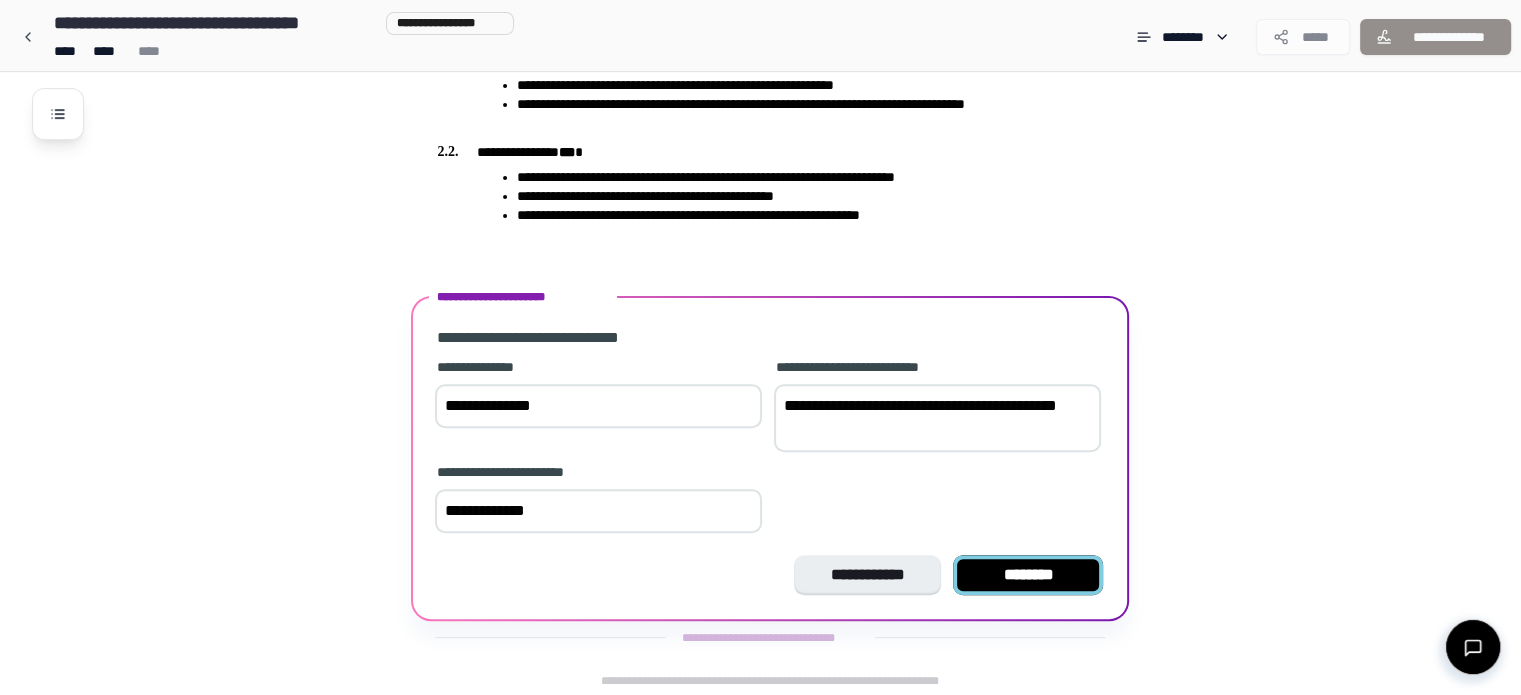type on "**********" 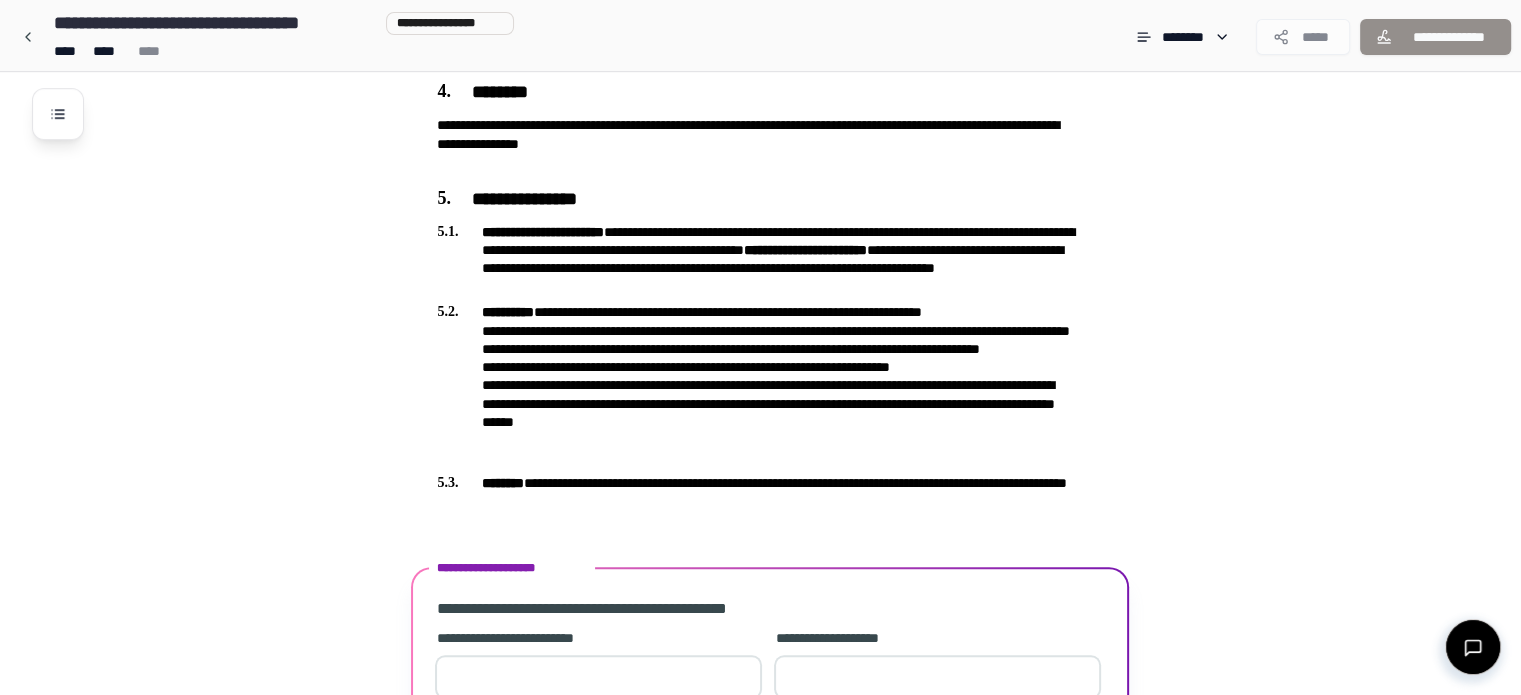 scroll, scrollTop: 1160, scrollLeft: 0, axis: vertical 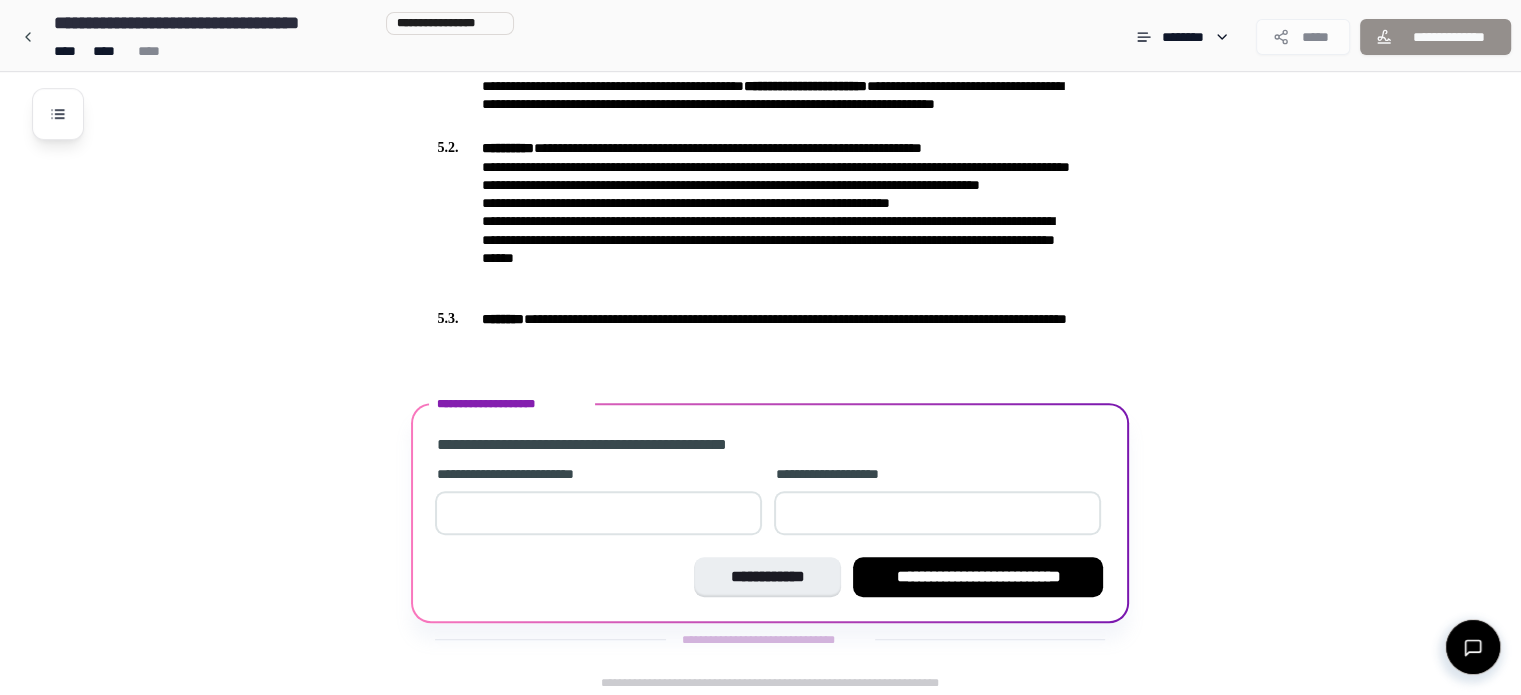 click on "**" at bounding box center [598, 513] 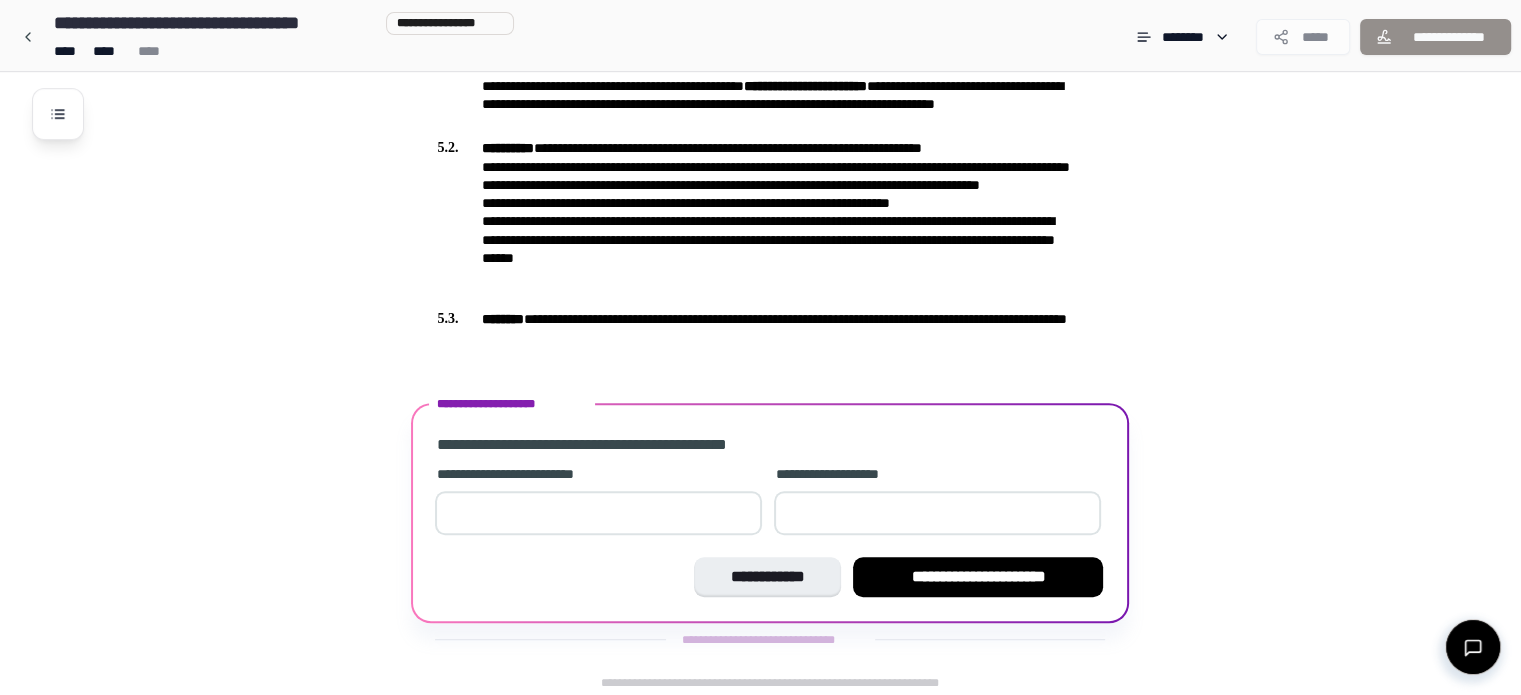 type on "*" 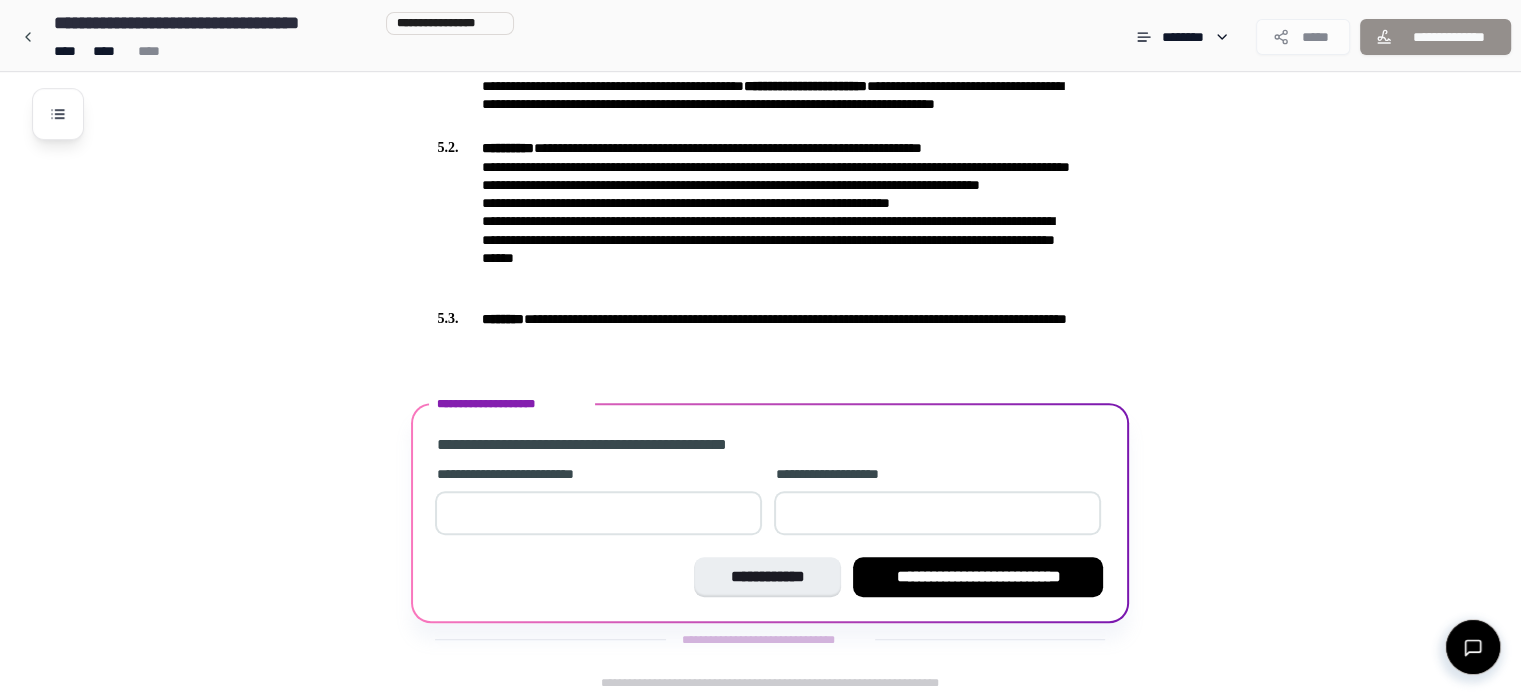 type on "*" 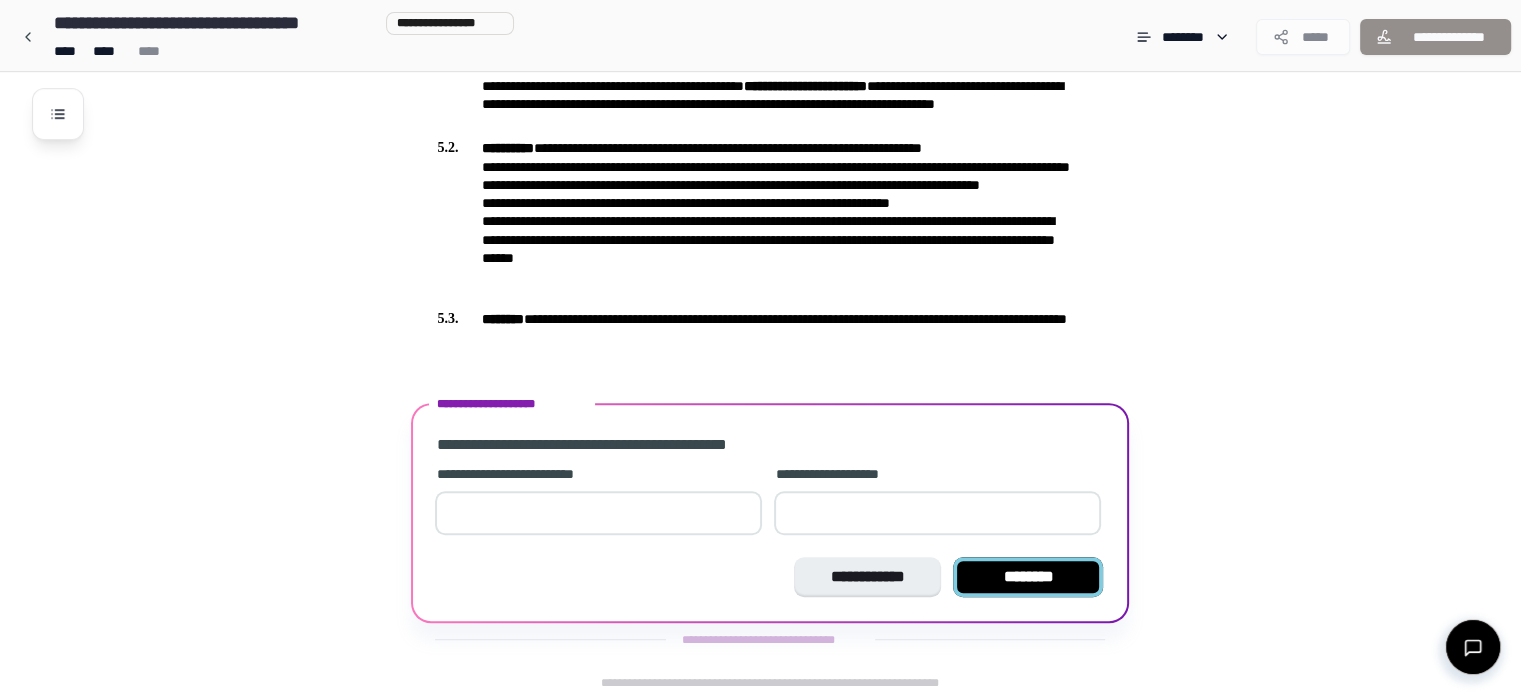 type on "*" 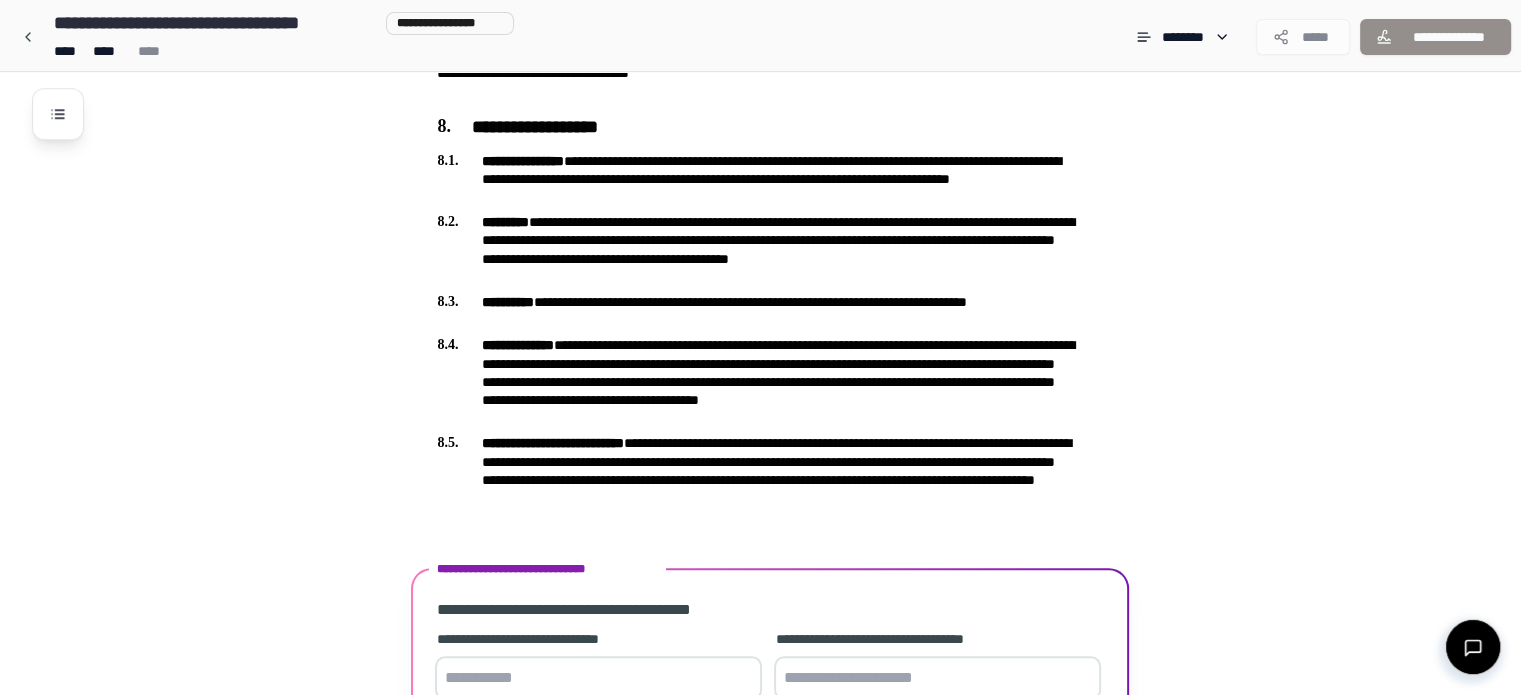 scroll, scrollTop: 1930, scrollLeft: 0, axis: vertical 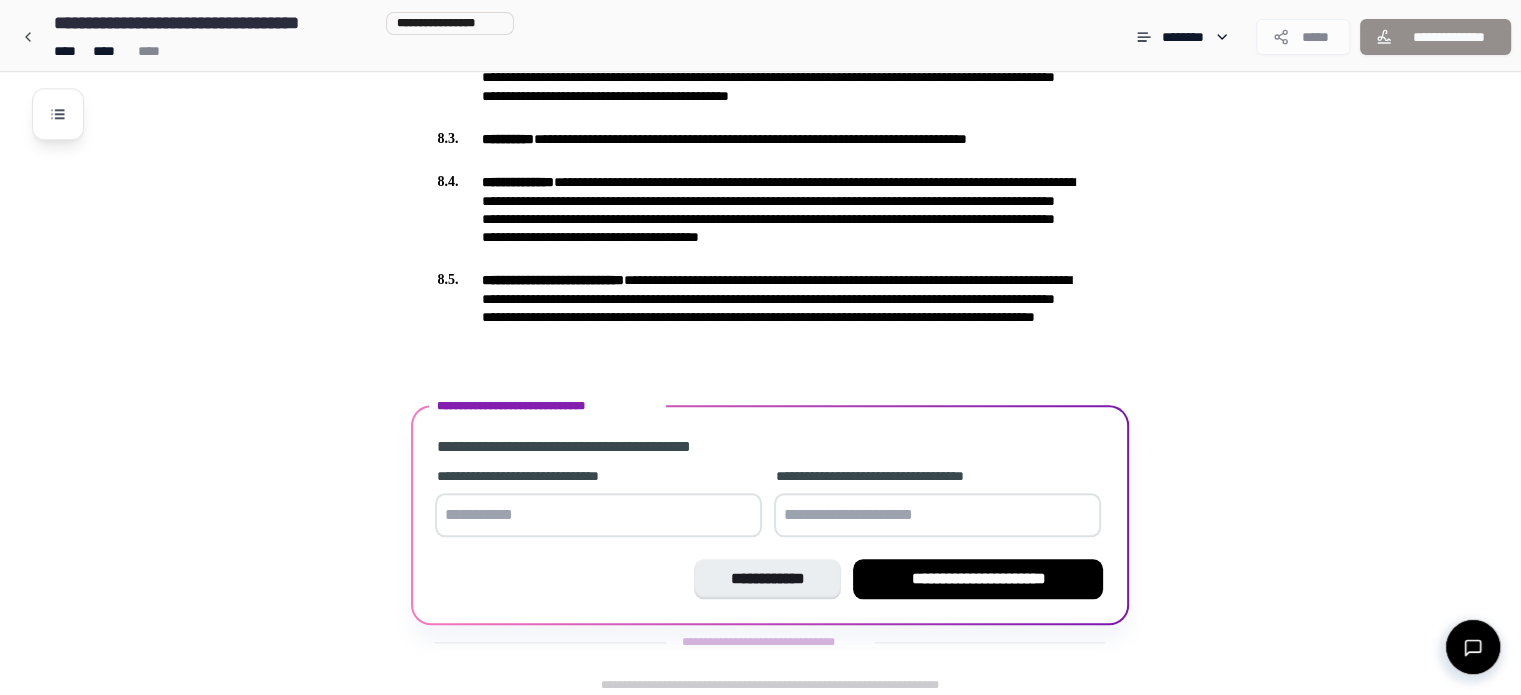 click at bounding box center [598, 515] 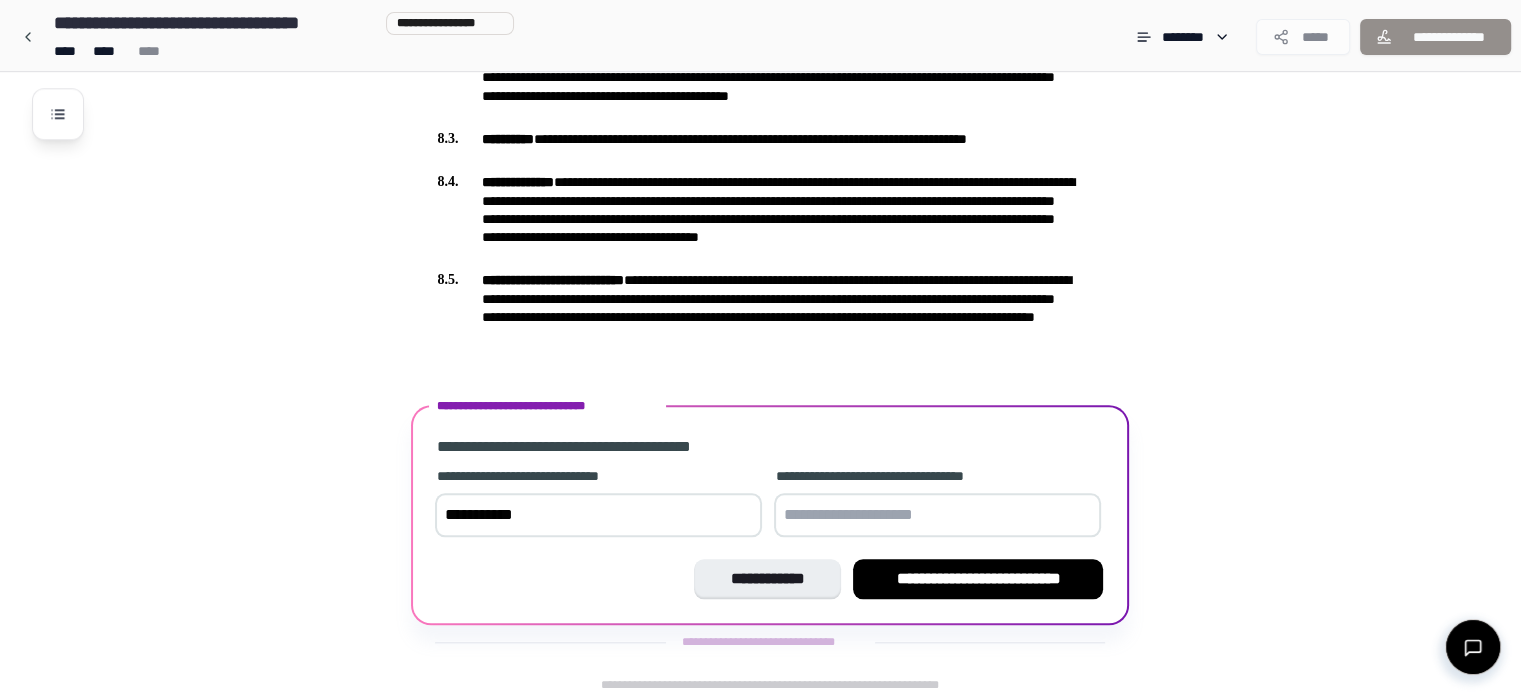 type on "**********" 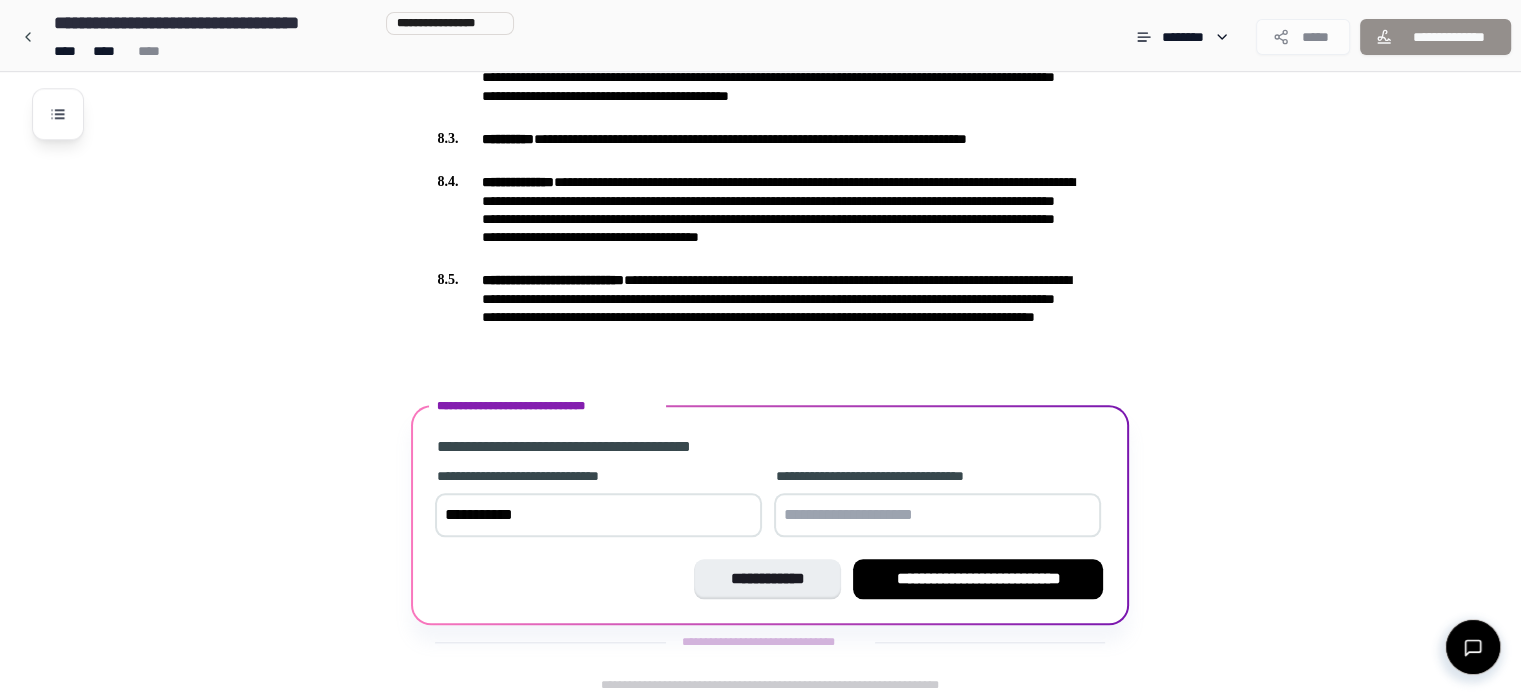 click at bounding box center (937, 515) 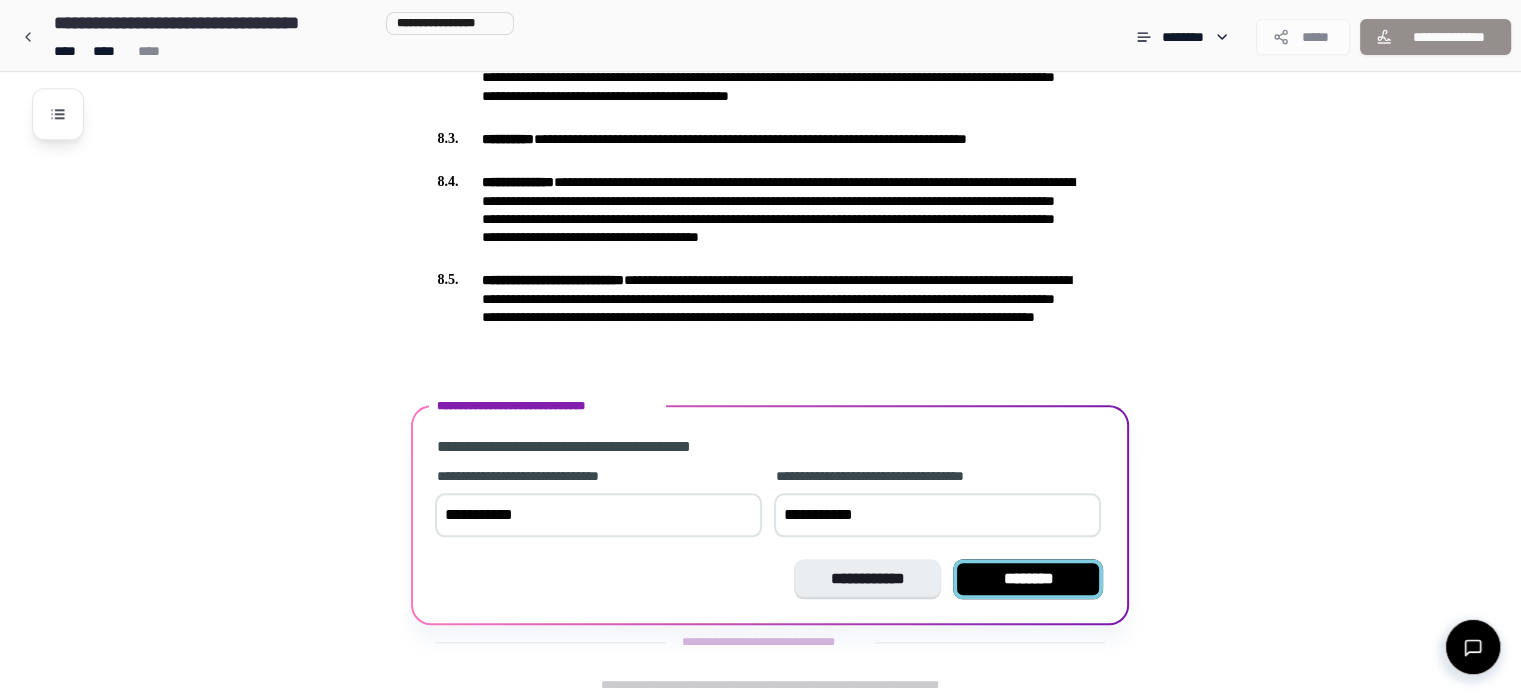 type on "**********" 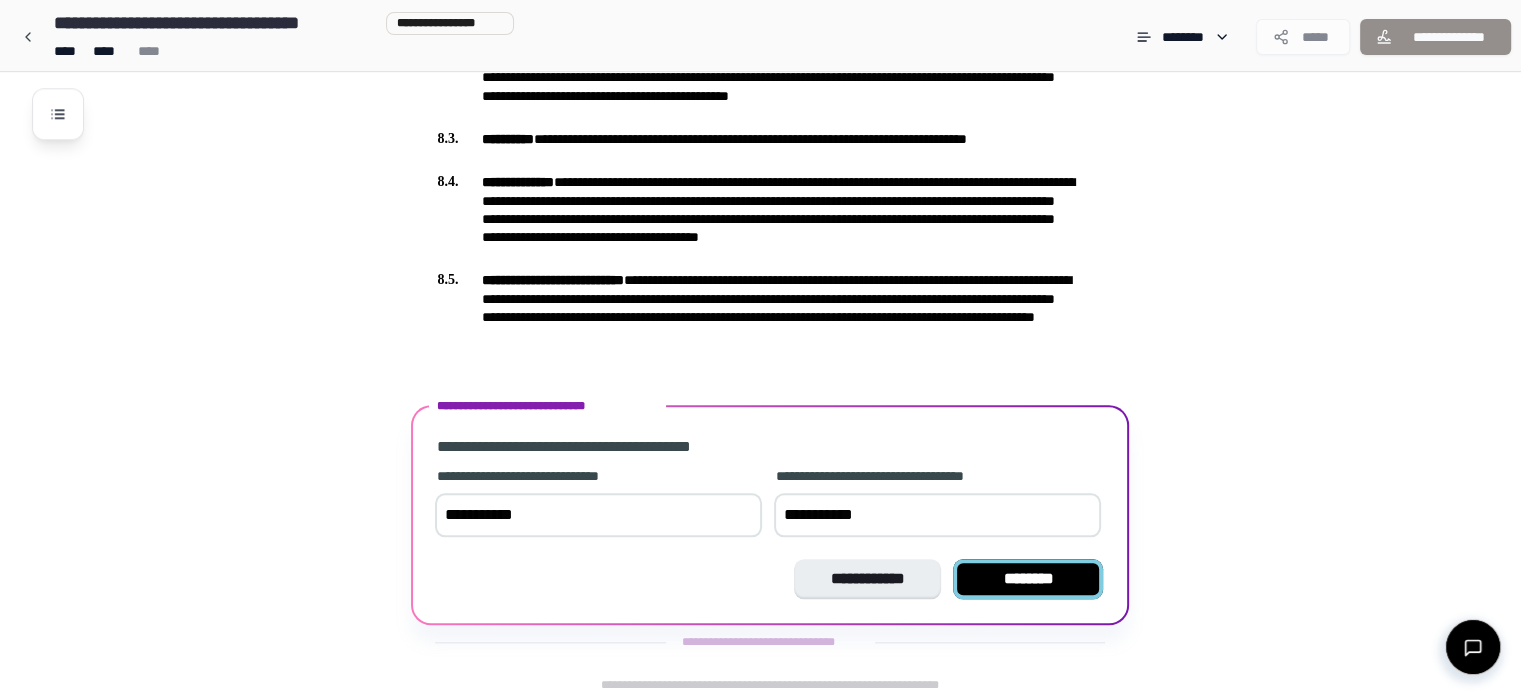 click on "********" at bounding box center [1028, 579] 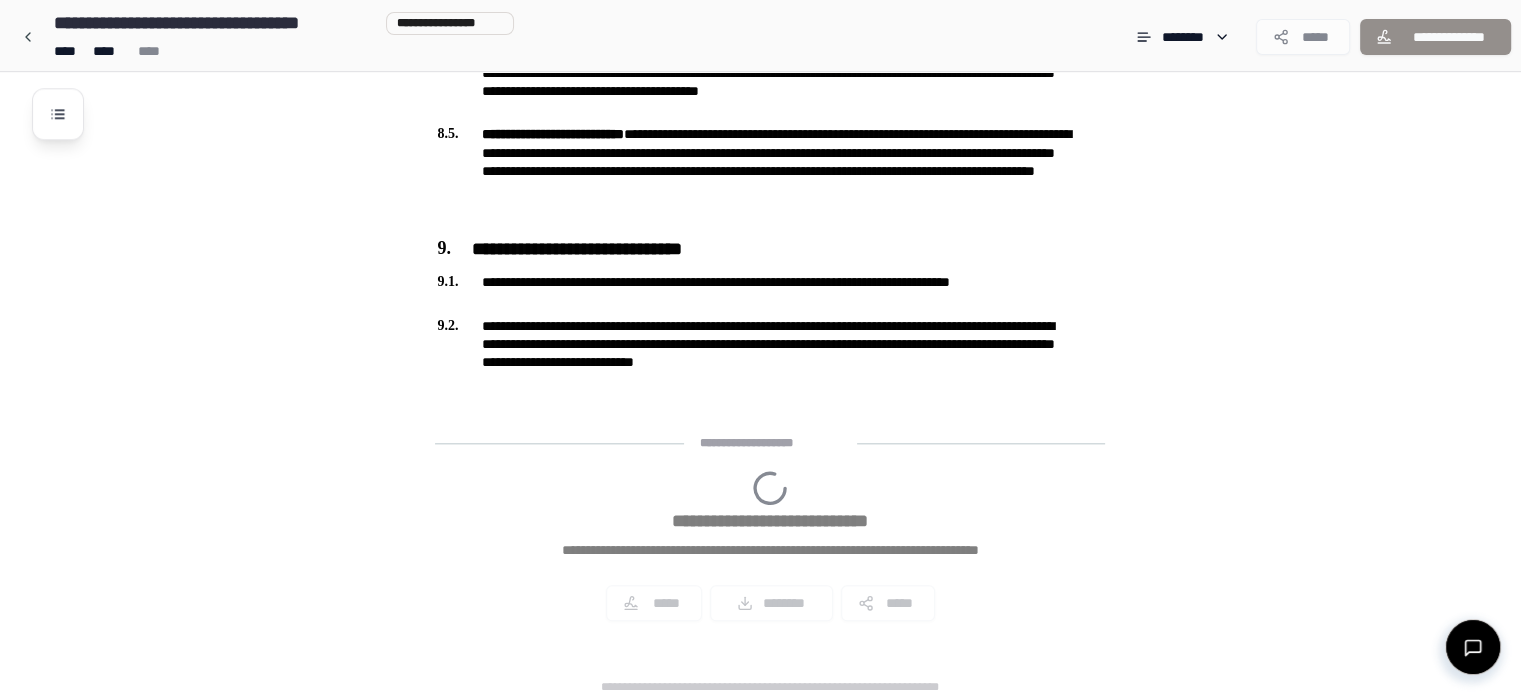 scroll, scrollTop: 2210, scrollLeft: 0, axis: vertical 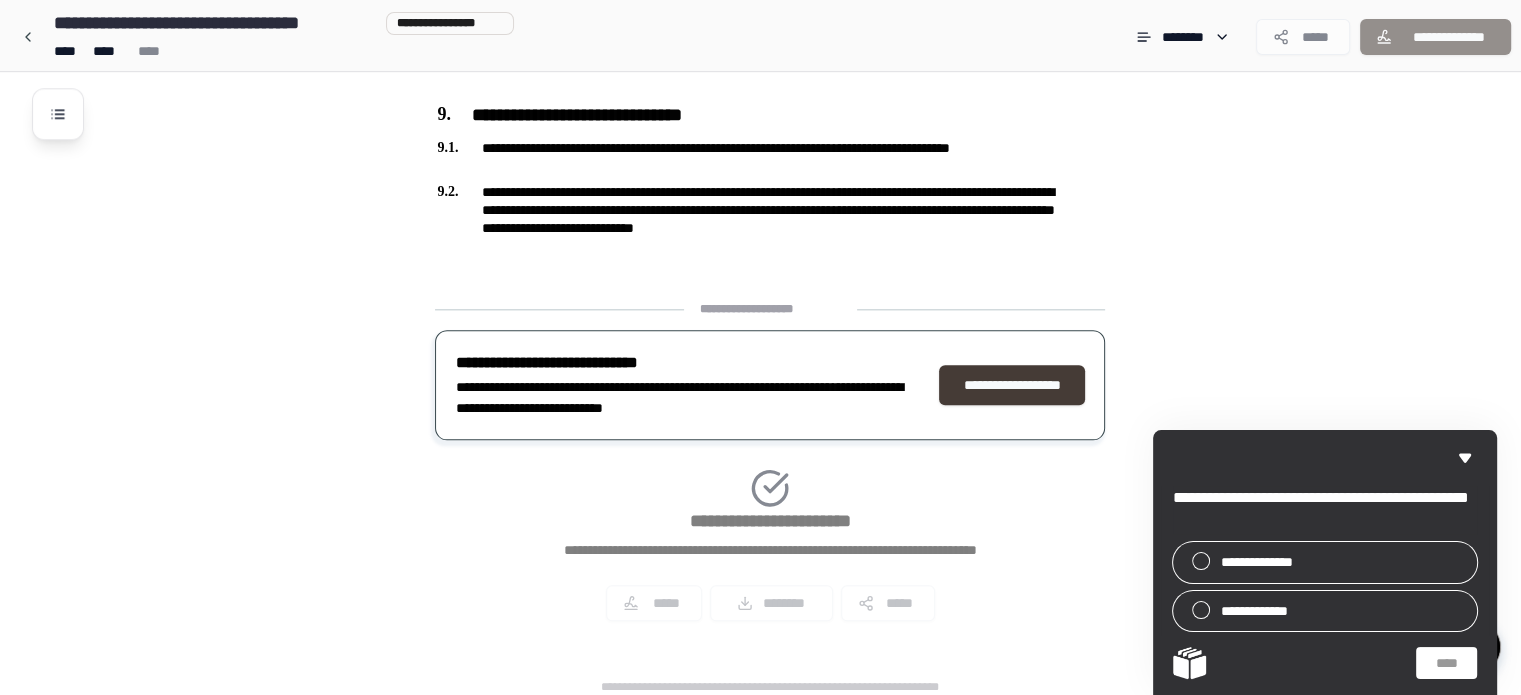click on "**********" at bounding box center [1012, 385] 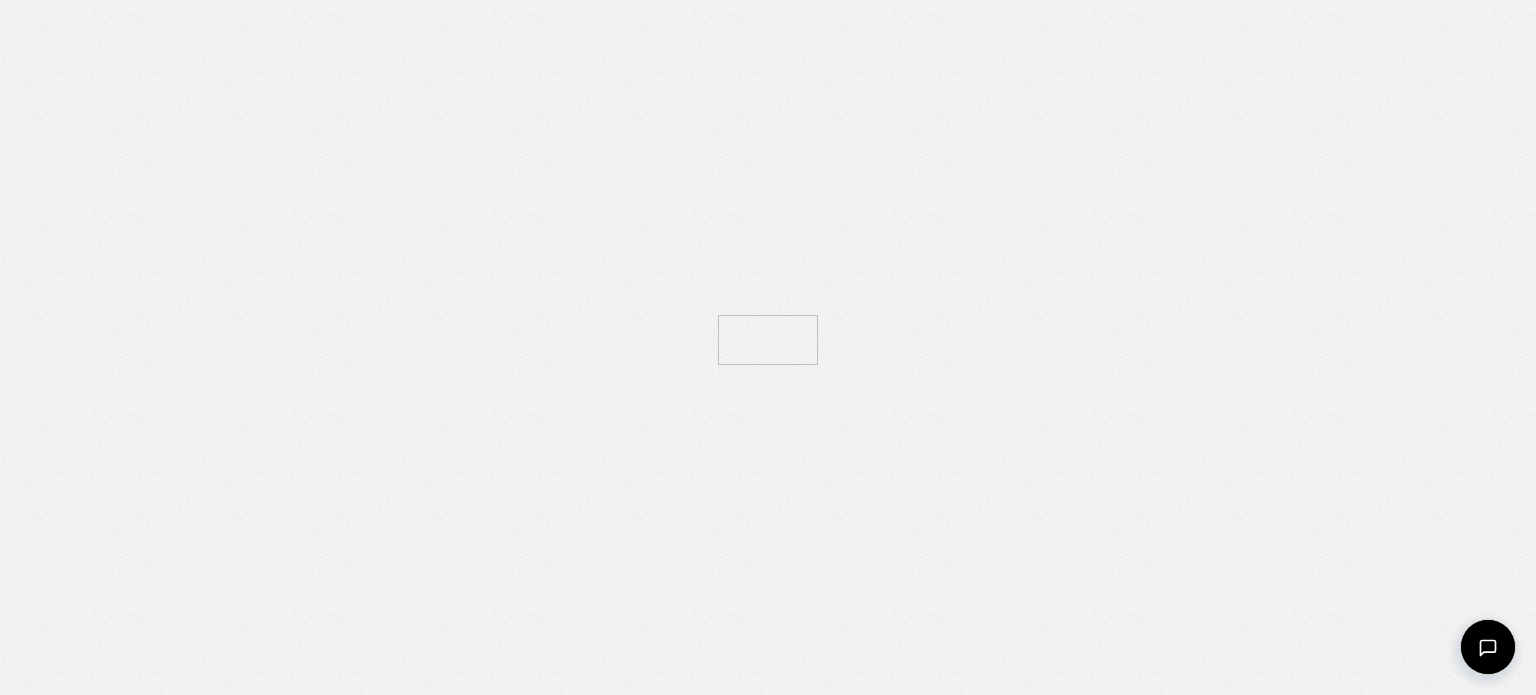 scroll, scrollTop: 0, scrollLeft: 0, axis: both 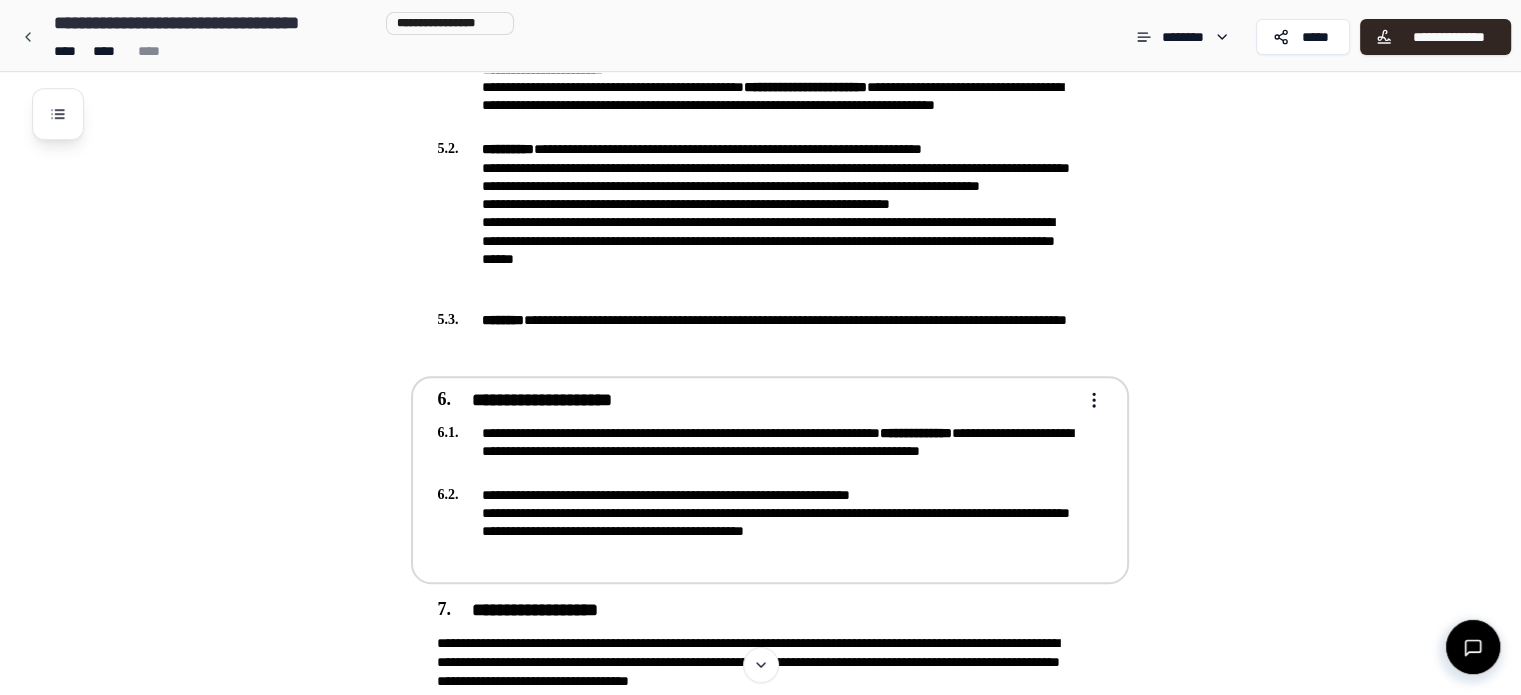 click on "**********" at bounding box center [760, 227] 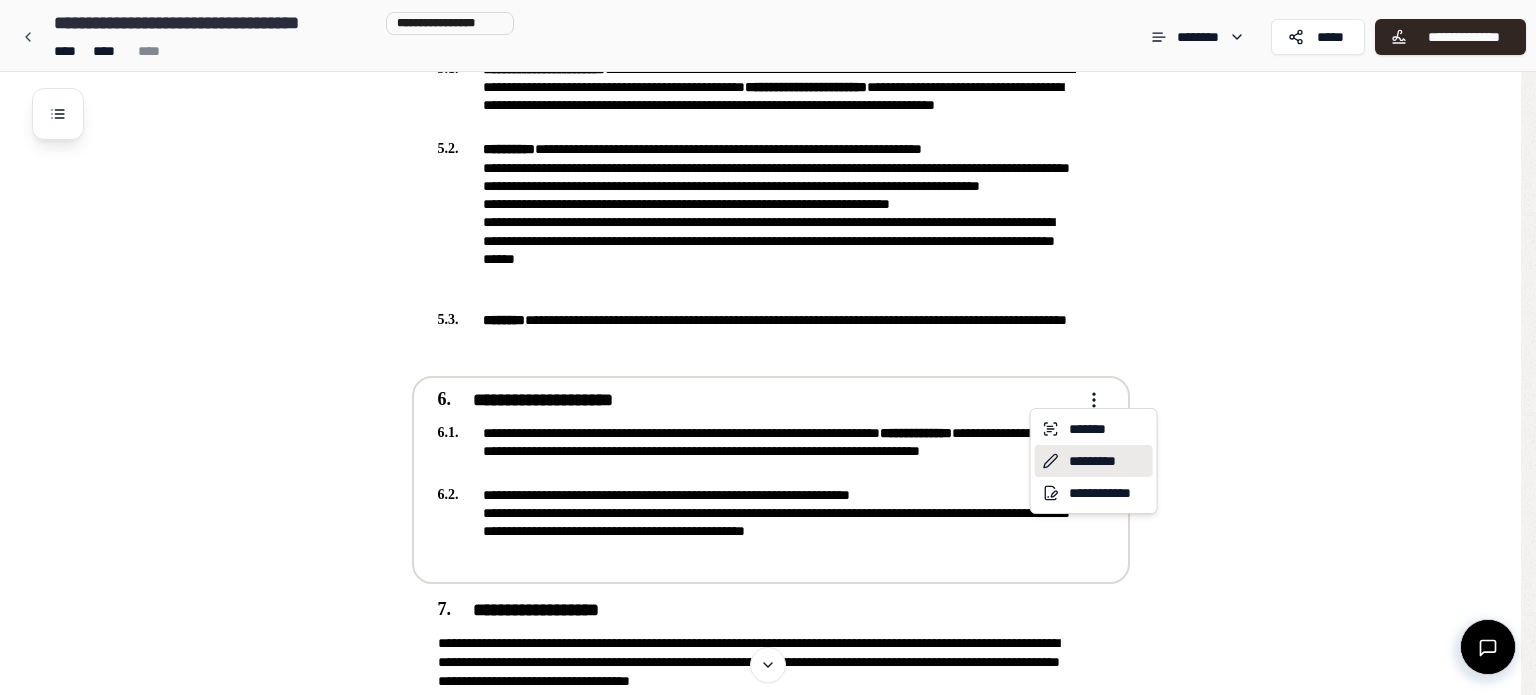 click on "*********" at bounding box center (1094, 461) 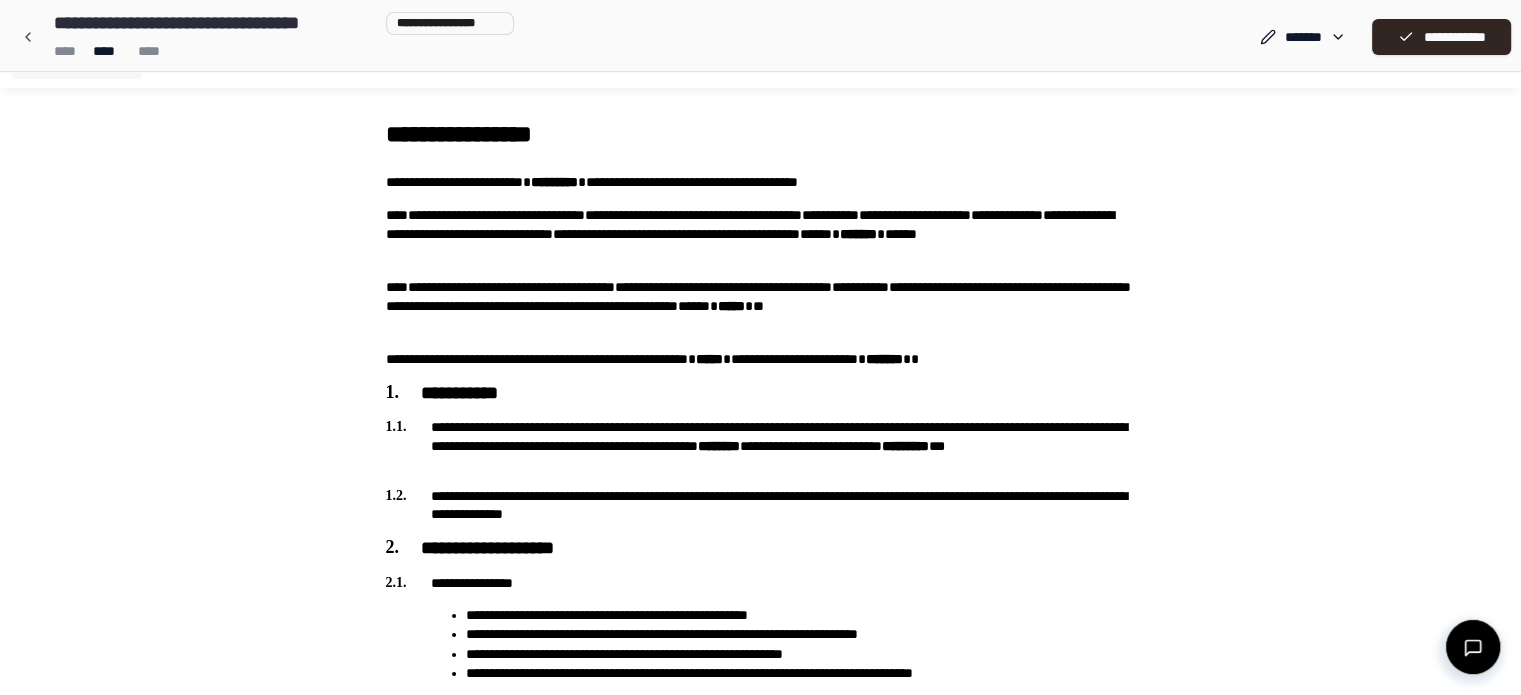 scroll, scrollTop: 0, scrollLeft: 0, axis: both 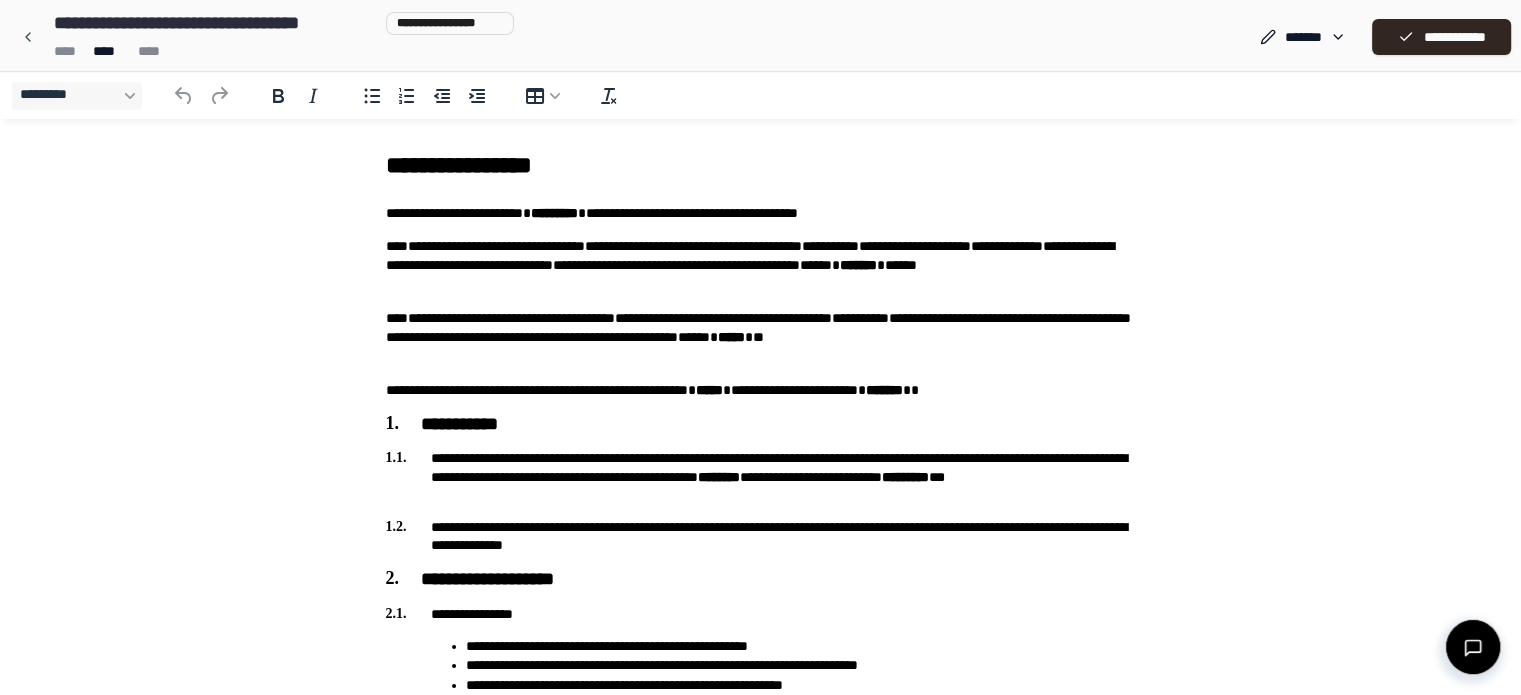 click on "**********" at bounding box center [761, 266] 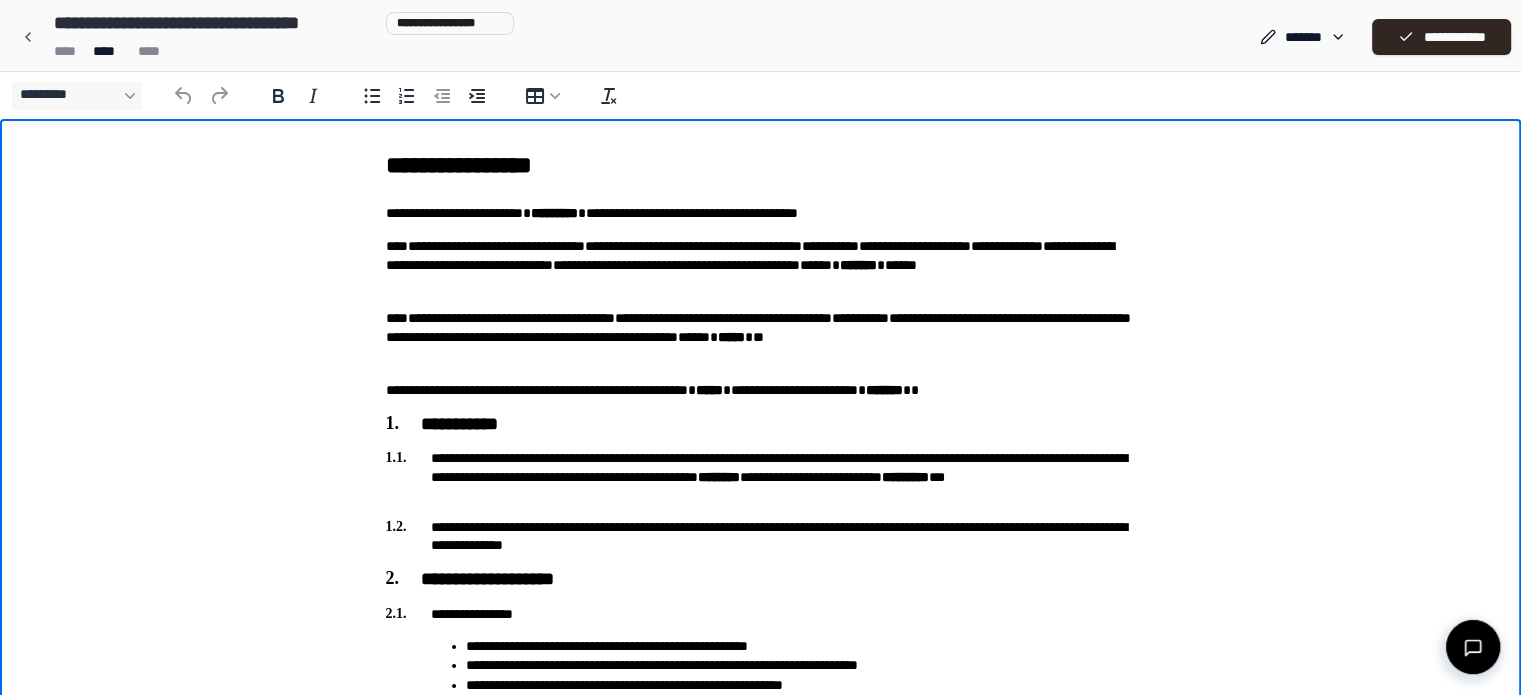 type 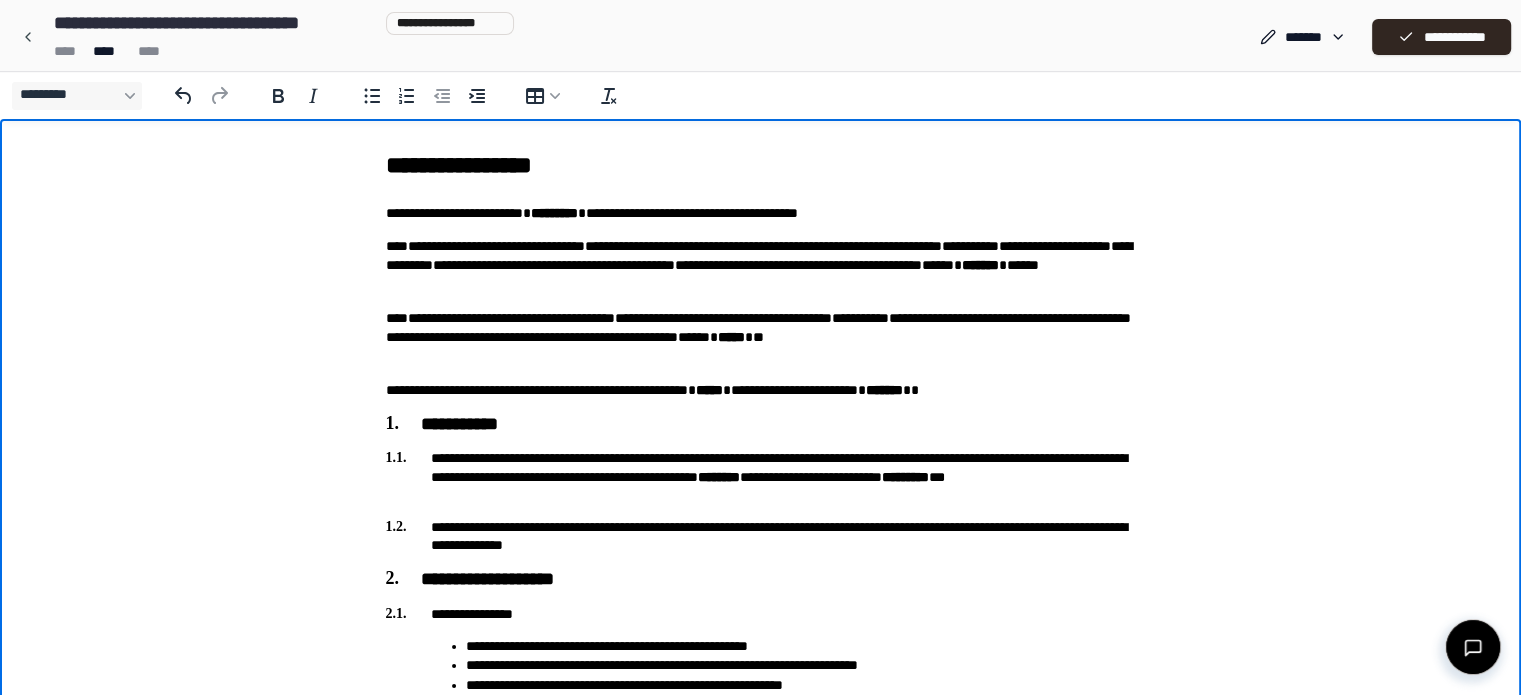 click on "**********" at bounding box center (761, 266) 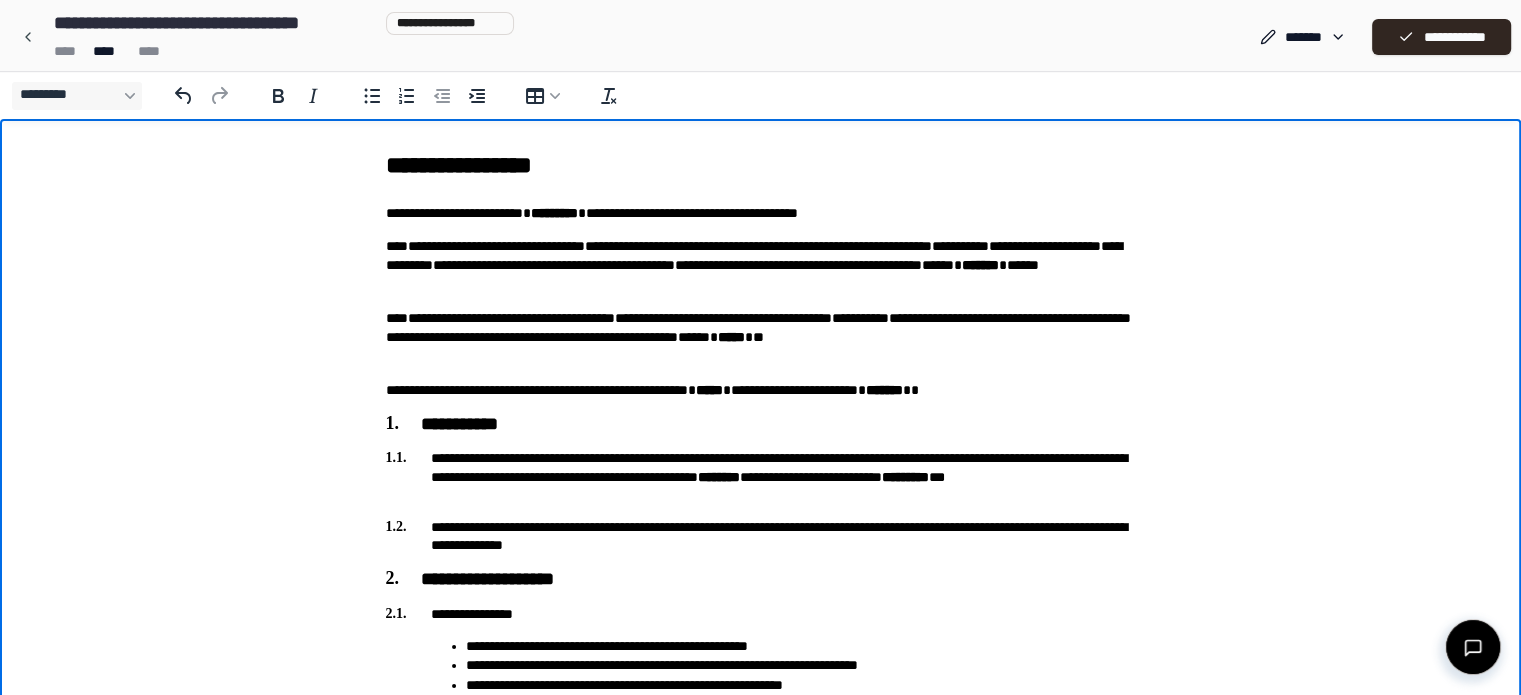 click on "**********" at bounding box center [761, 266] 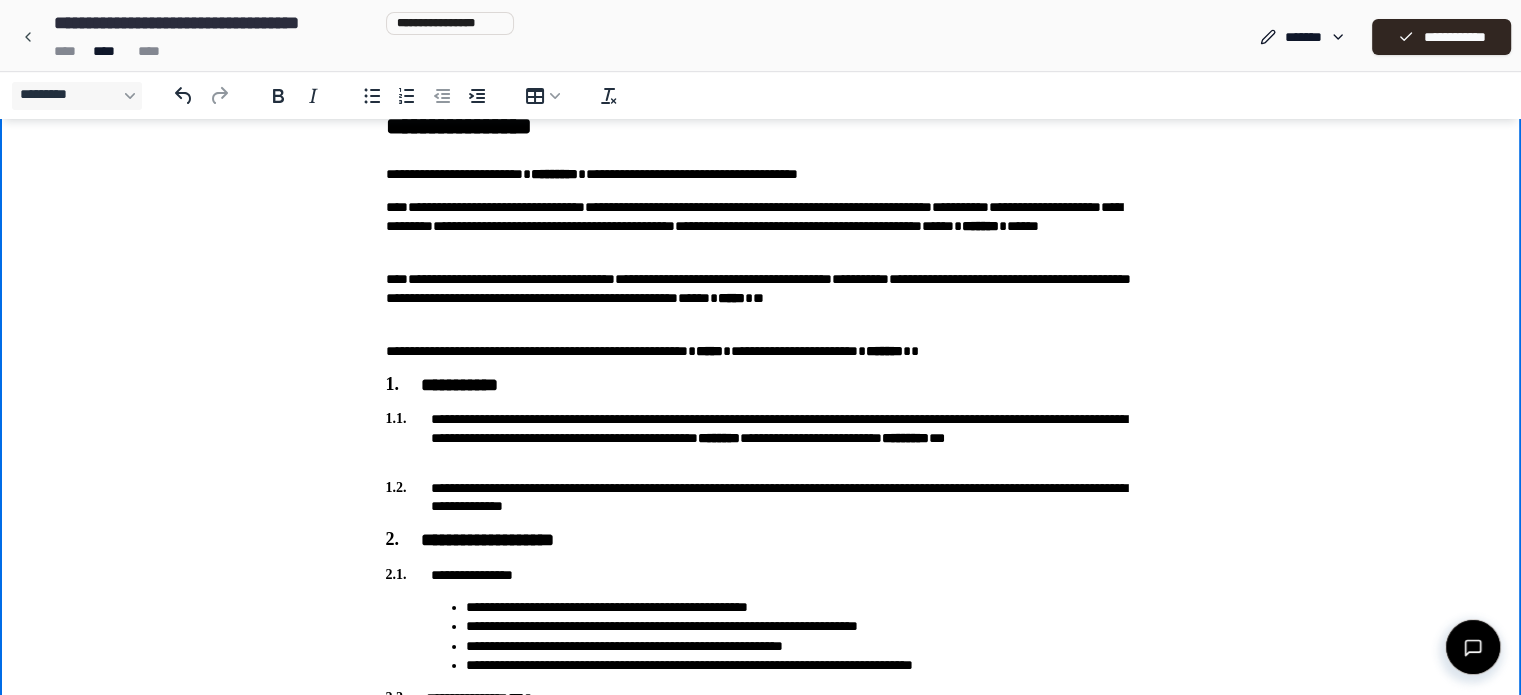 scroll, scrollTop: 38, scrollLeft: 0, axis: vertical 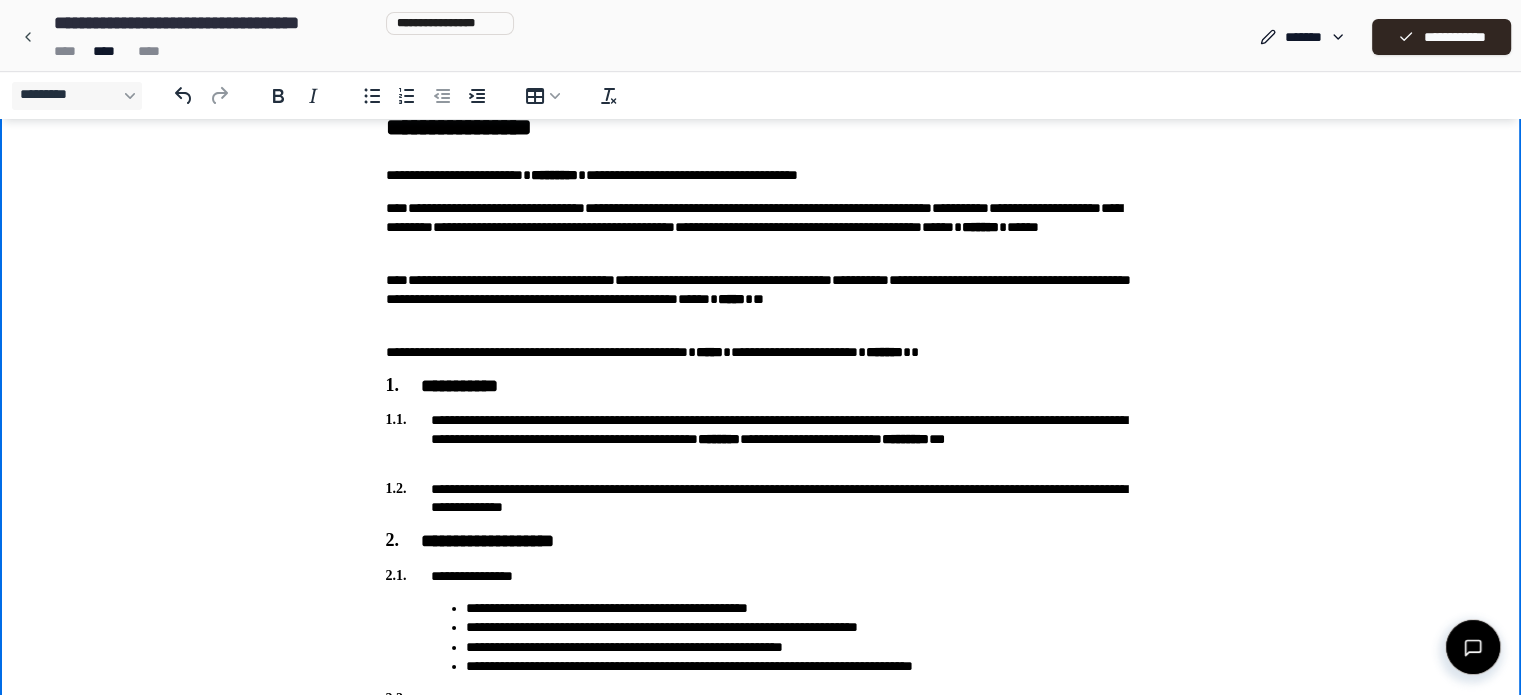 click on "**********" at bounding box center [761, 228] 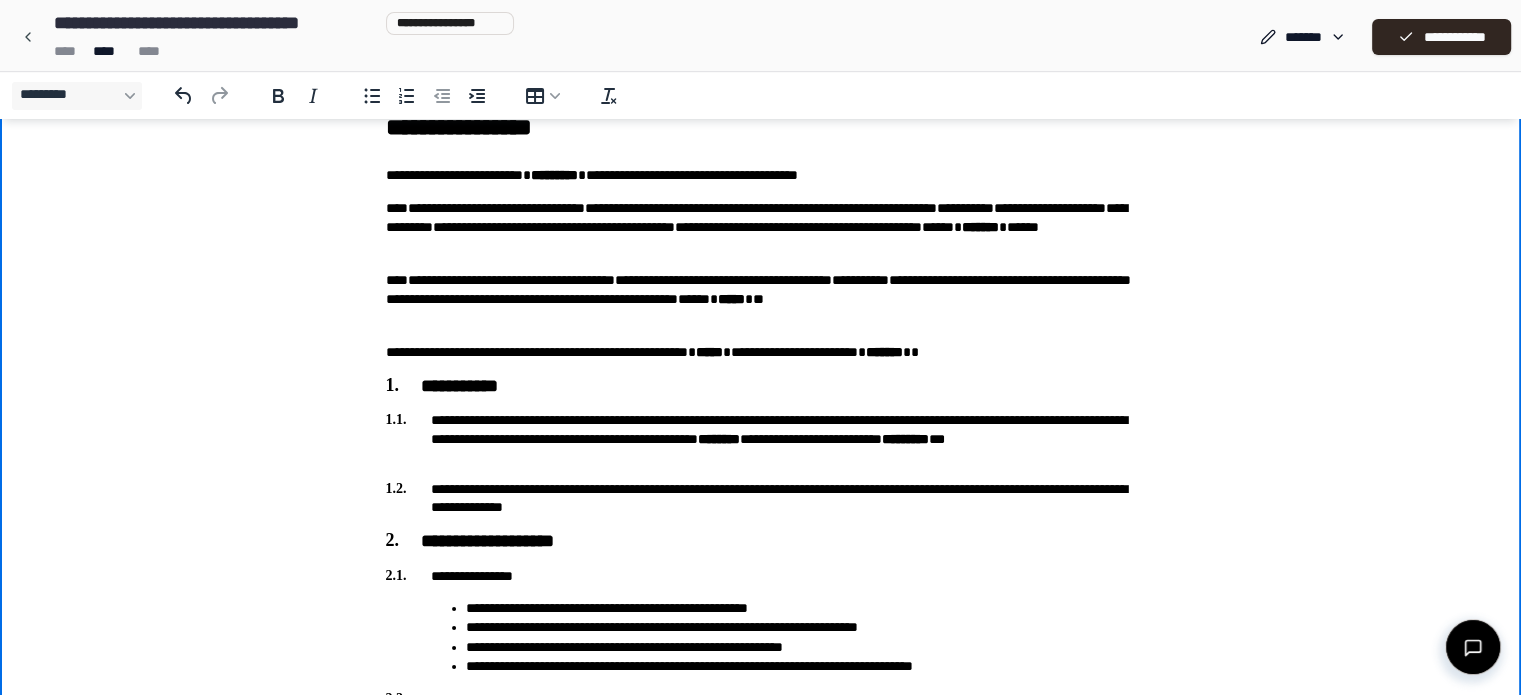 click on "**********" at bounding box center [761, 300] 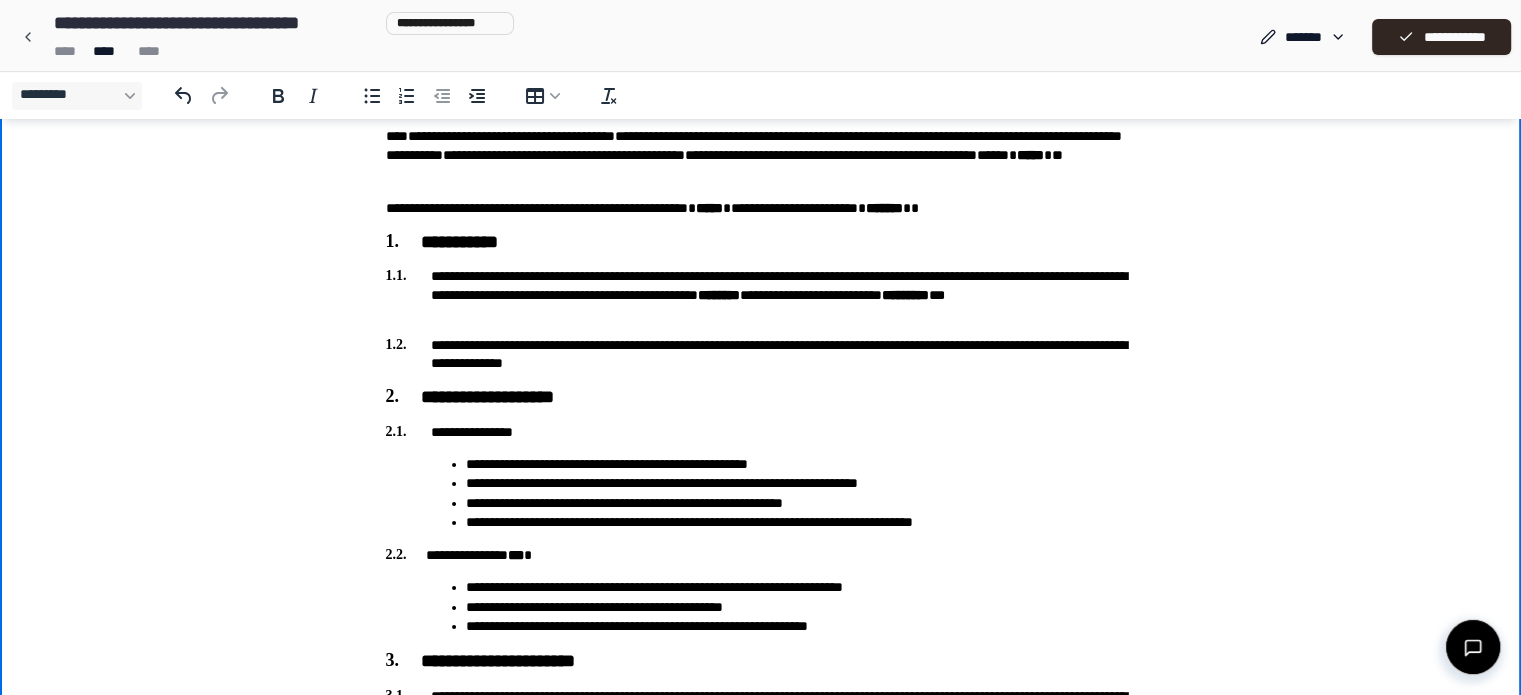scroll, scrollTop: 176, scrollLeft: 0, axis: vertical 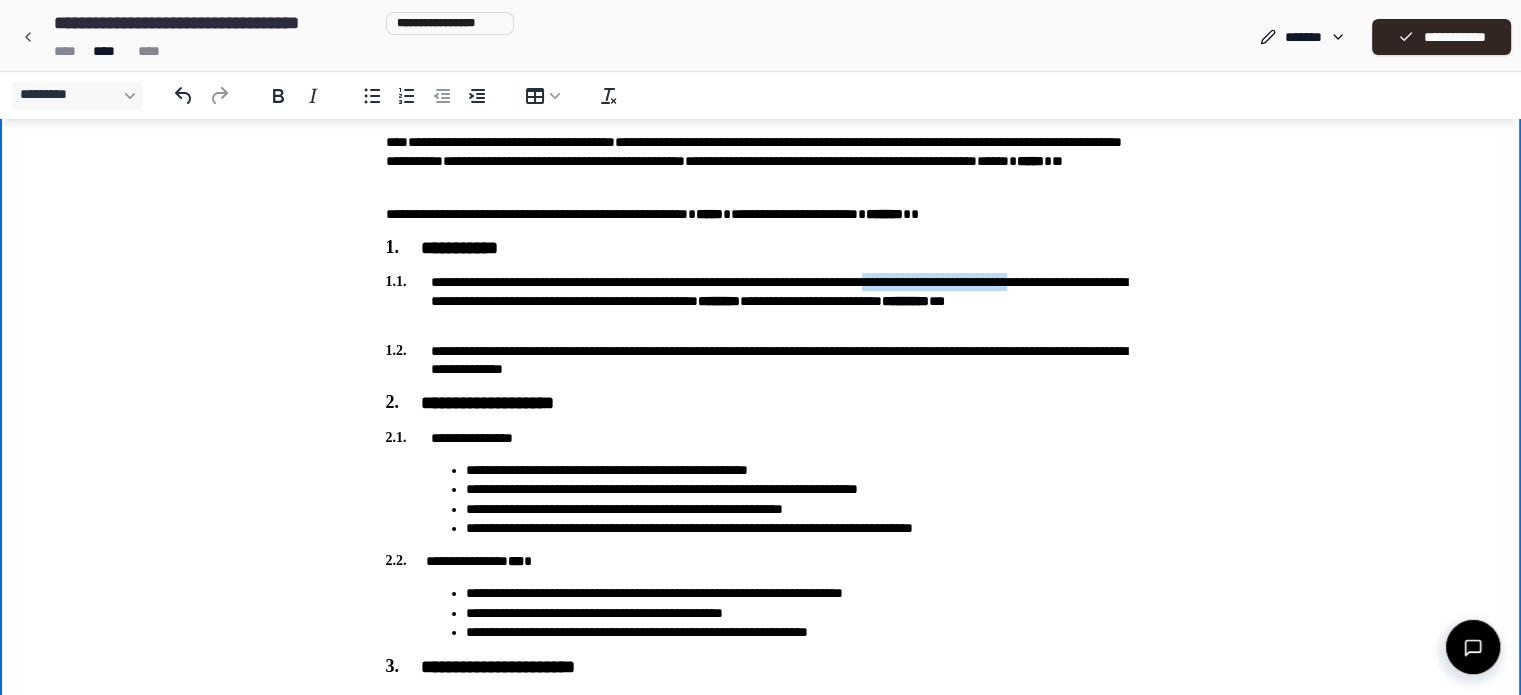 drag, startPoint x: 973, startPoint y: 278, endPoint x: 480, endPoint y: 300, distance: 493.49063 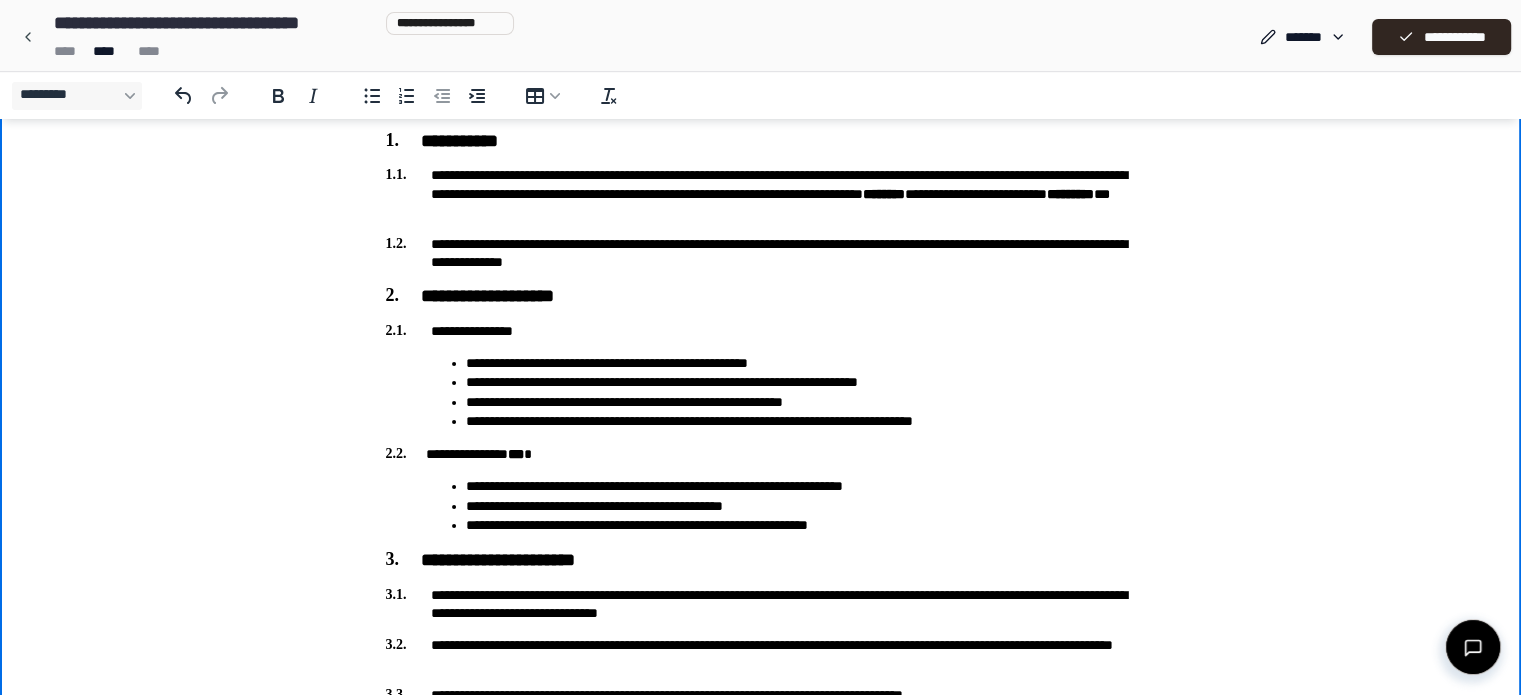 scroll, scrollTop: 287, scrollLeft: 0, axis: vertical 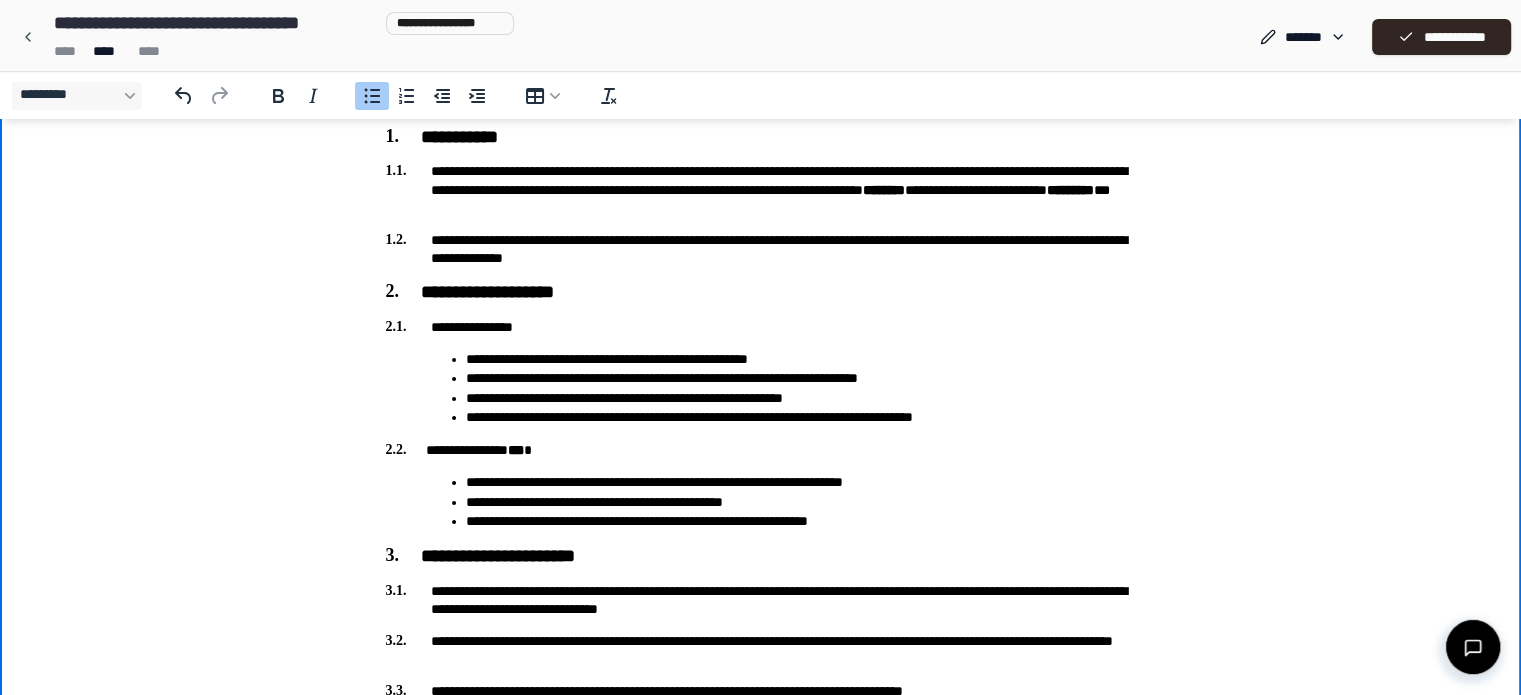click on "**********" at bounding box center (801, 359) 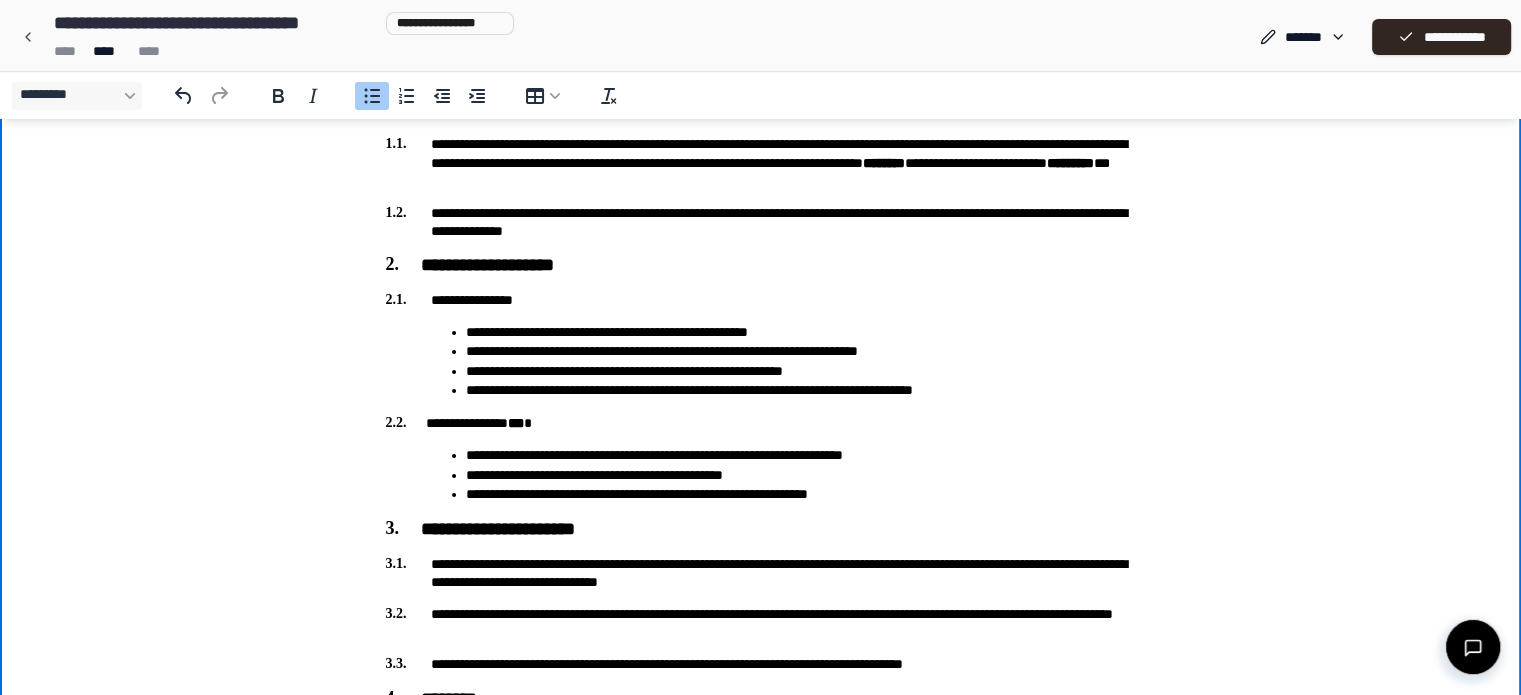 scroll, scrollTop: 315, scrollLeft: 0, axis: vertical 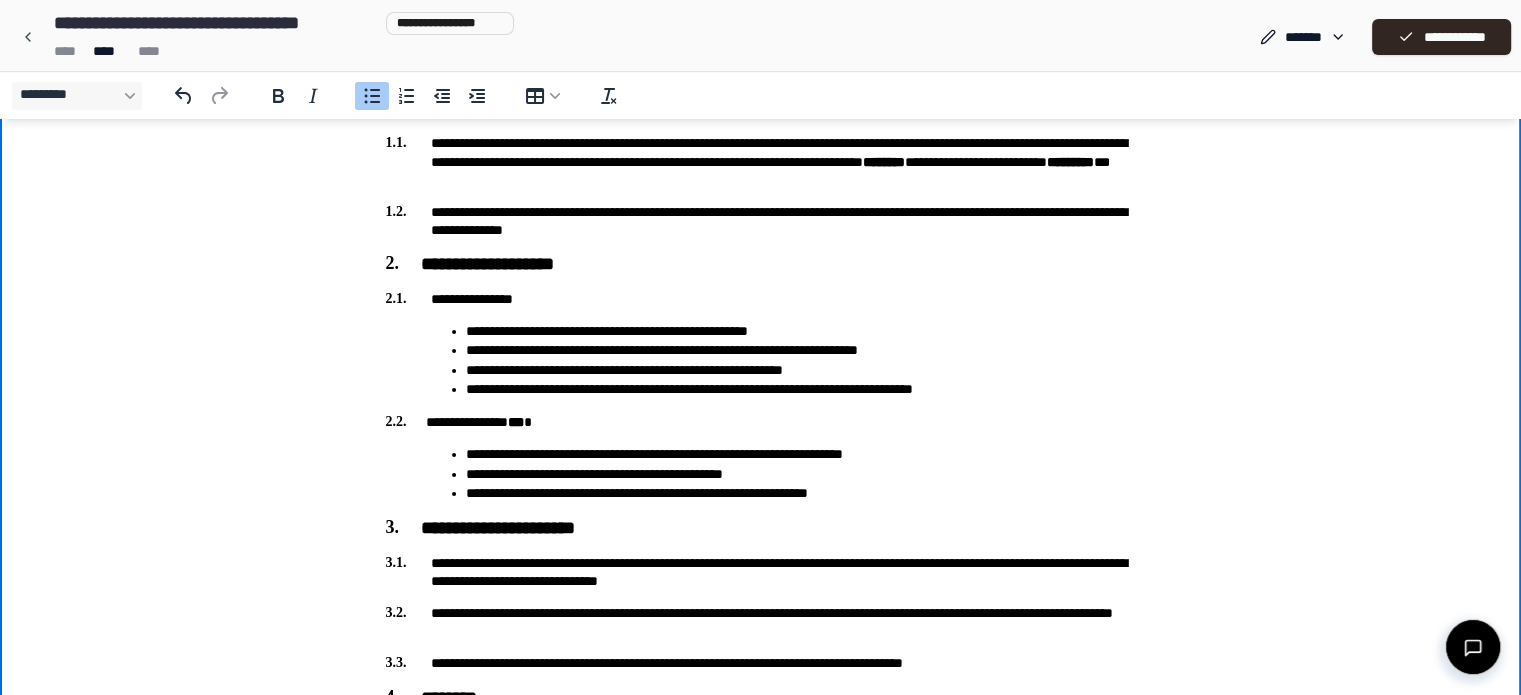 click on "**********" at bounding box center (801, 493) 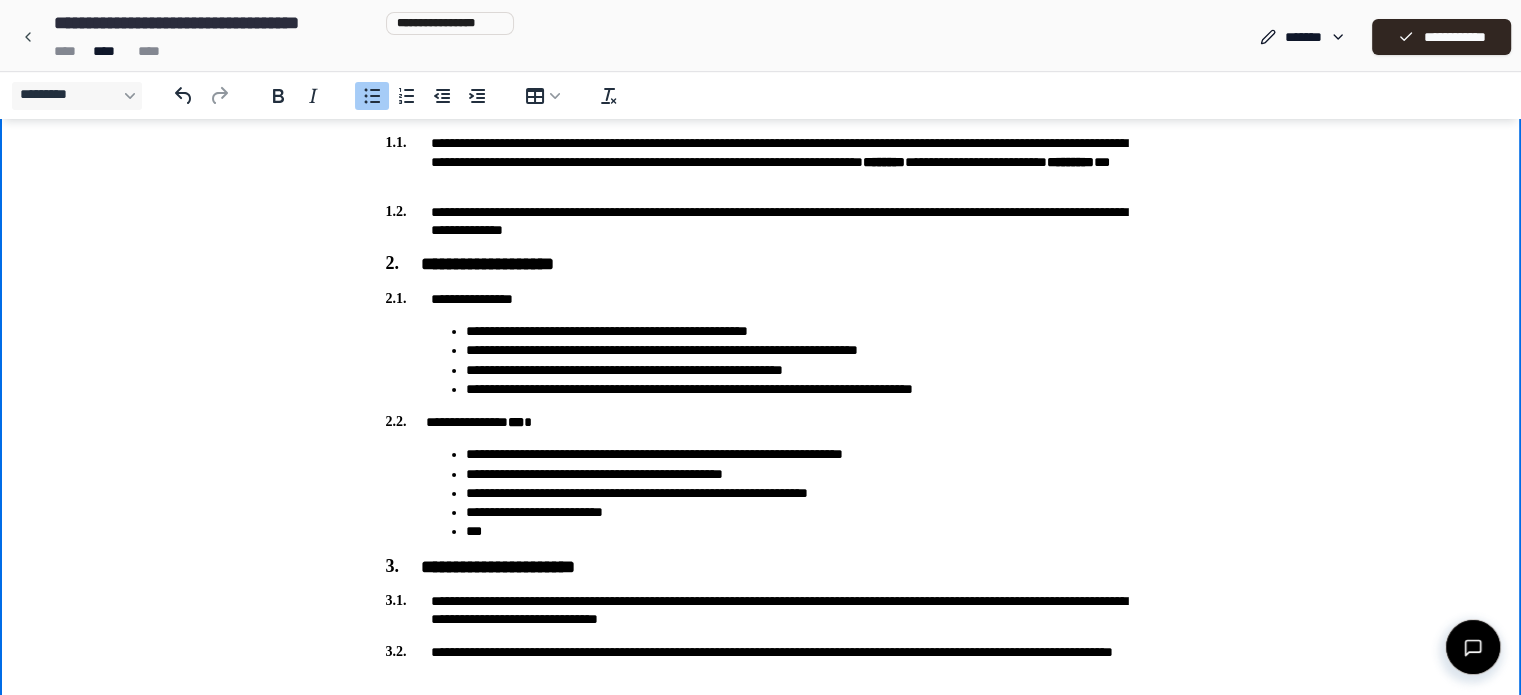 click on "**********" at bounding box center (801, 512) 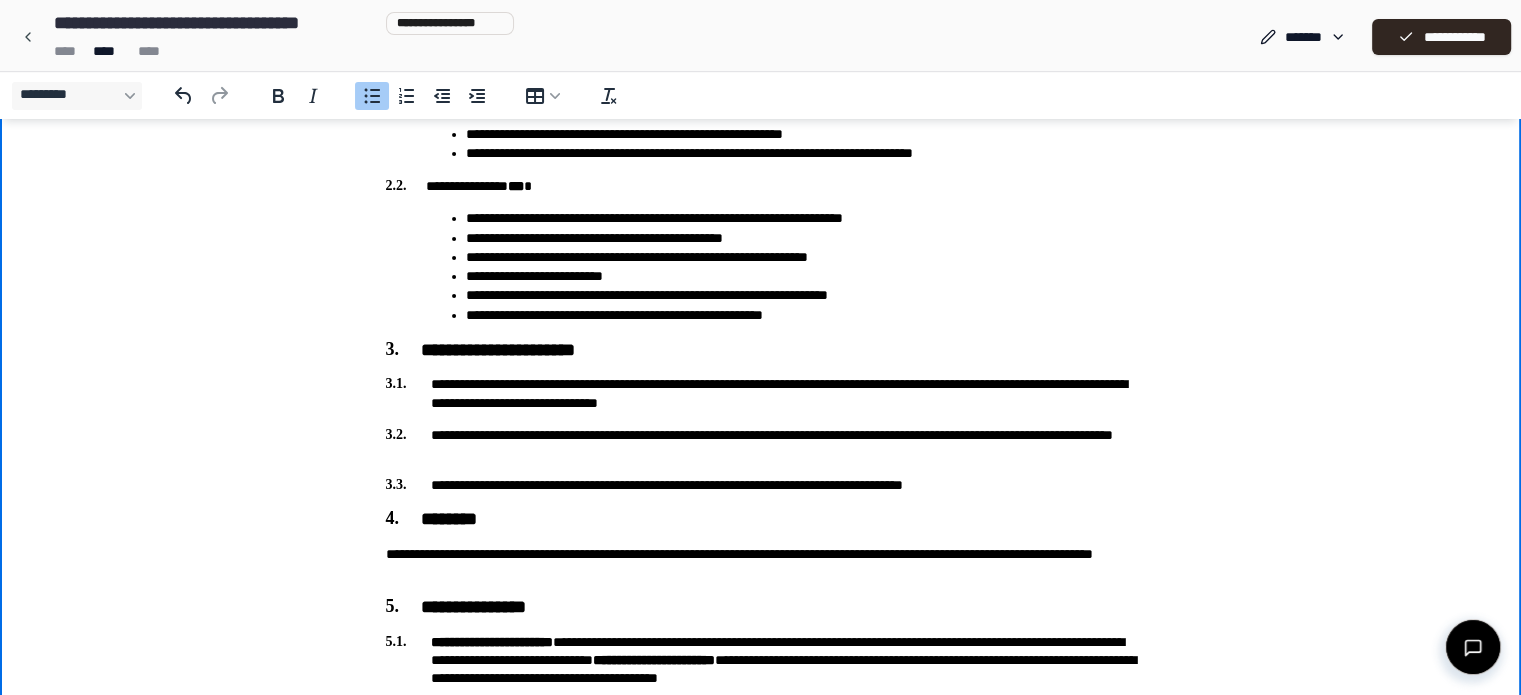 scroll, scrollTop: 552, scrollLeft: 0, axis: vertical 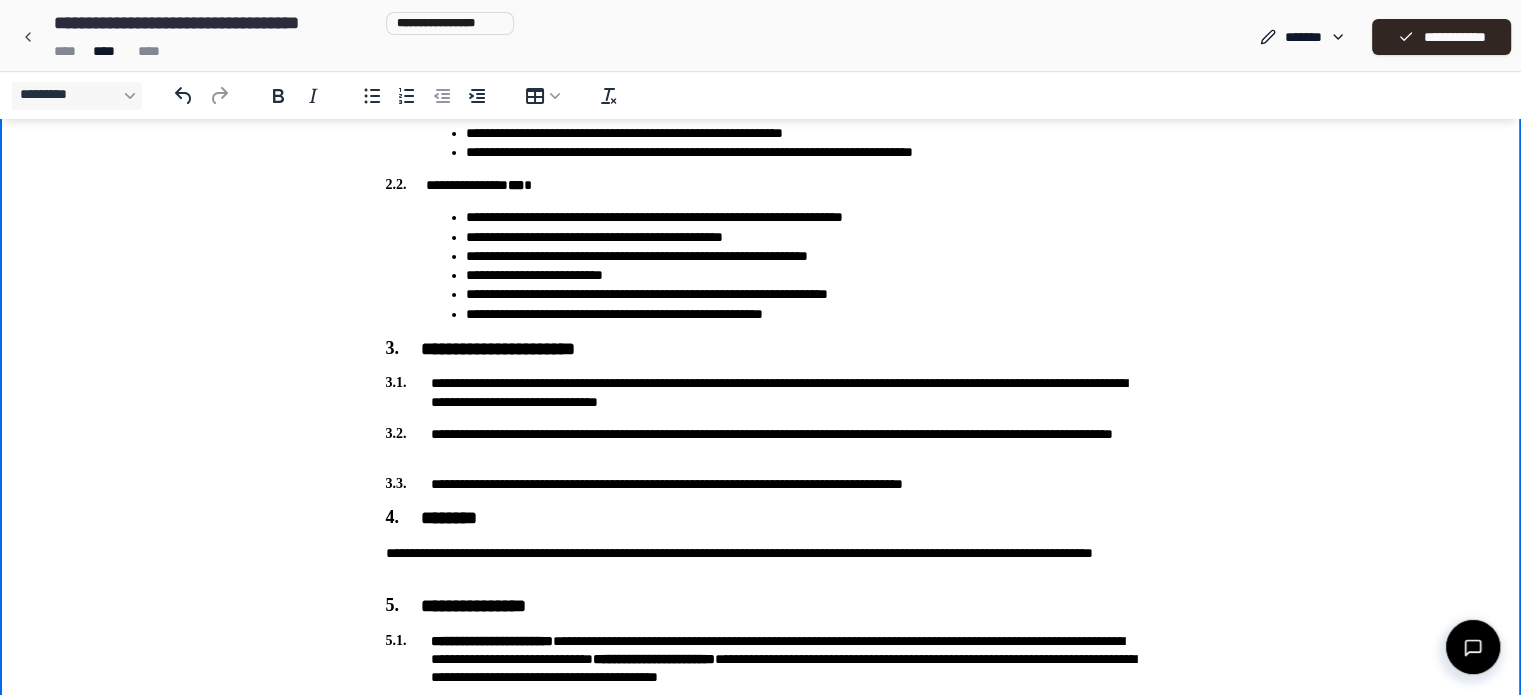 click on "**********" at bounding box center (761, 392) 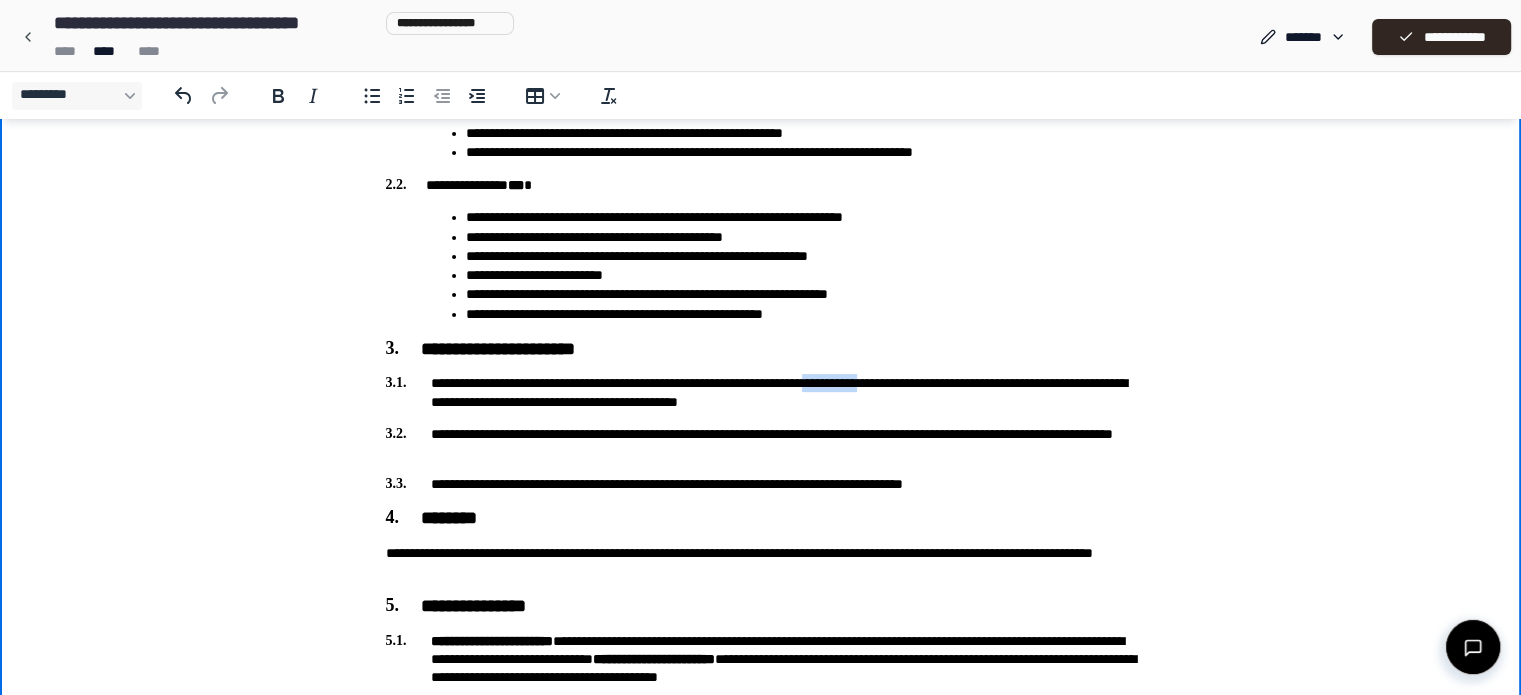 drag, startPoint x: 902, startPoint y: 383, endPoint x: 974, endPoint y: 385, distance: 72.02777 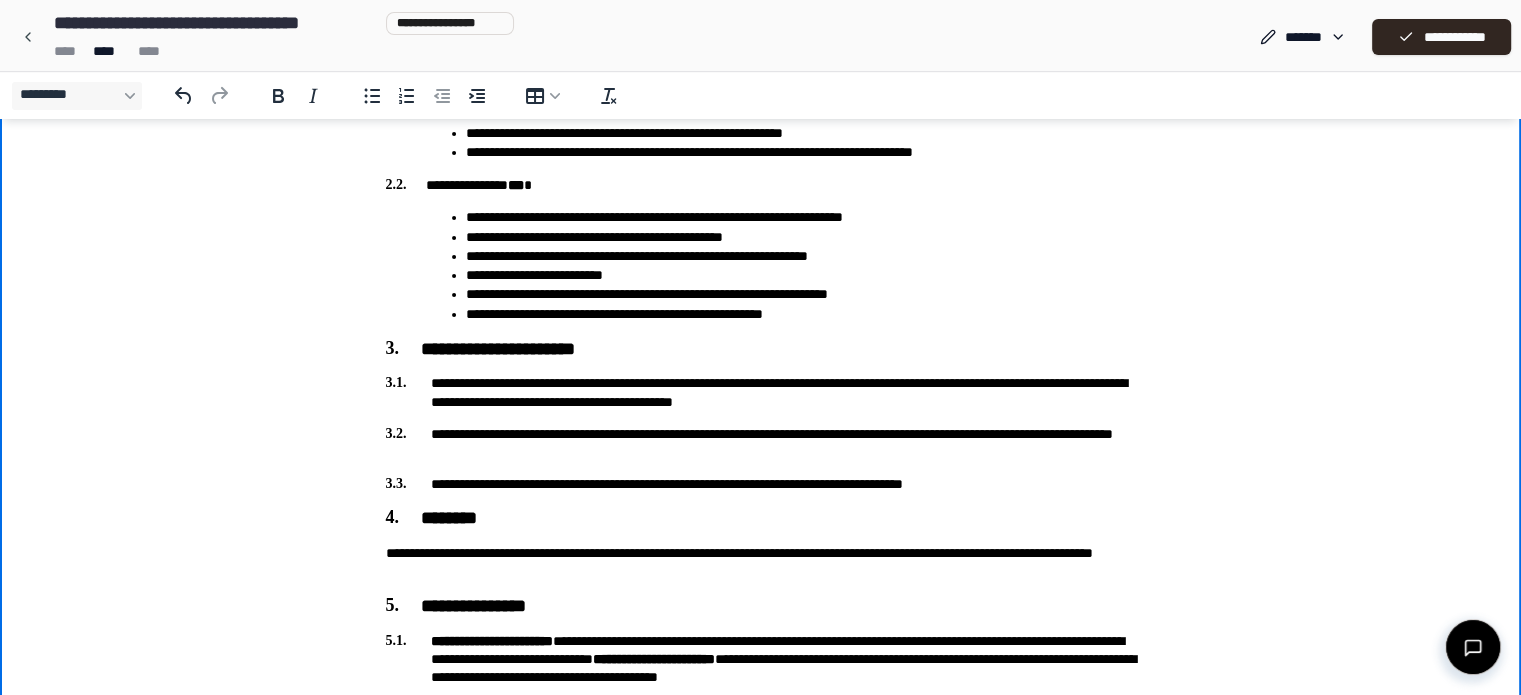 click on "**********" at bounding box center [761, 392] 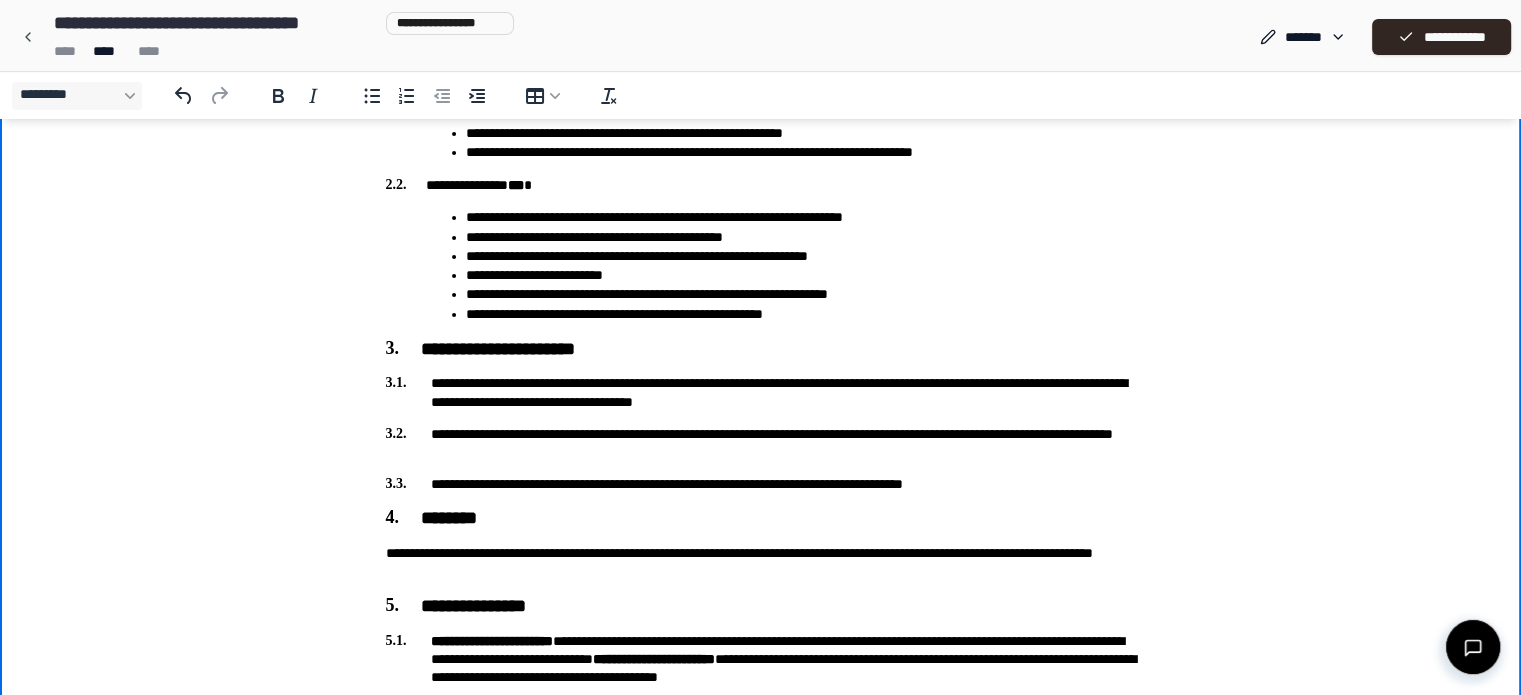 click on "**********" at bounding box center [761, 392] 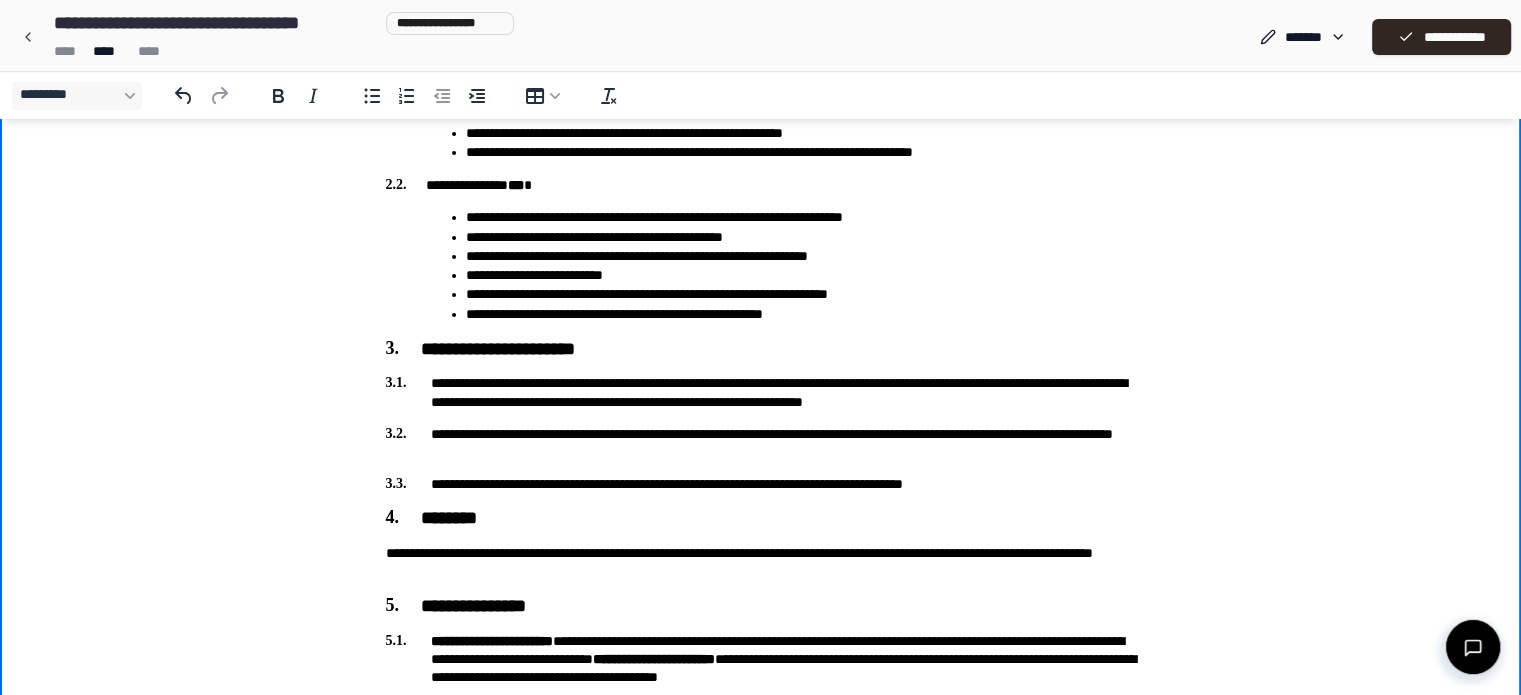 click on "**********" at bounding box center [761, 392] 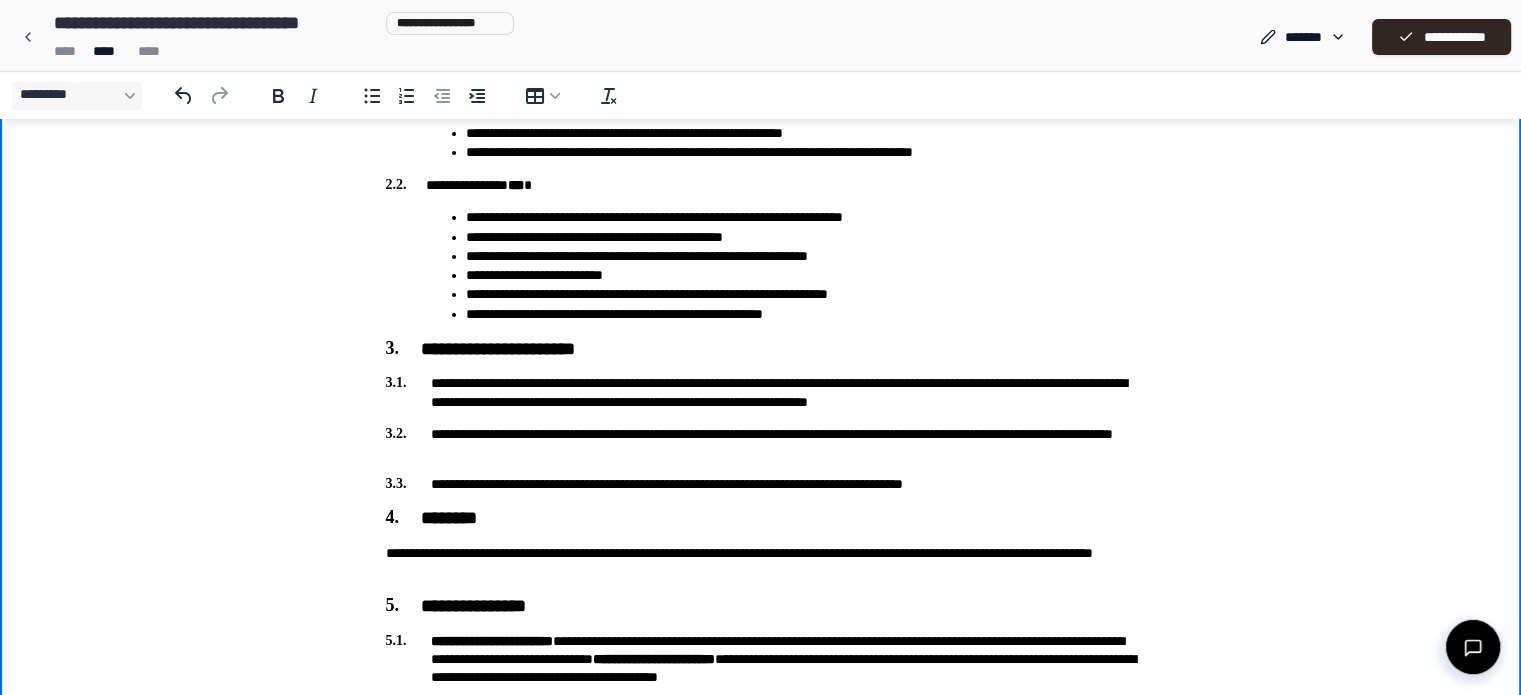 click on "**********" at bounding box center [761, 392] 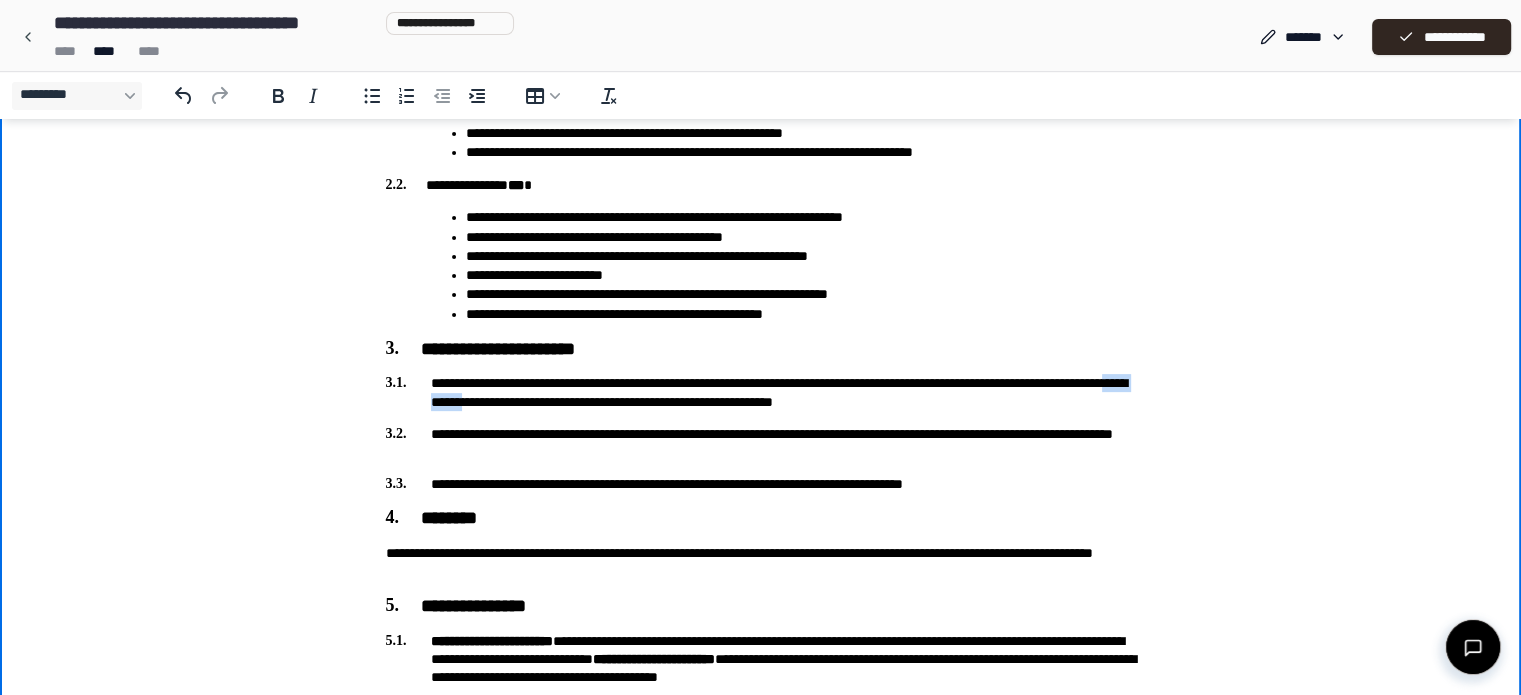 drag, startPoint x: 620, startPoint y: 401, endPoint x: 702, endPoint y: 399, distance: 82.02438 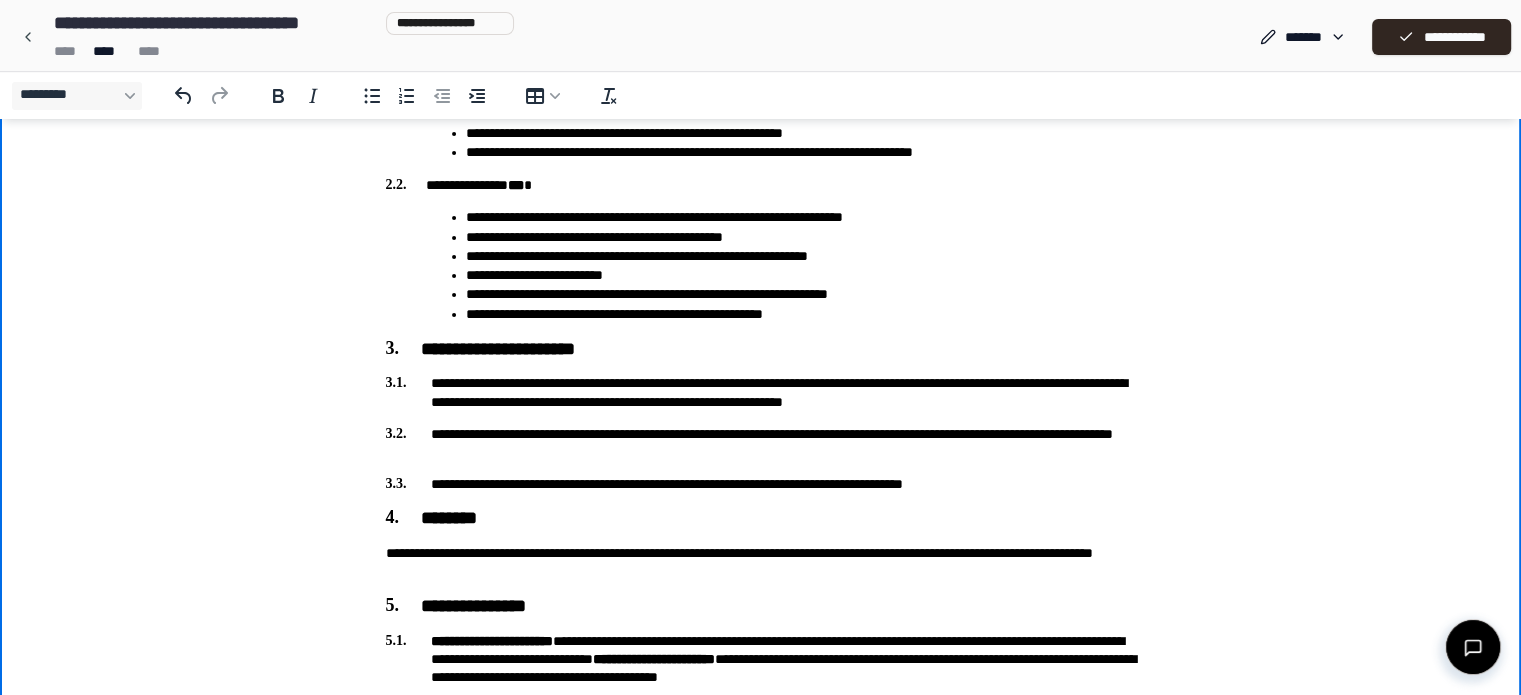 click on "**********" at bounding box center [761, 392] 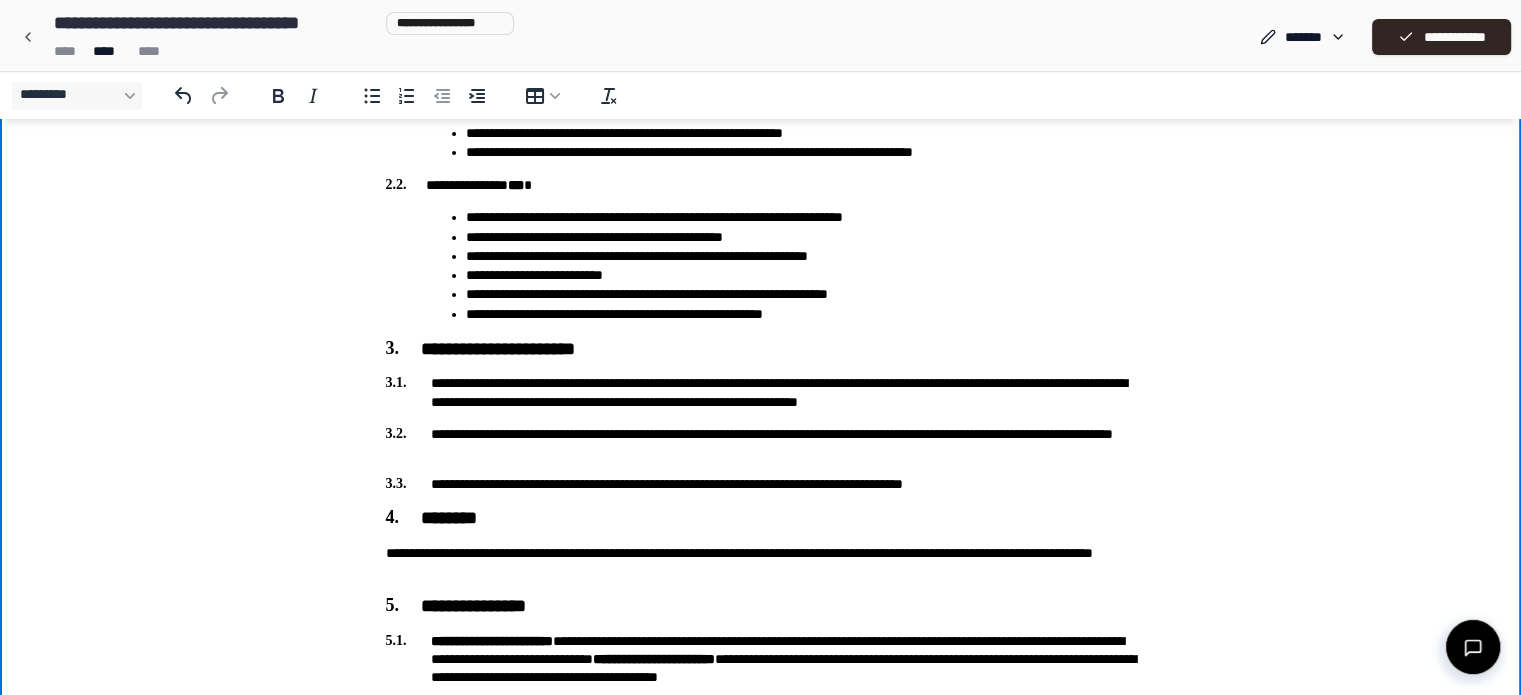 click on "**********" at bounding box center [761, 392] 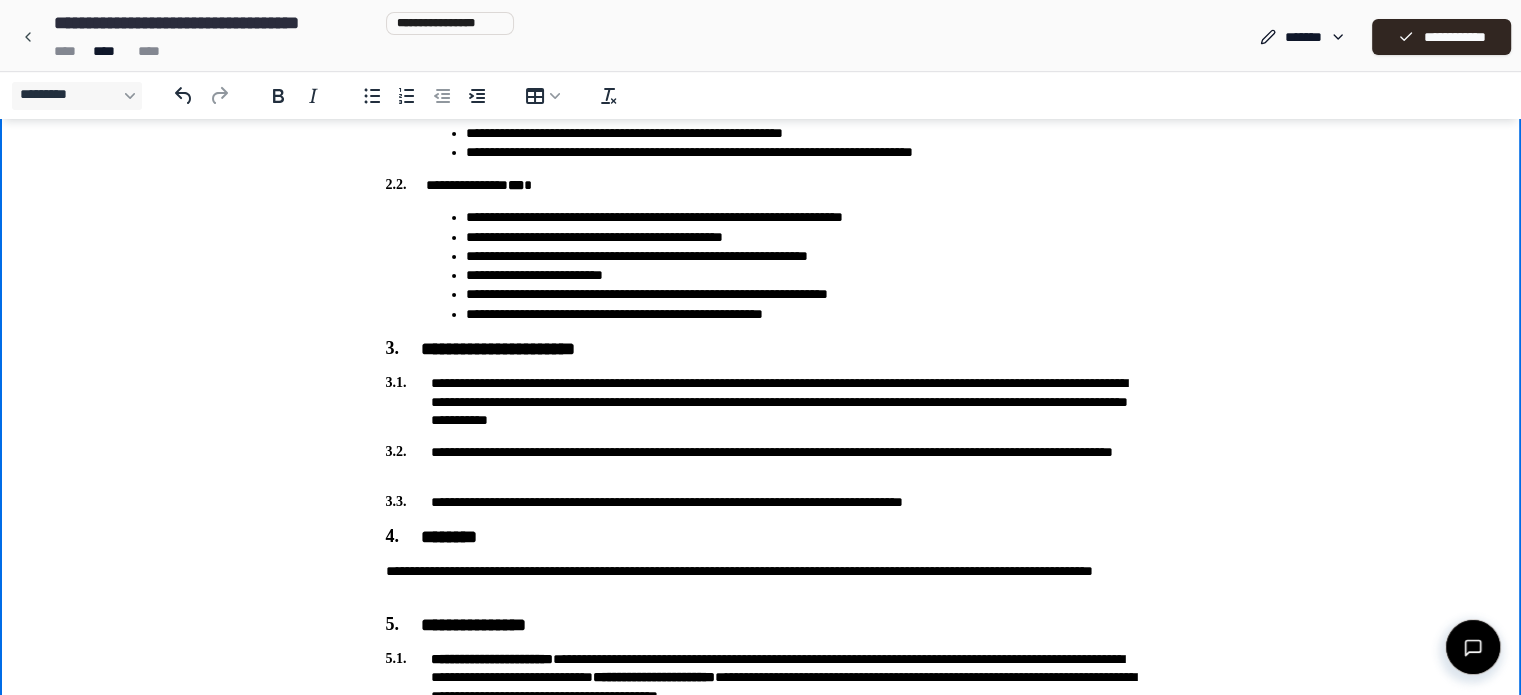 click on "**********" at bounding box center (761, 401) 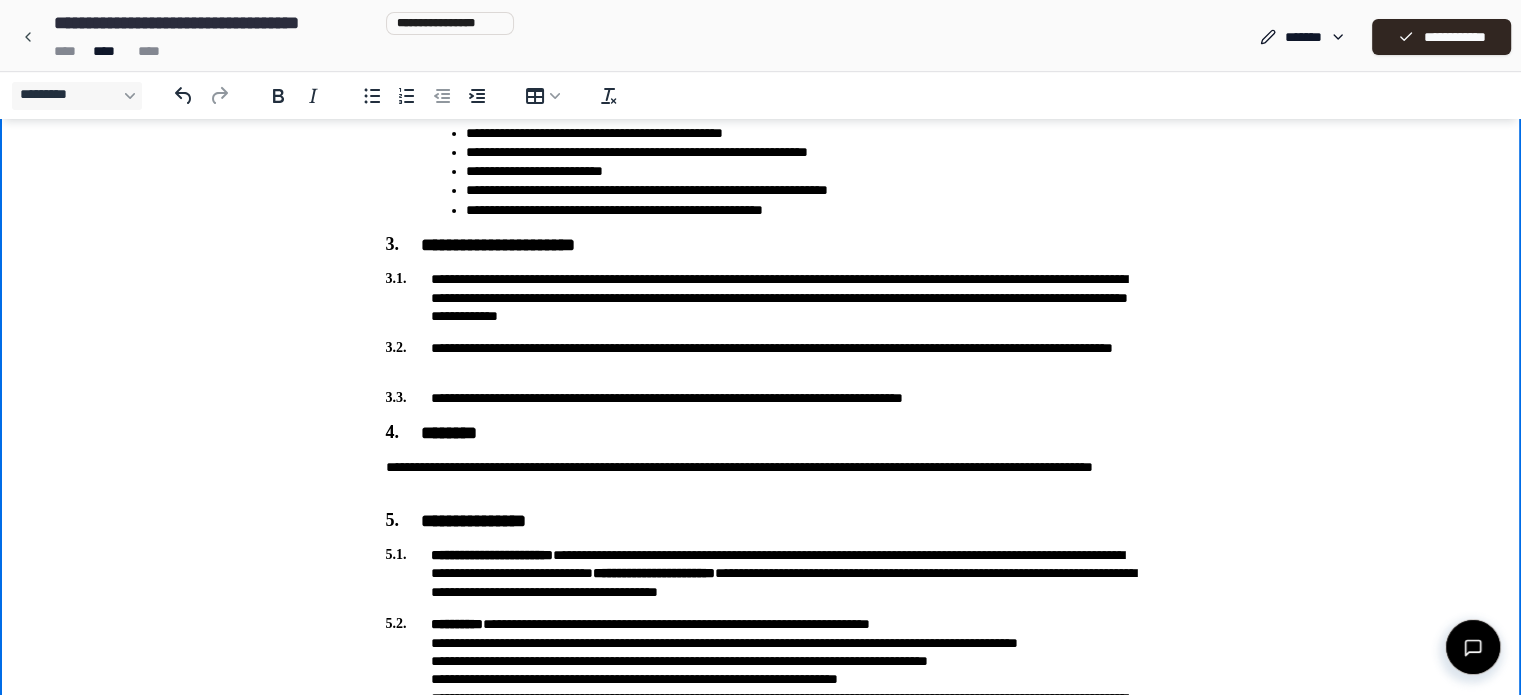 scroll, scrollTop: 659, scrollLeft: 0, axis: vertical 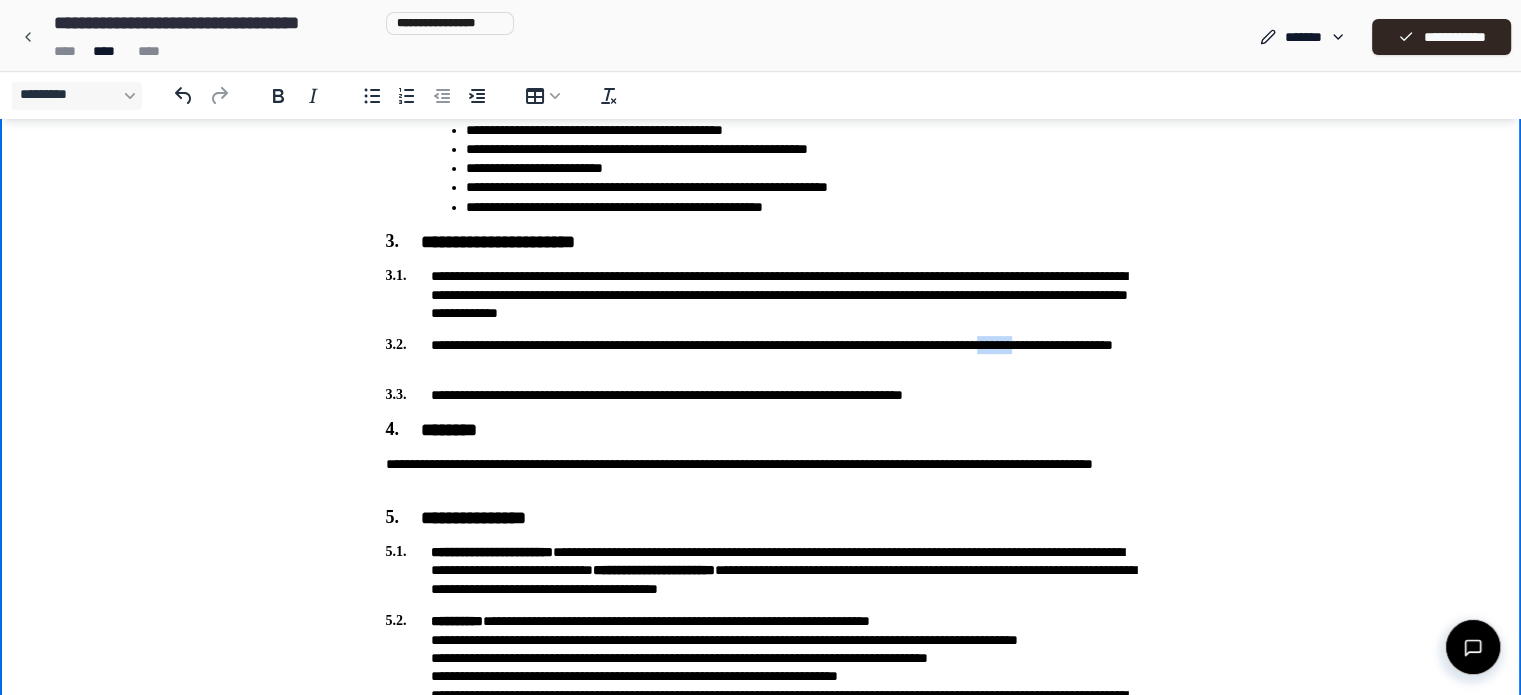 drag, startPoint x: 433, startPoint y: 363, endPoint x: 476, endPoint y: 362, distance: 43.011627 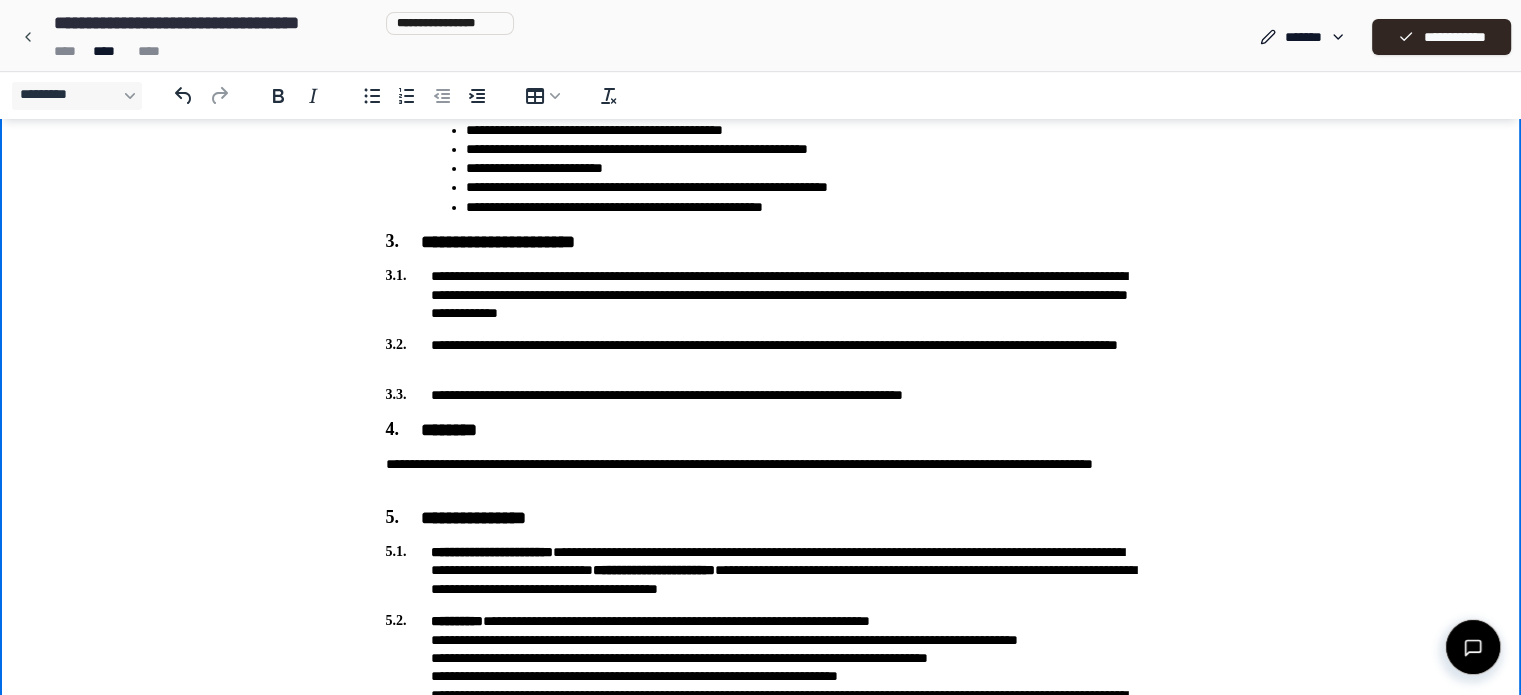 click on "**********" at bounding box center (761, 354) 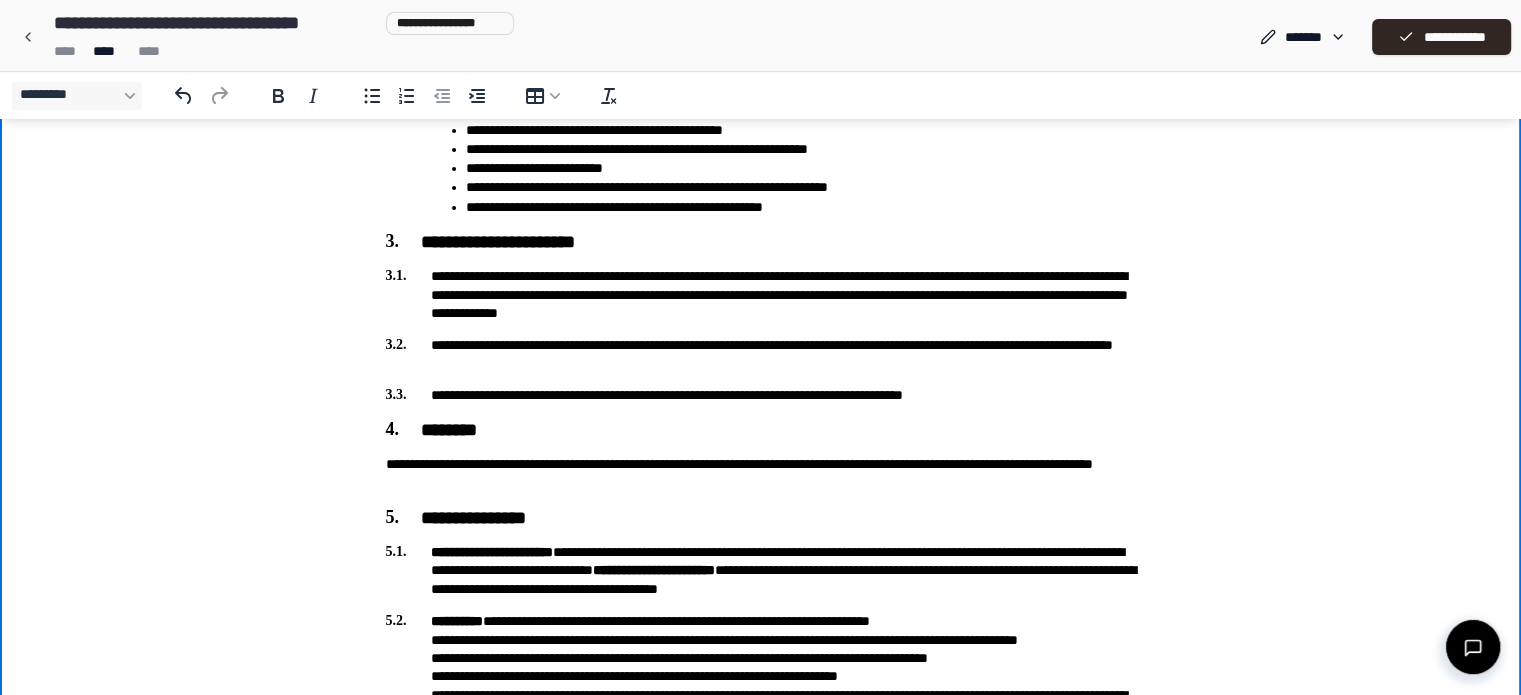 click on "**********" at bounding box center (761, 518) 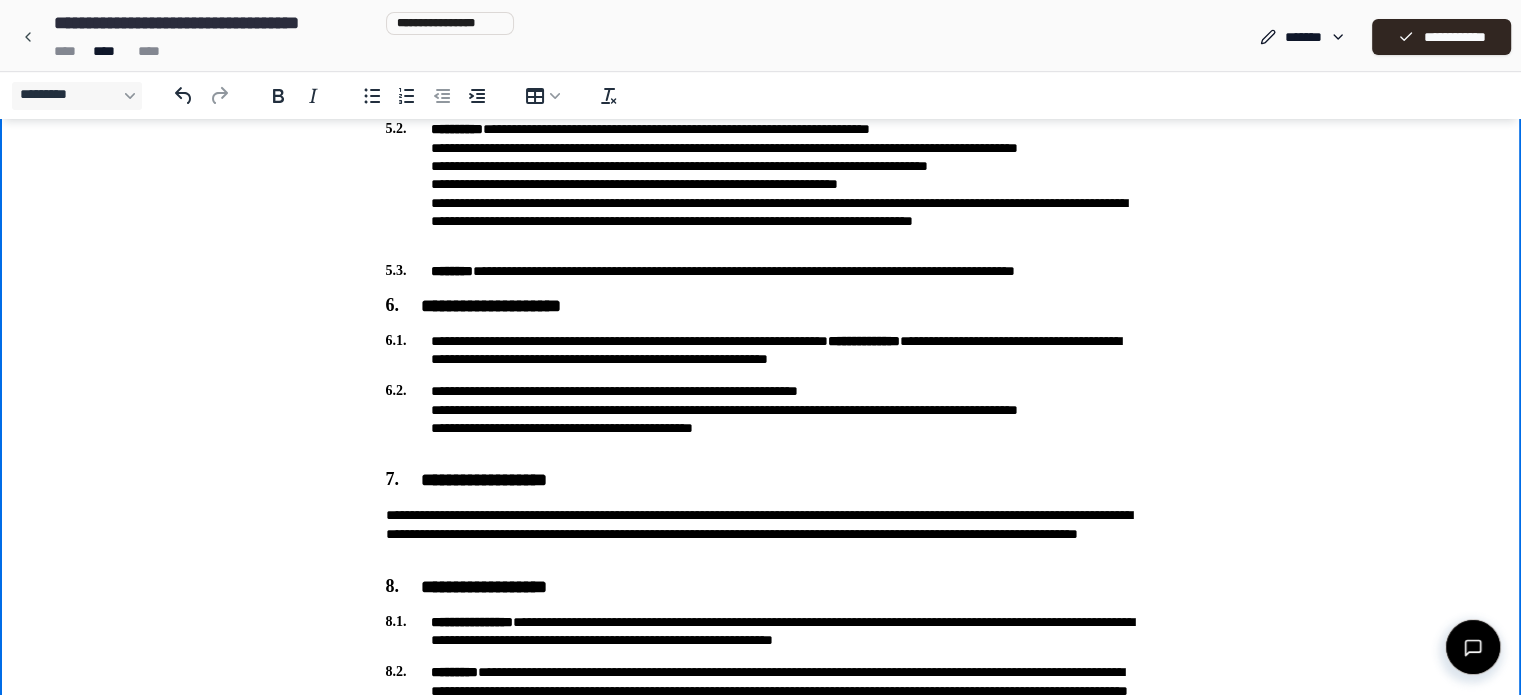scroll, scrollTop: 1152, scrollLeft: 0, axis: vertical 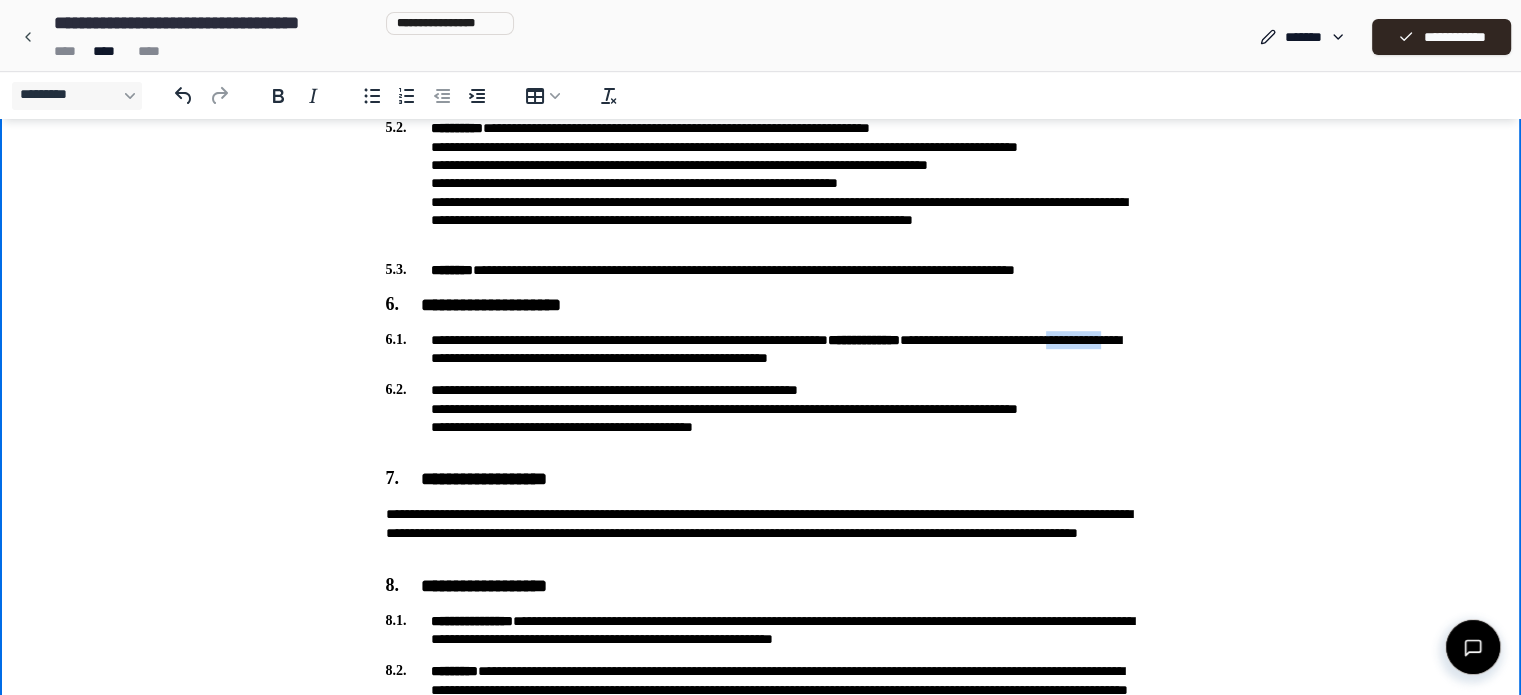 drag, startPoint x: 480, startPoint y: 359, endPoint x: 552, endPoint y: 354, distance: 72.1734 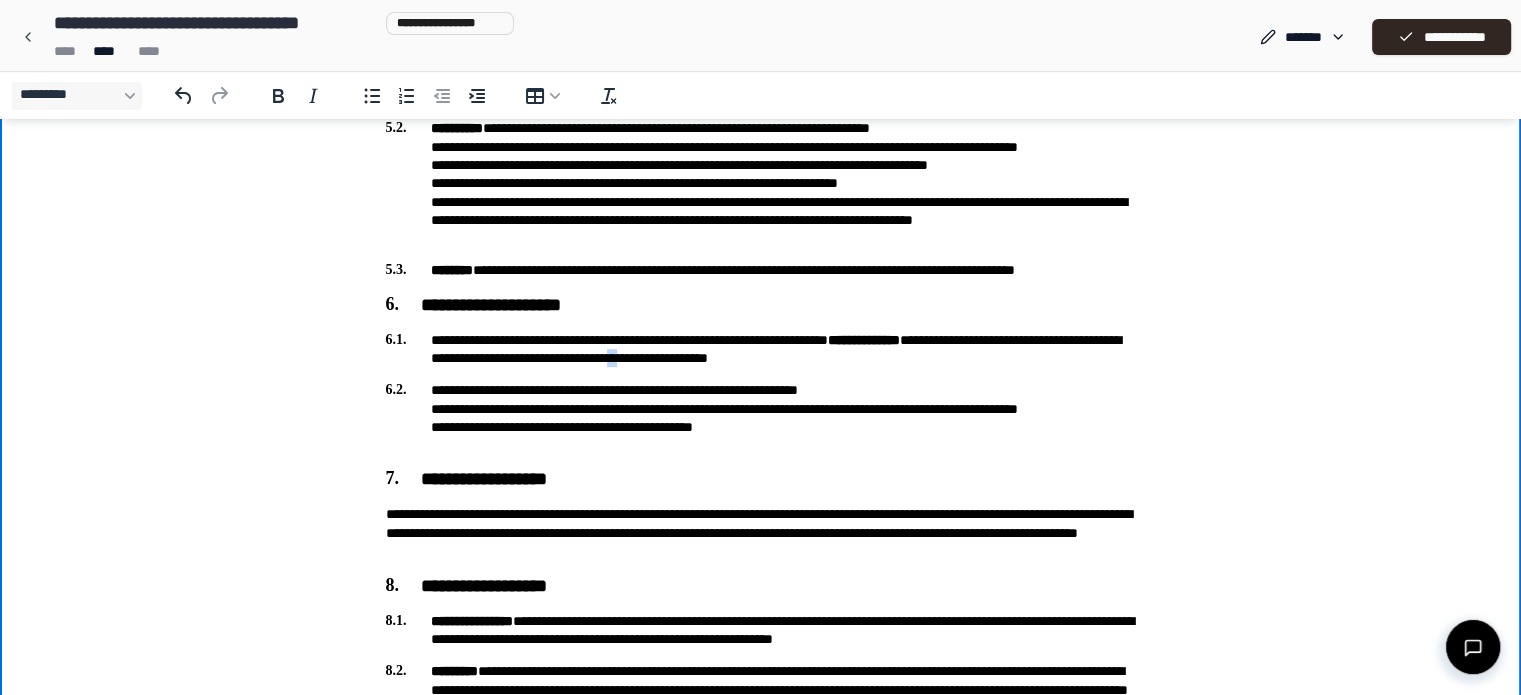 drag, startPoint x: 780, startPoint y: 360, endPoint x: 798, endPoint y: 359, distance: 18.027756 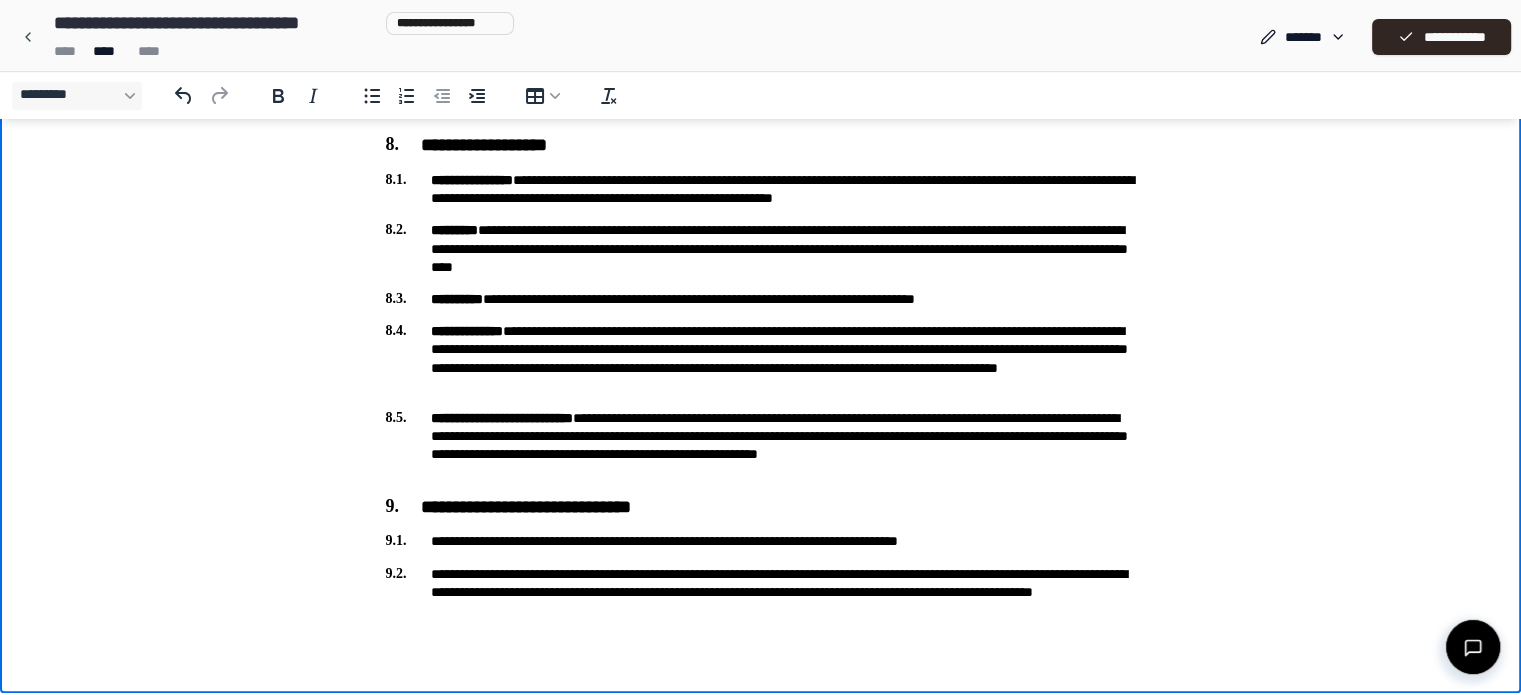scroll, scrollTop: 1599, scrollLeft: 0, axis: vertical 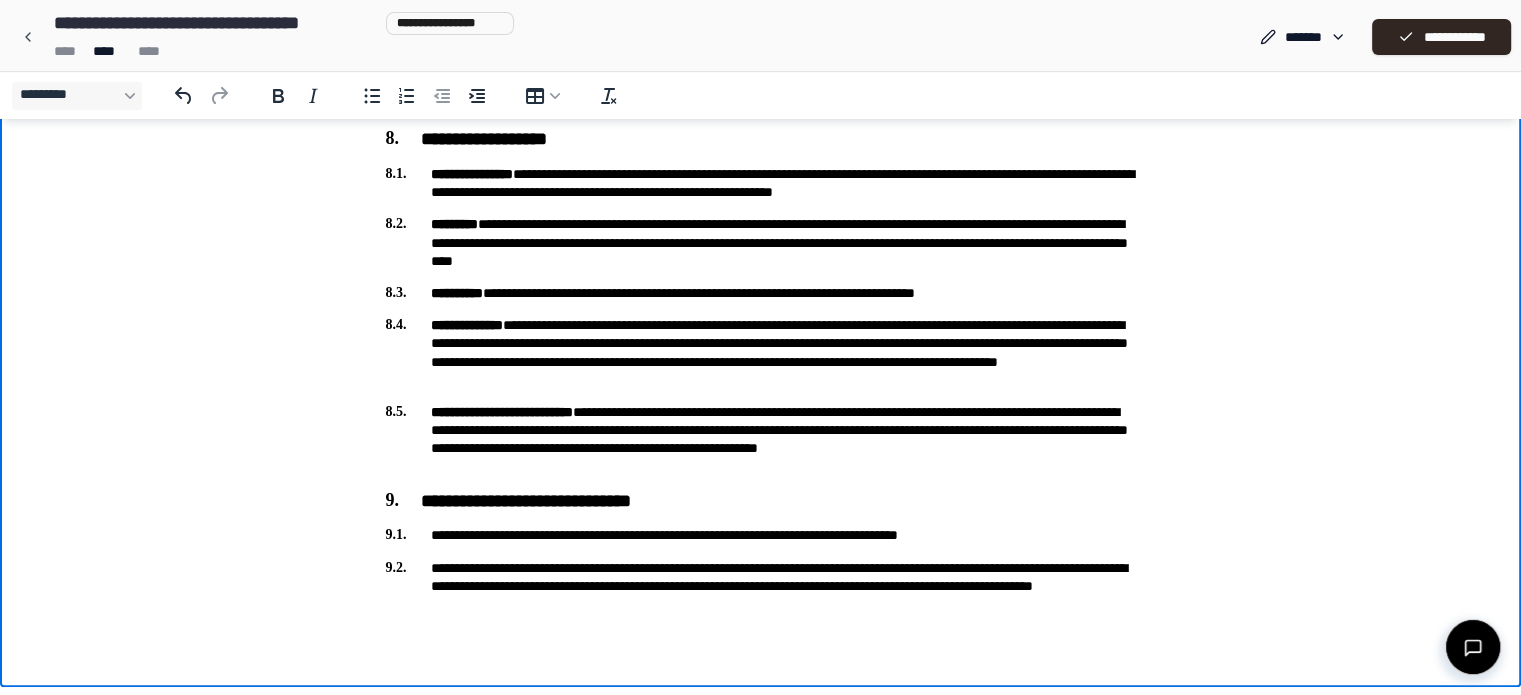 click on "**********" at bounding box center [761, -422] 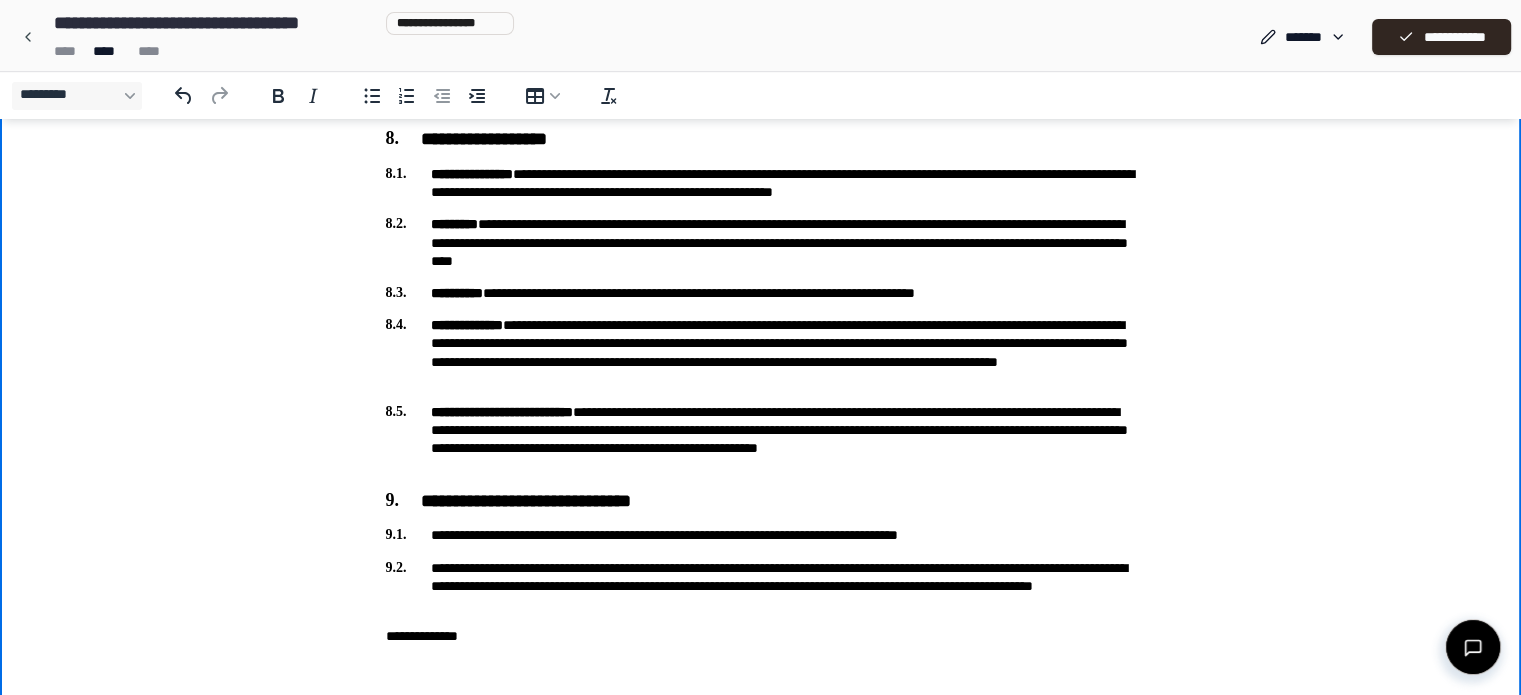scroll, scrollTop: 1672, scrollLeft: 0, axis: vertical 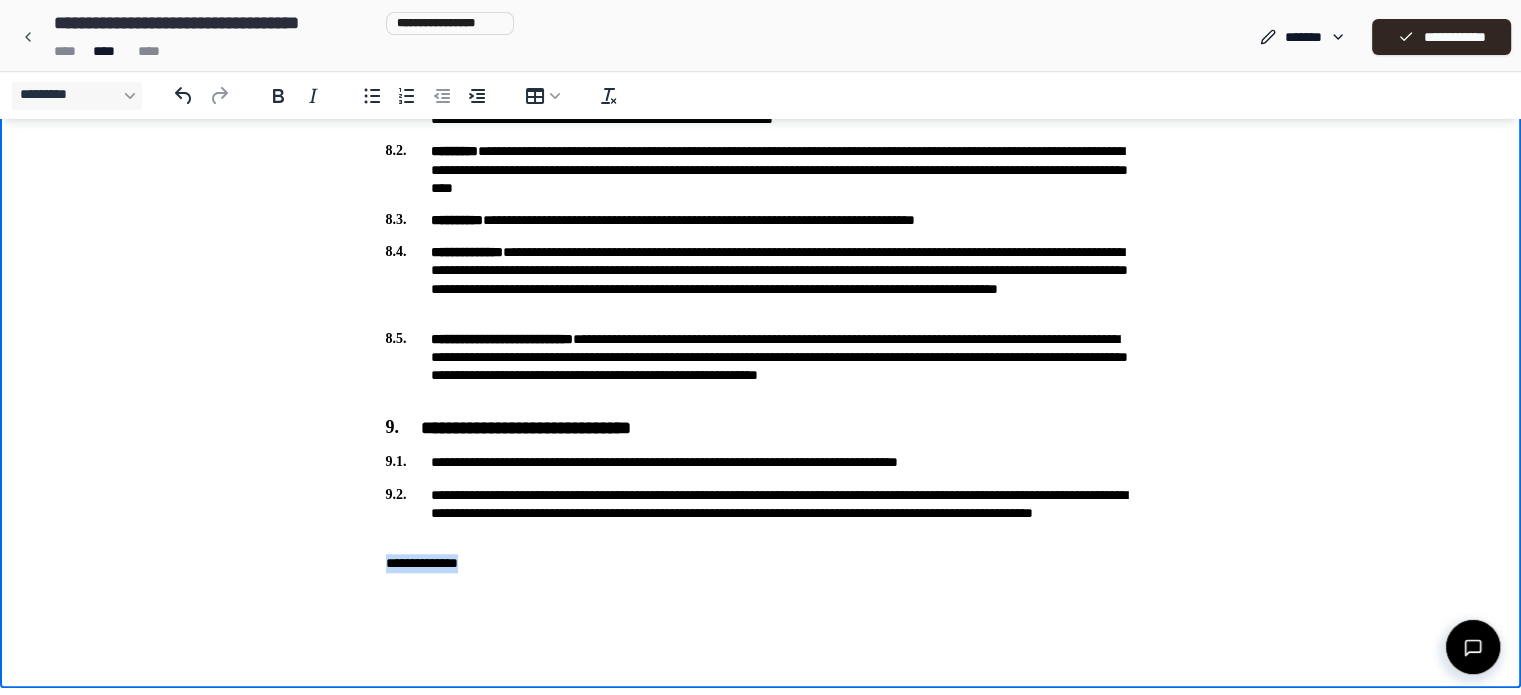 drag, startPoint x: 388, startPoint y: 563, endPoint x: 485, endPoint y: 563, distance: 97 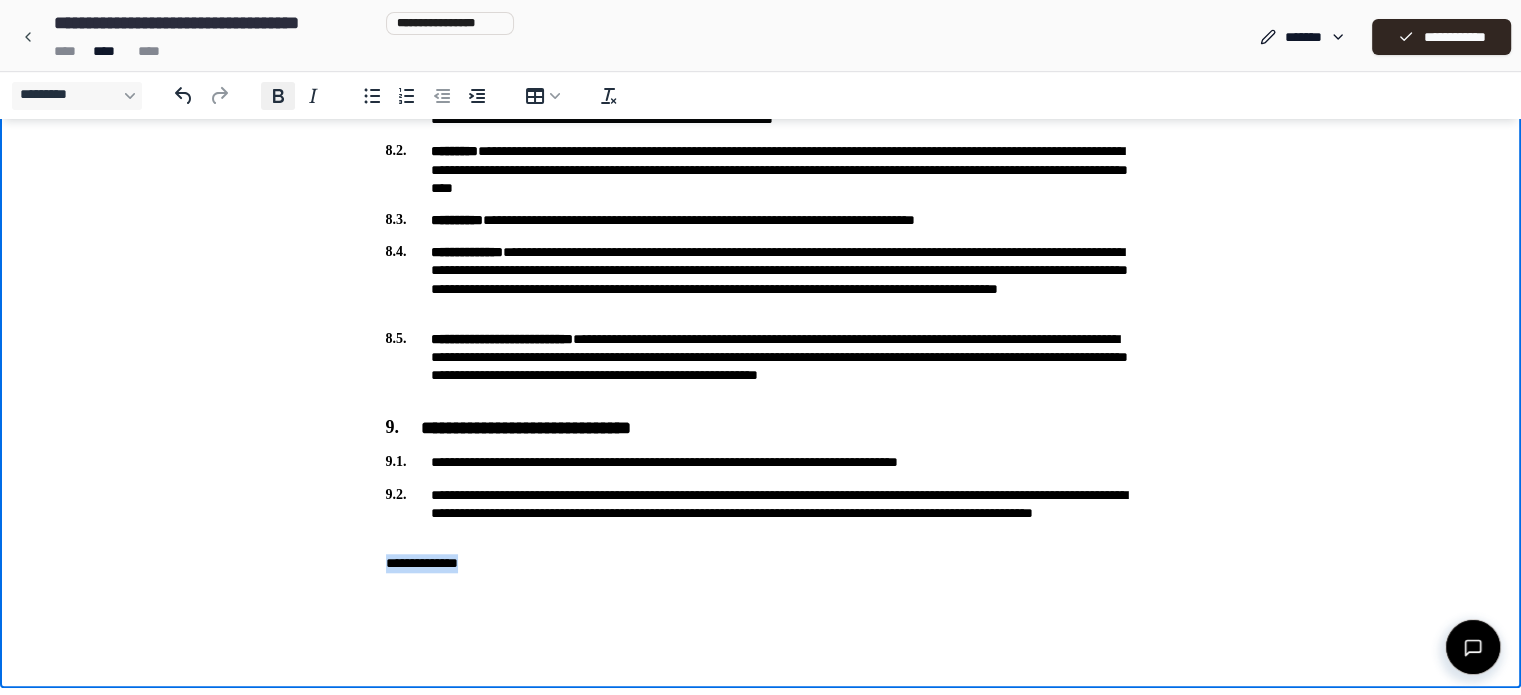 click 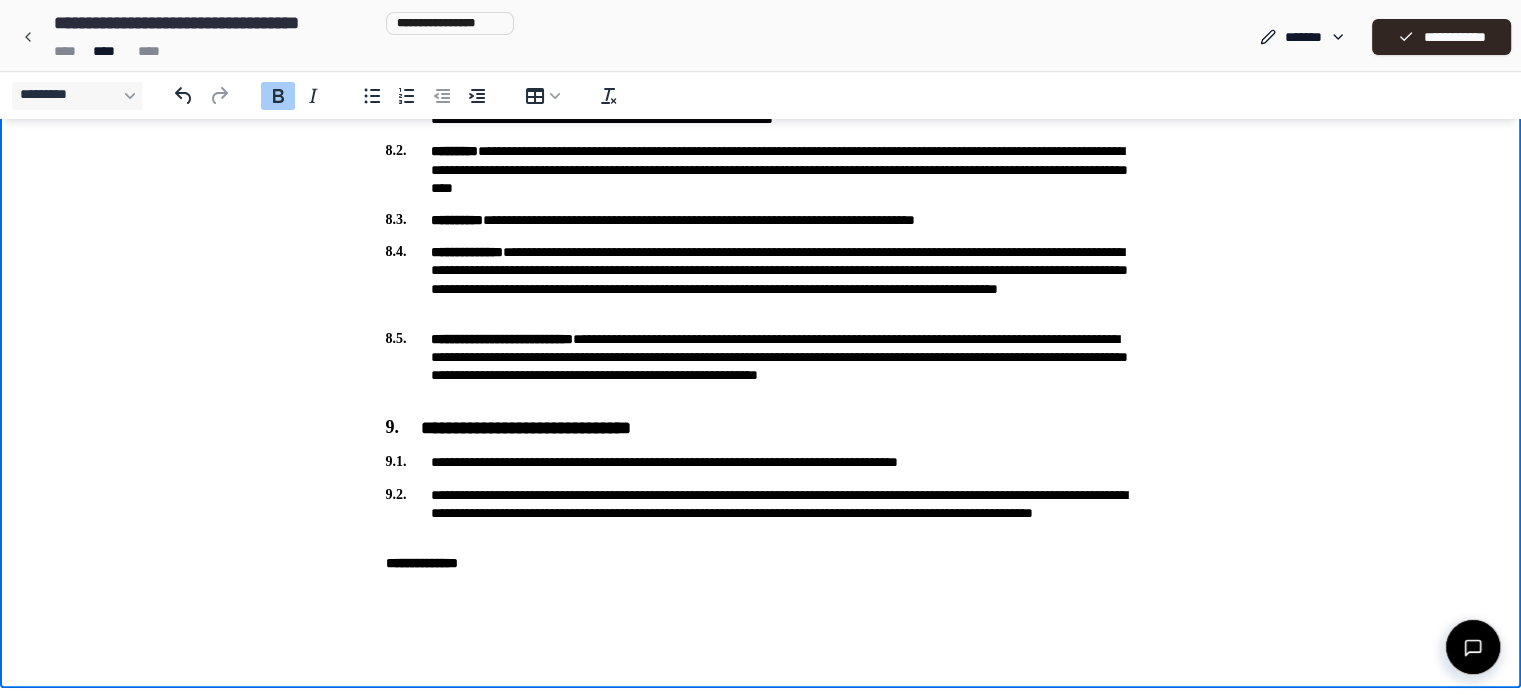 click on "**********" at bounding box center (761, -458) 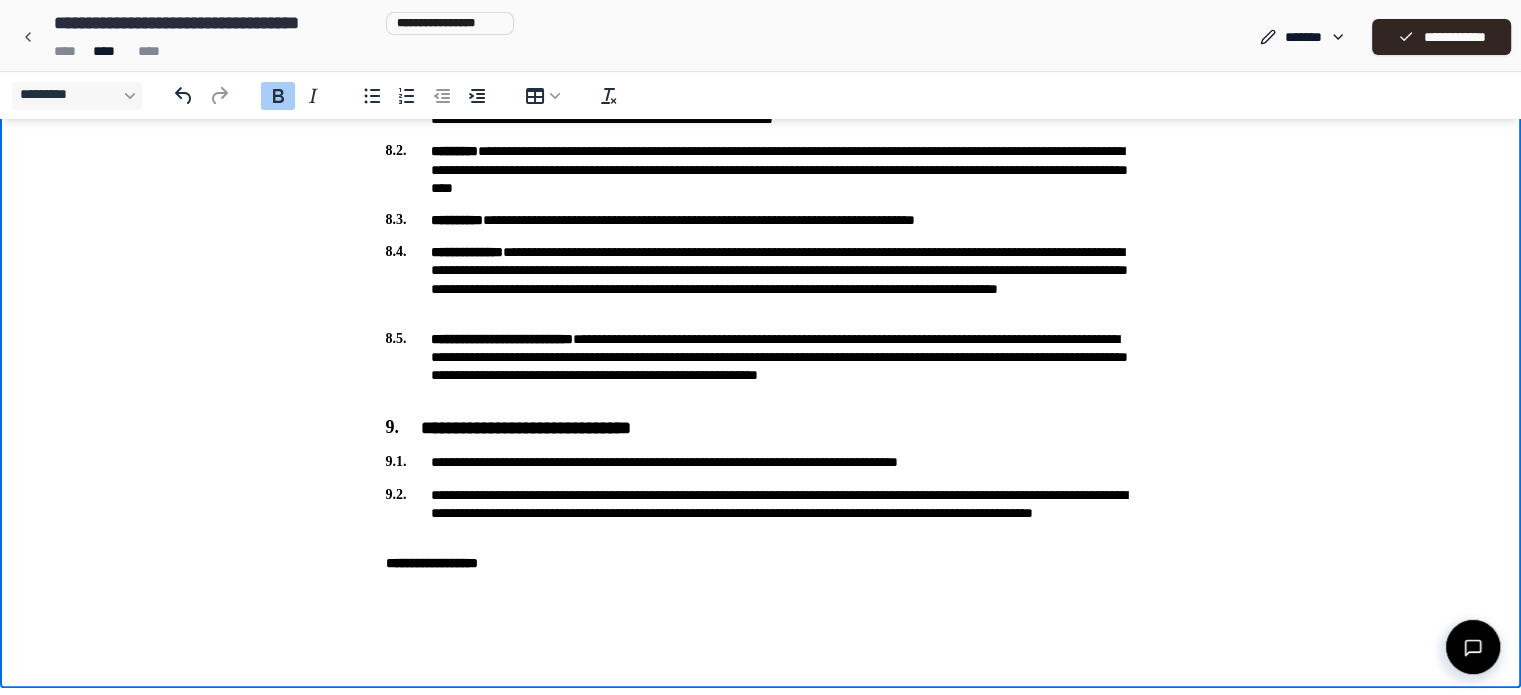 click on "**********" at bounding box center (761, 429) 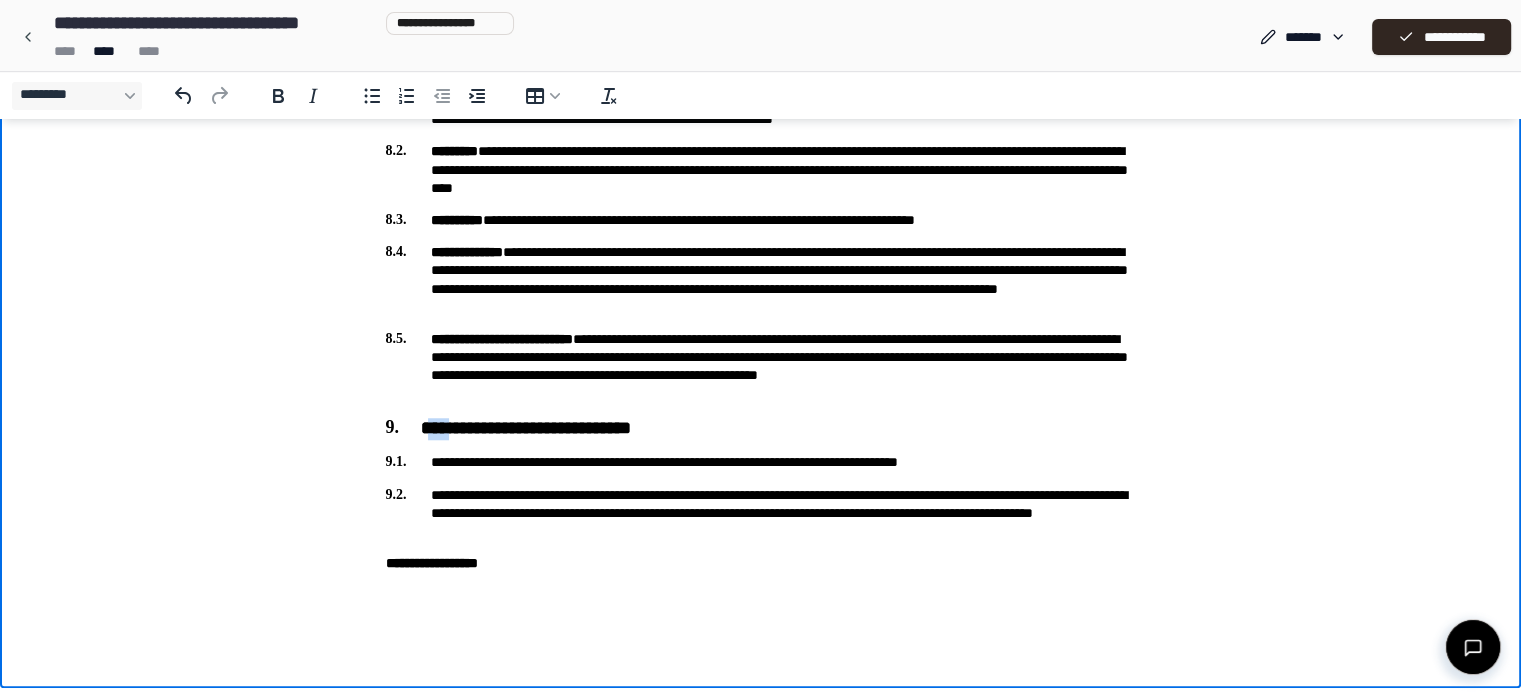 drag, startPoint x: 437, startPoint y: 432, endPoint x: 460, endPoint y: 431, distance: 23.021729 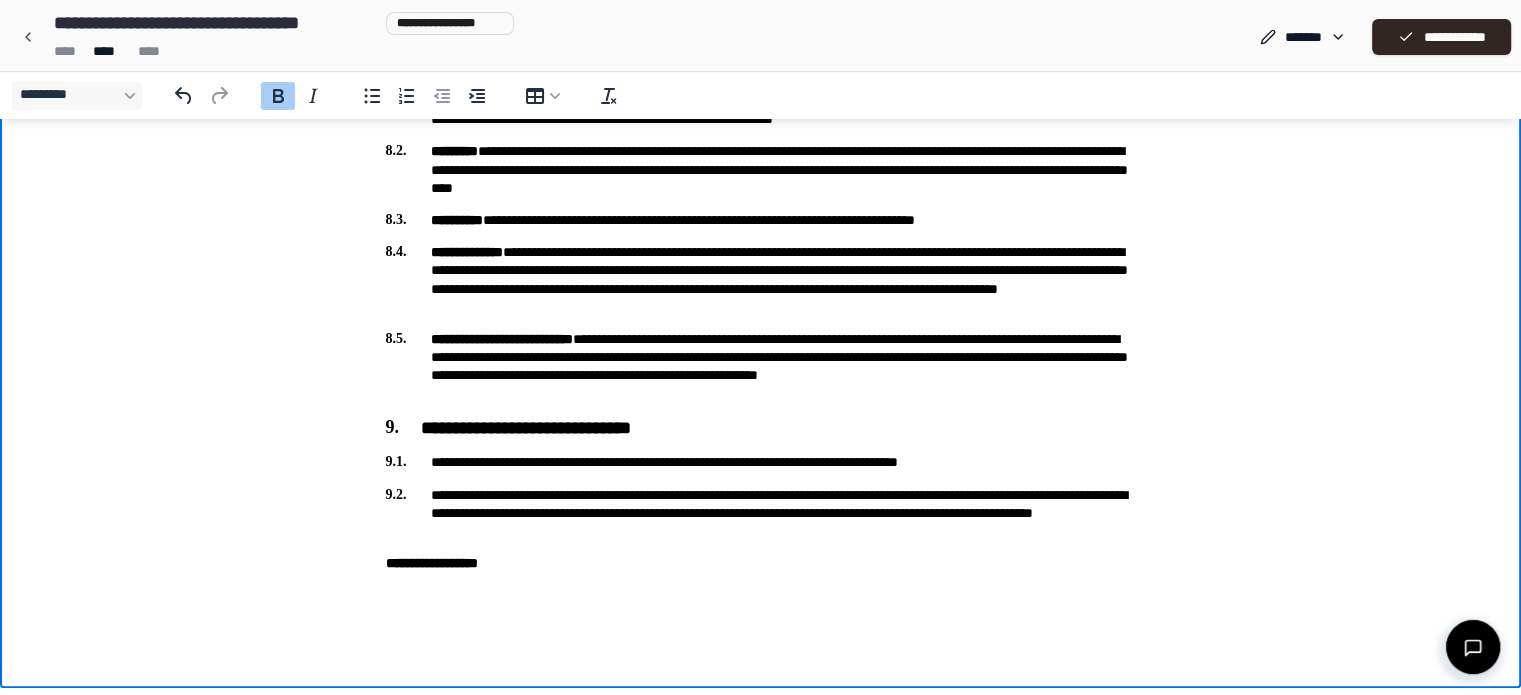 click on "**********" at bounding box center [432, 563] 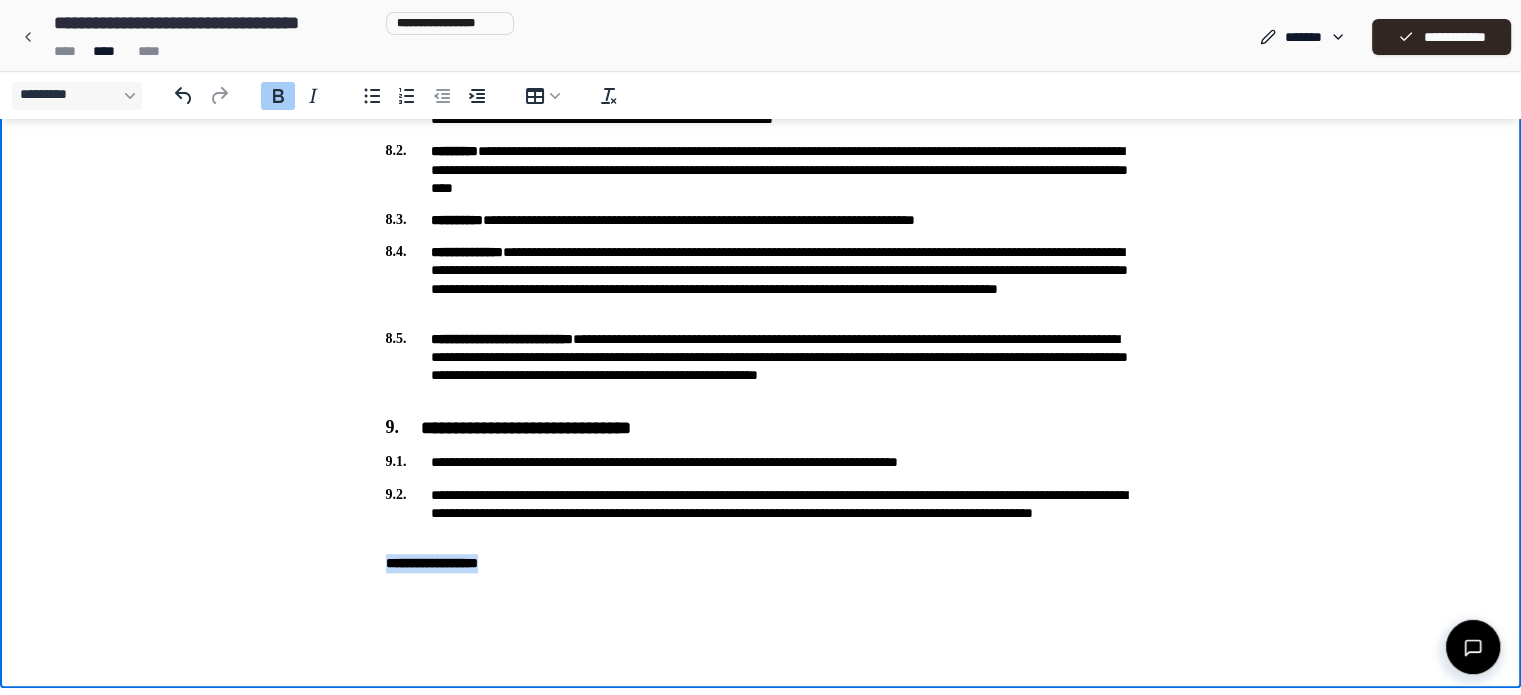 drag, startPoint x: 385, startPoint y: 560, endPoint x: 510, endPoint y: 557, distance: 125.035995 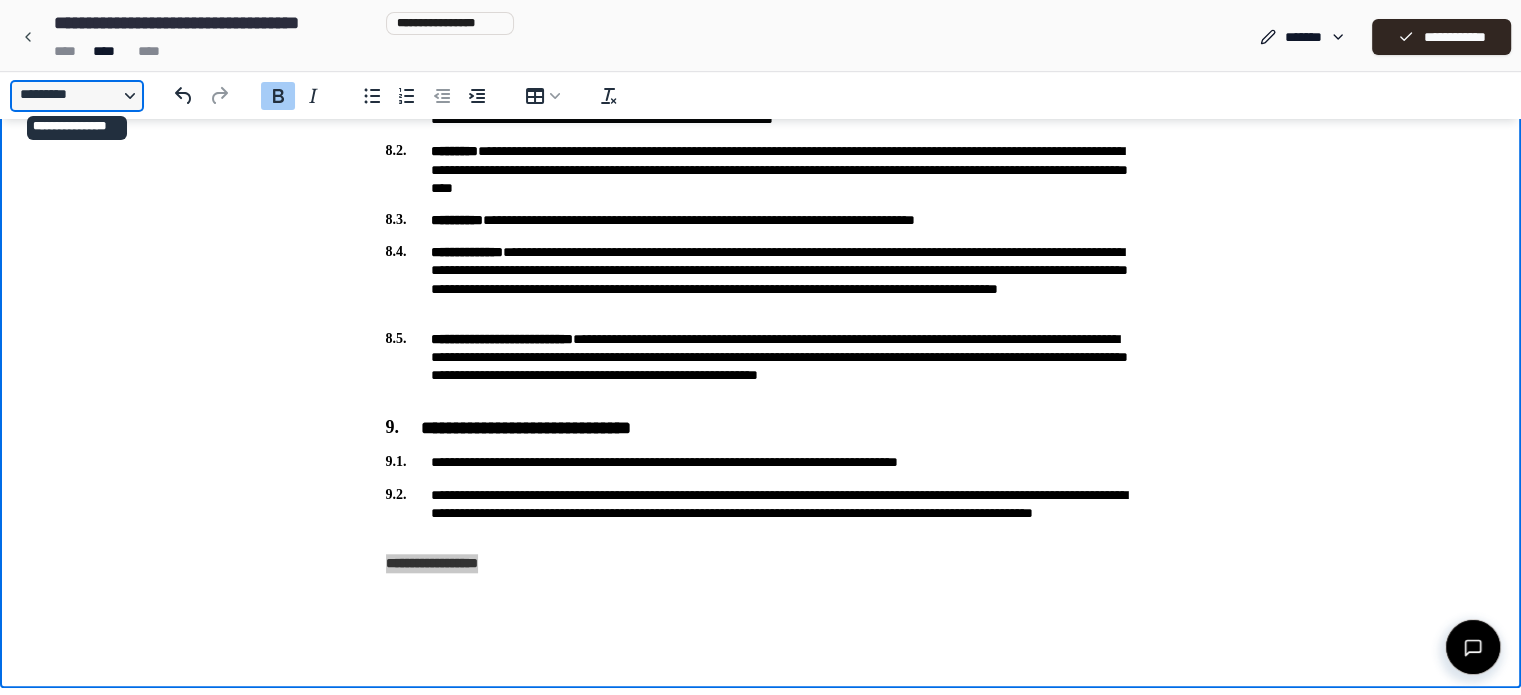 click on "*********" at bounding box center (77, 96) 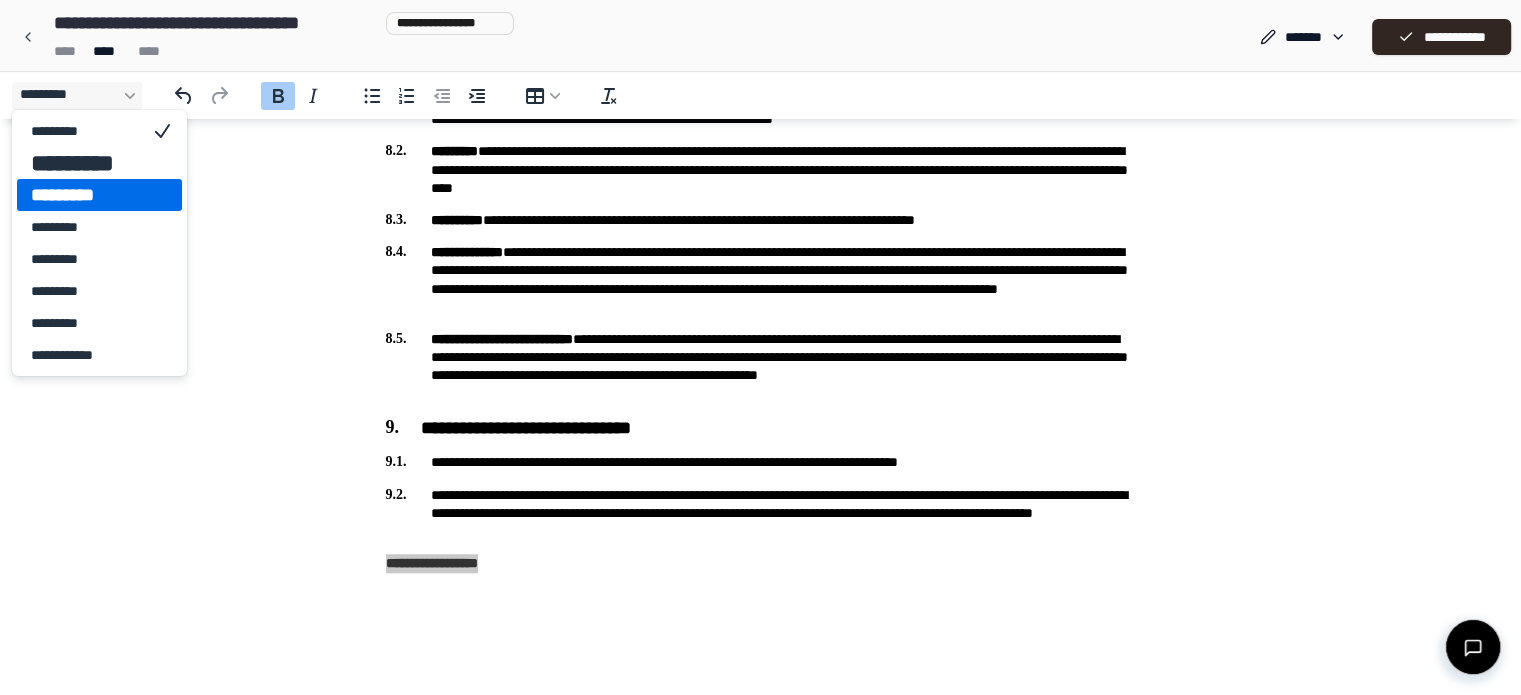click on "*********" at bounding box center (85, 195) 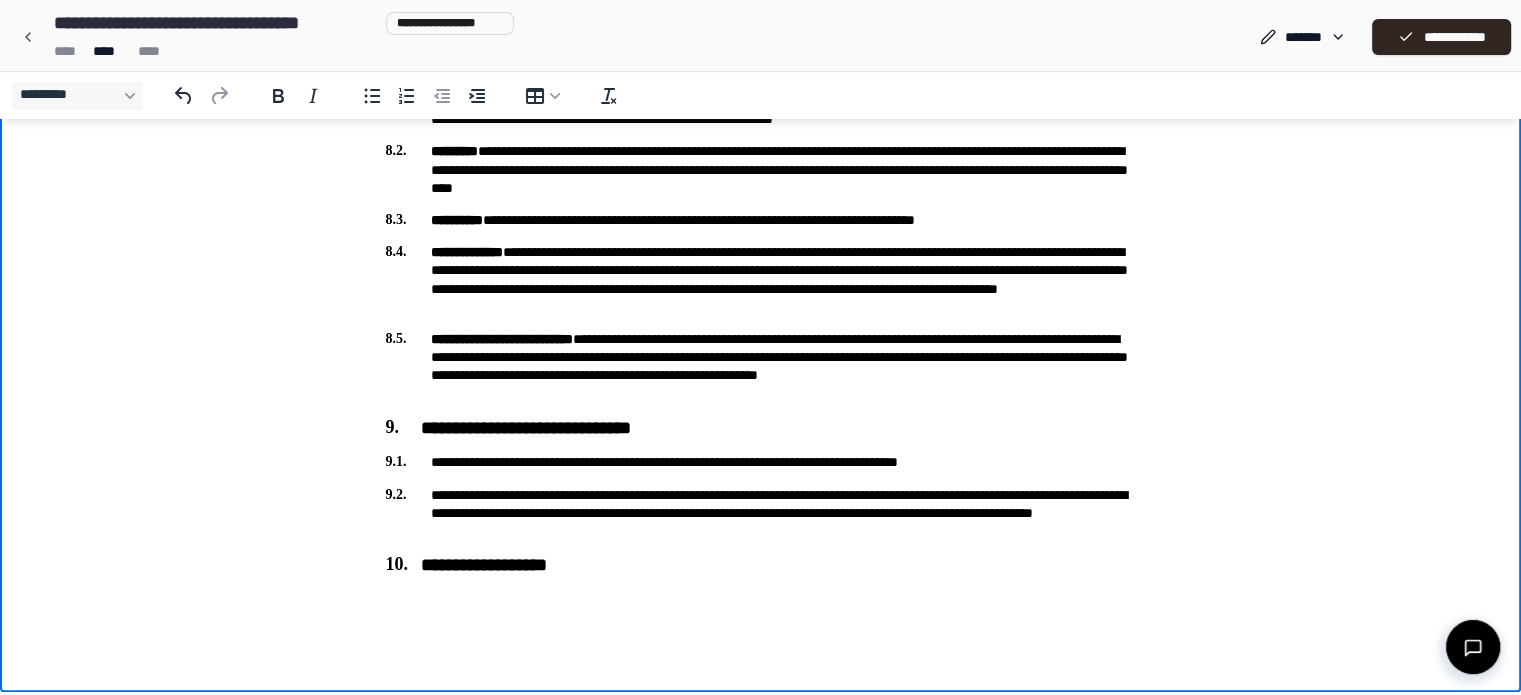 click on "**********" at bounding box center [761, -457] 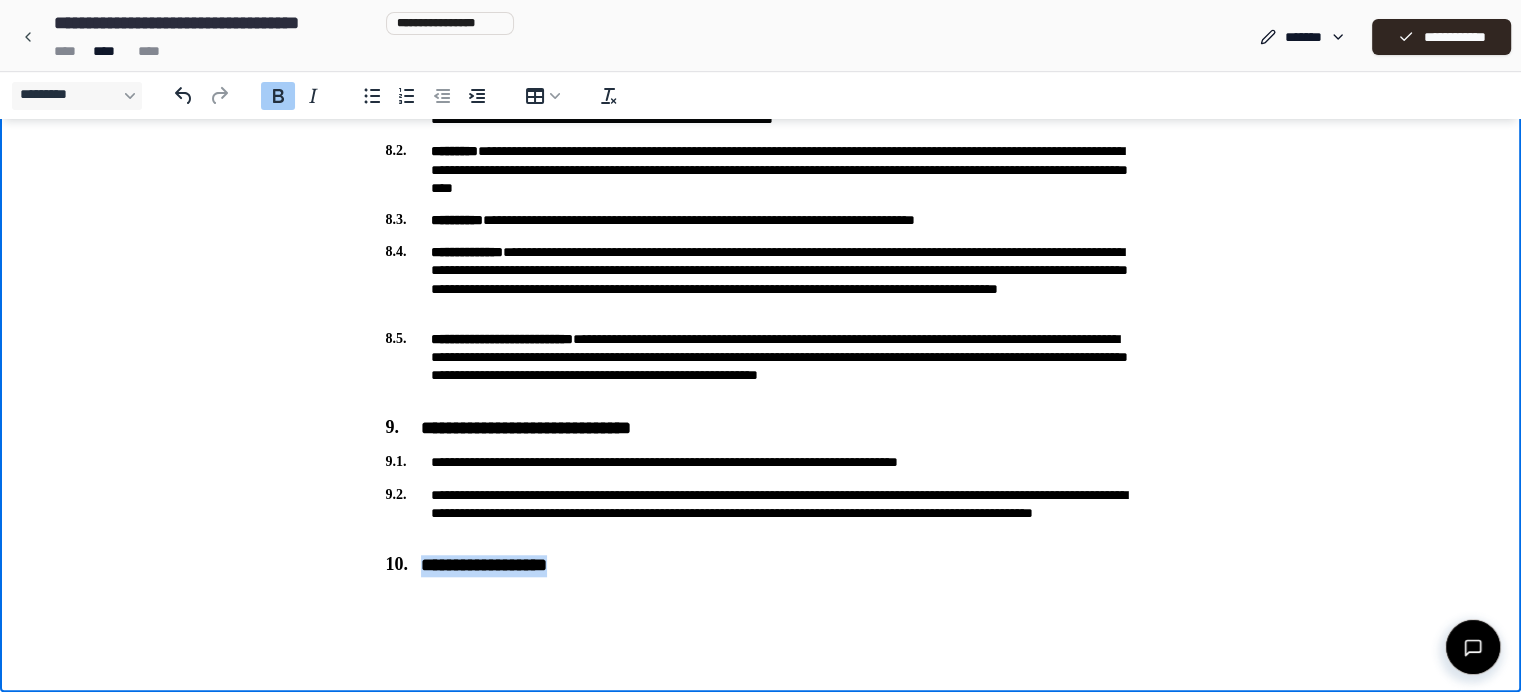 drag, startPoint x: 613, startPoint y: 566, endPoint x: 423, endPoint y: 571, distance: 190.06578 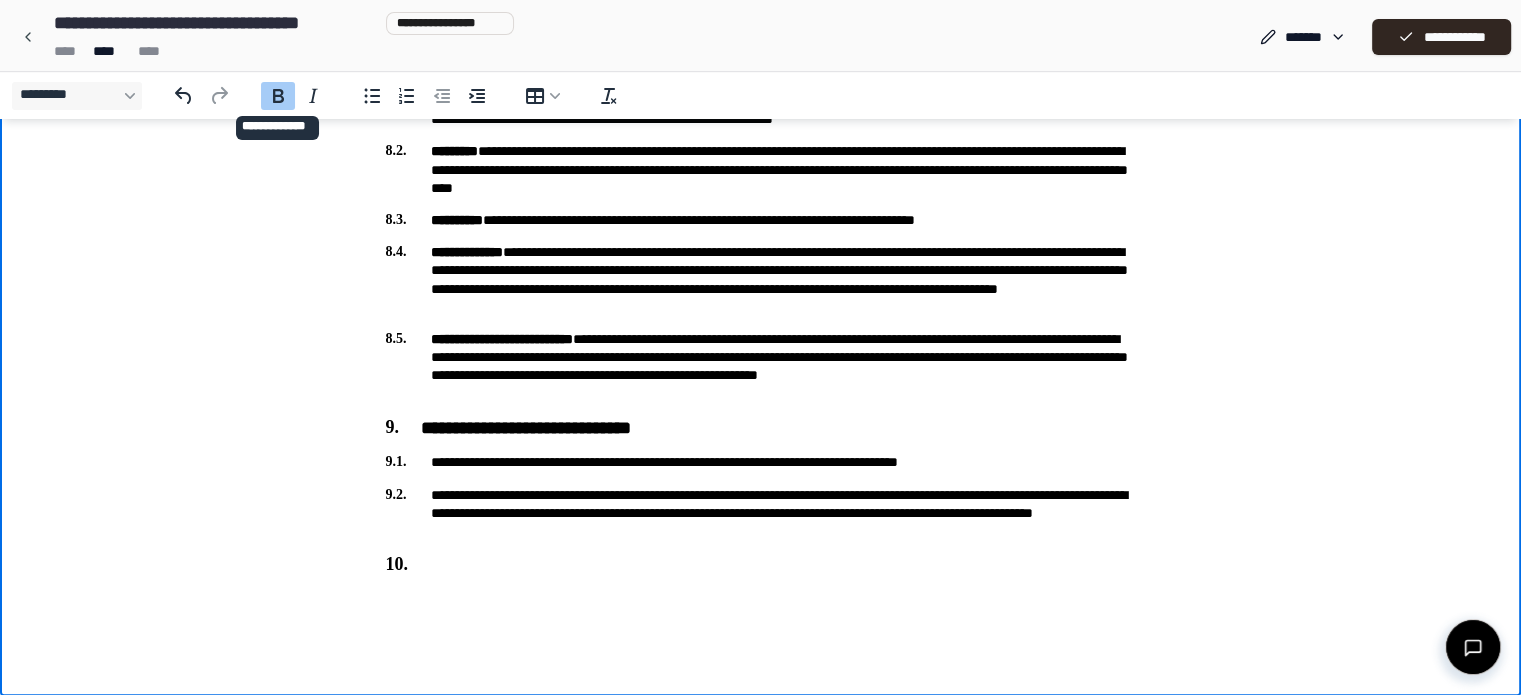 click 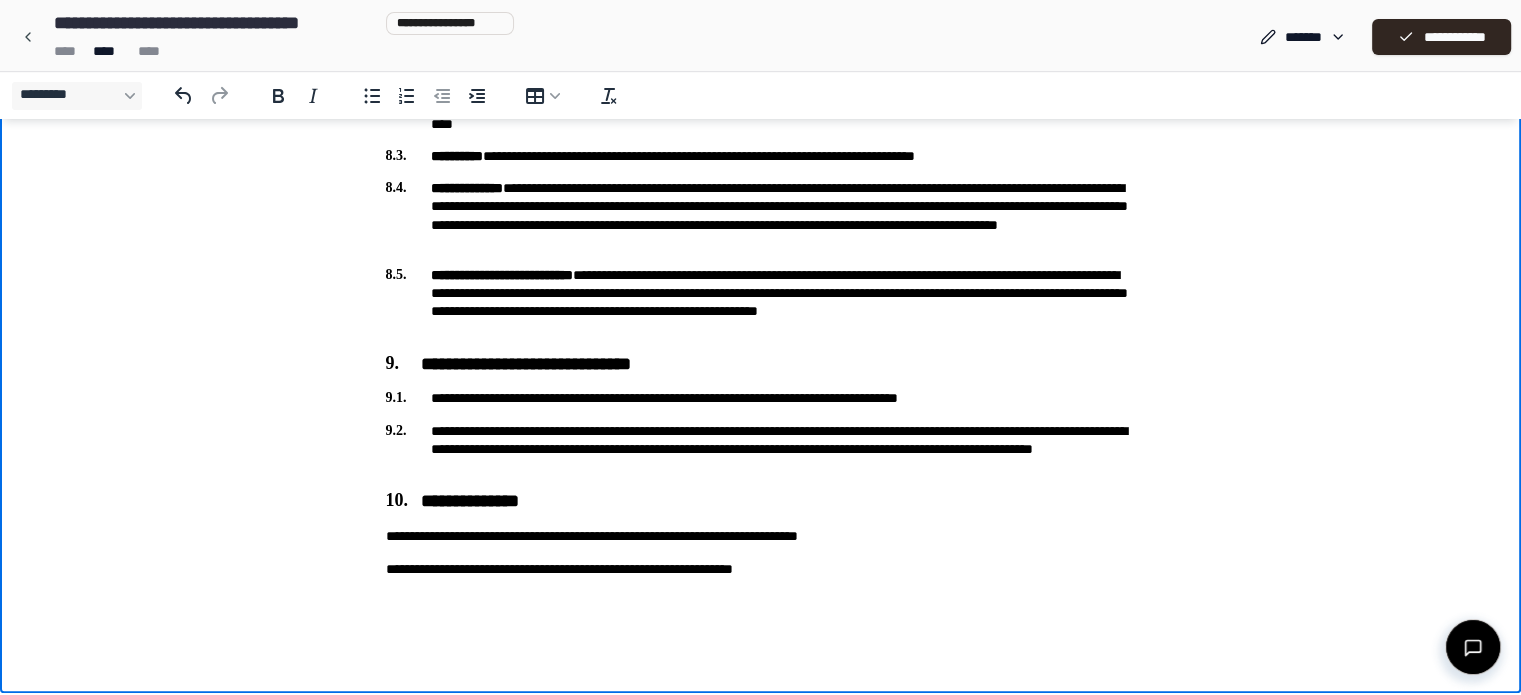 scroll, scrollTop: 1741, scrollLeft: 0, axis: vertical 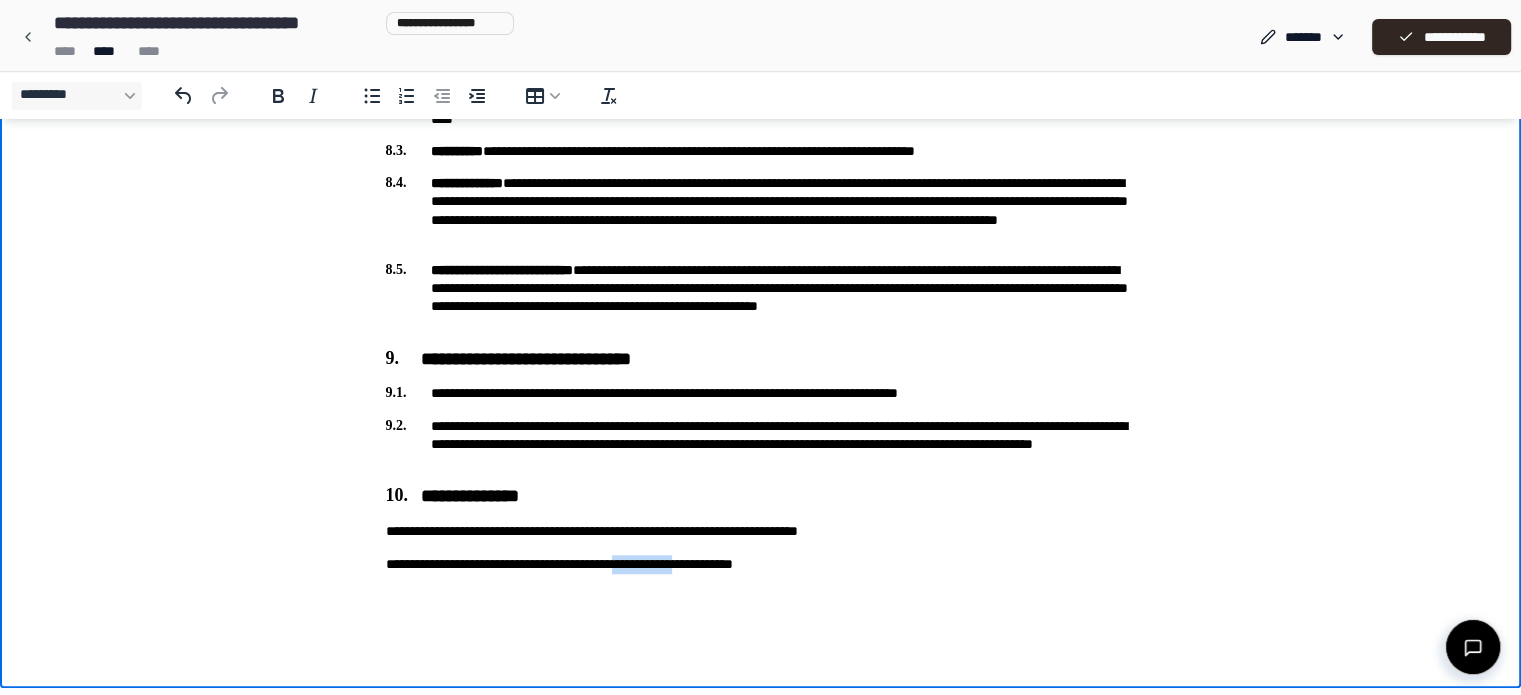 drag, startPoint x: 690, startPoint y: 564, endPoint x: 774, endPoint y: 560, distance: 84.095184 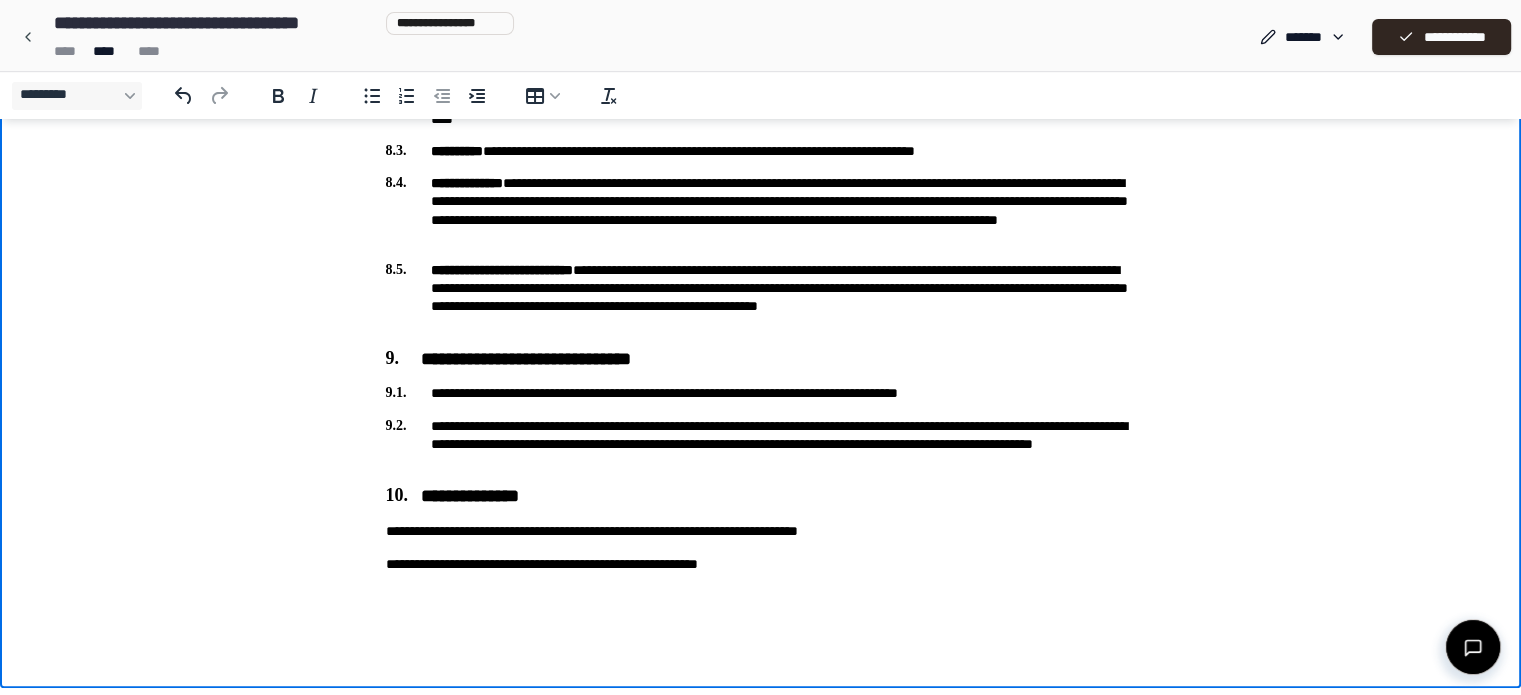click on "**********" at bounding box center (761, 564) 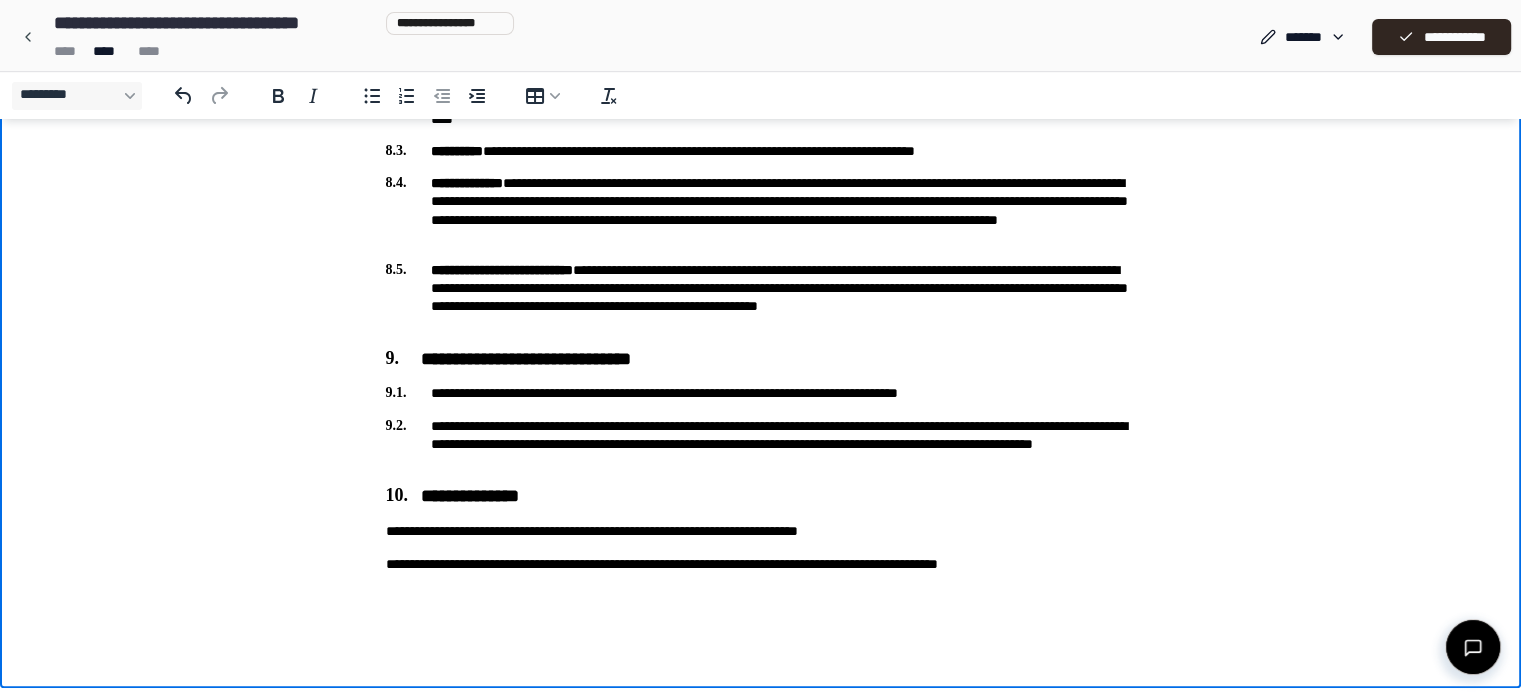 click on "**********" at bounding box center (761, 564) 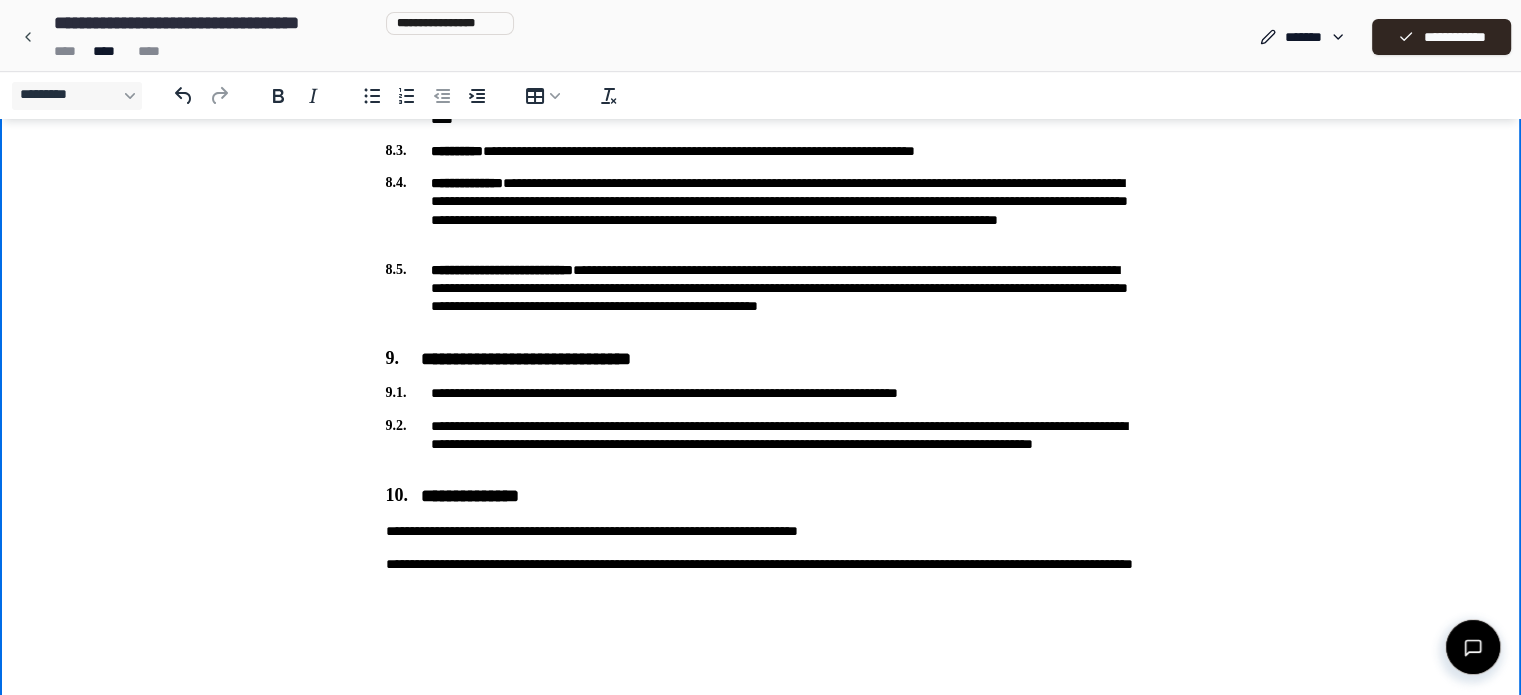 click on "**********" at bounding box center (761, -483) 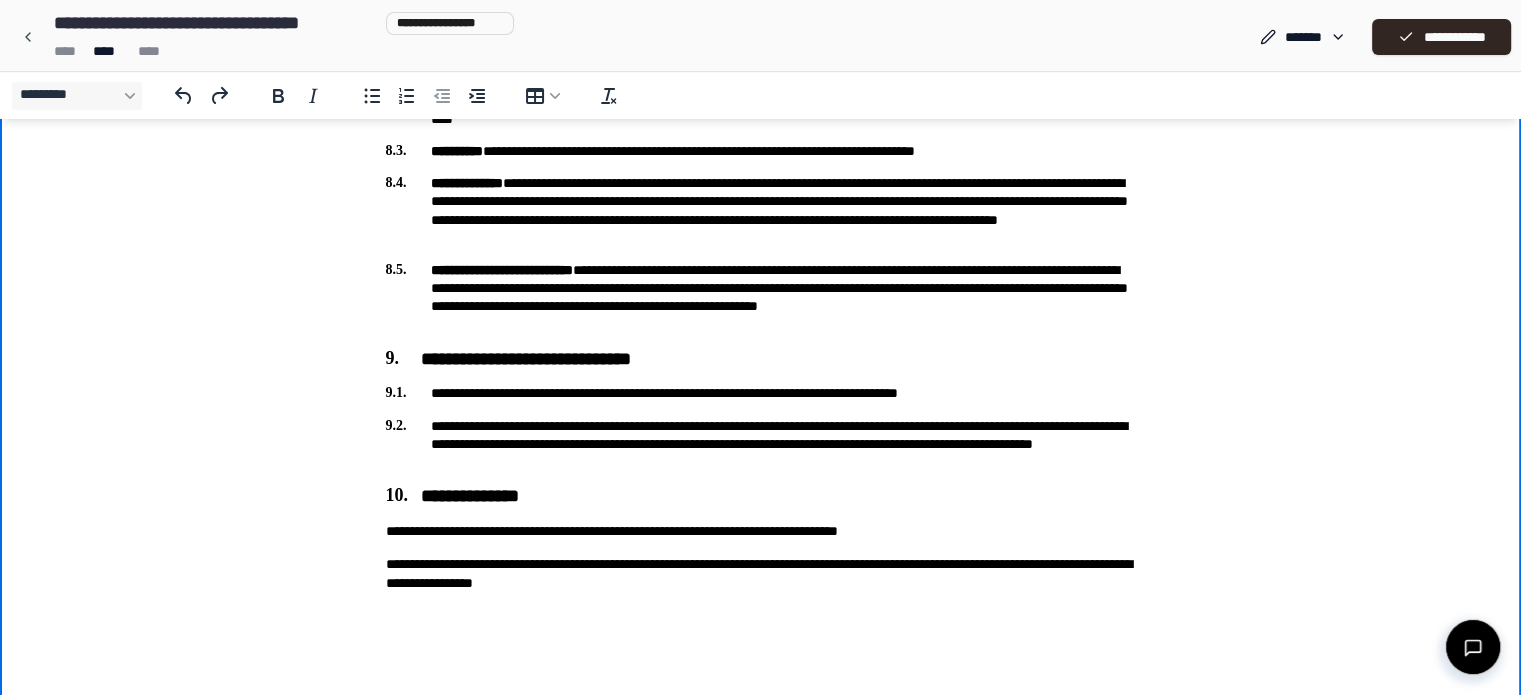 click on "**********" at bounding box center [761, 531] 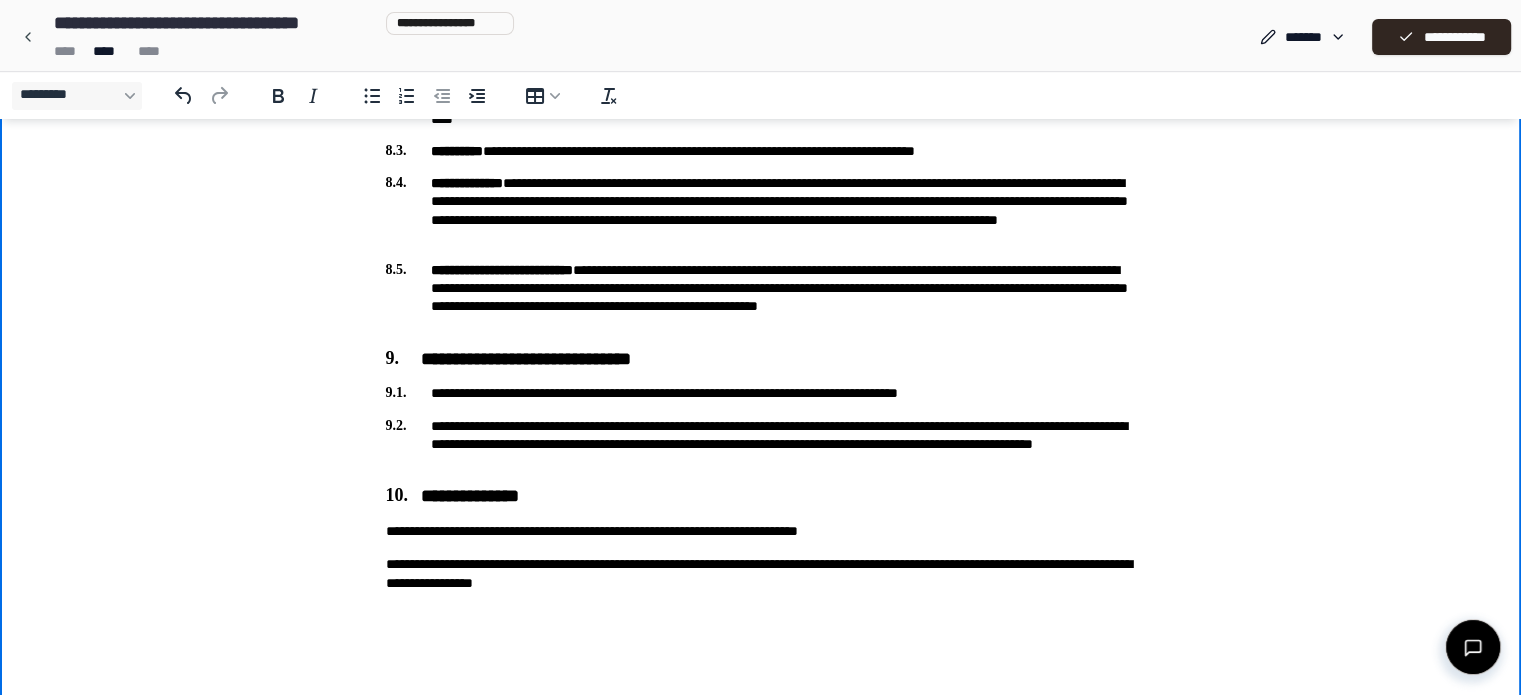 click on "**********" at bounding box center (761, 497) 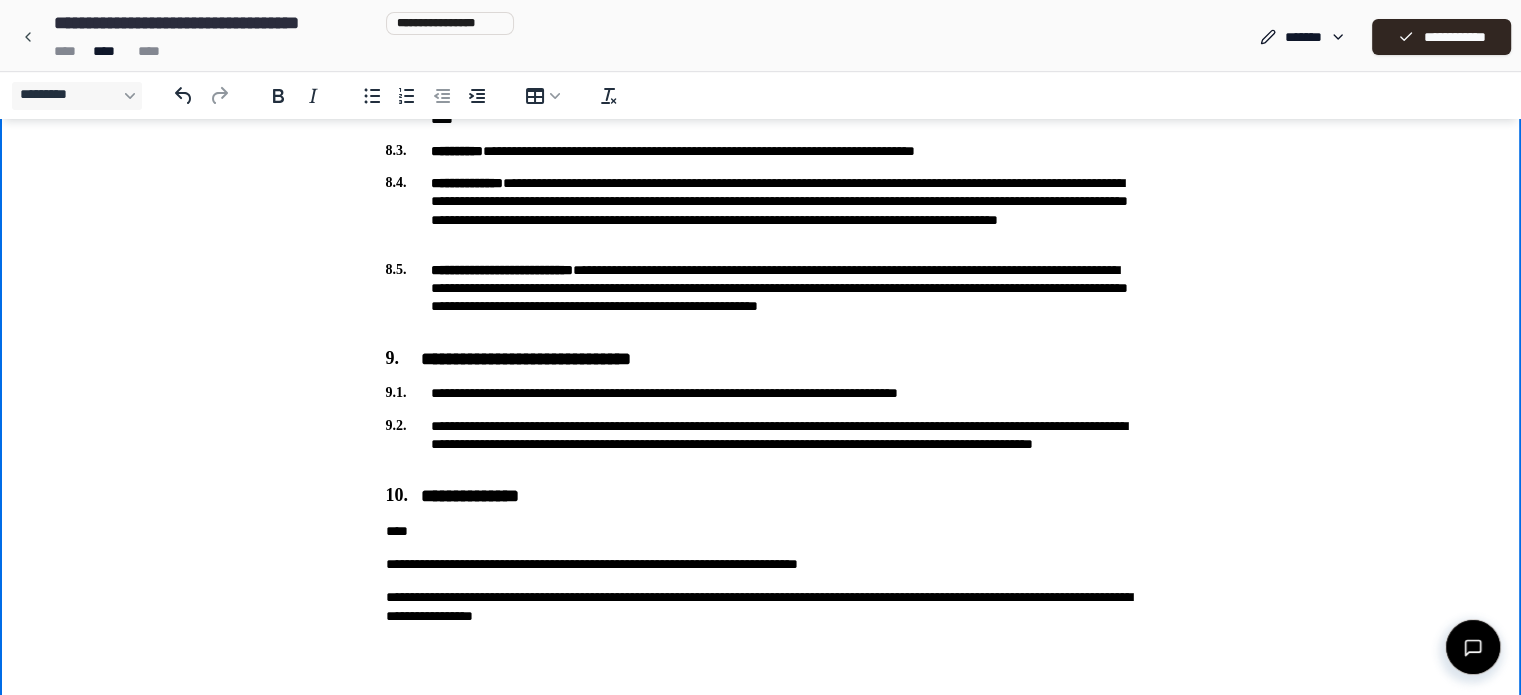 click on "**********" at bounding box center [761, 564] 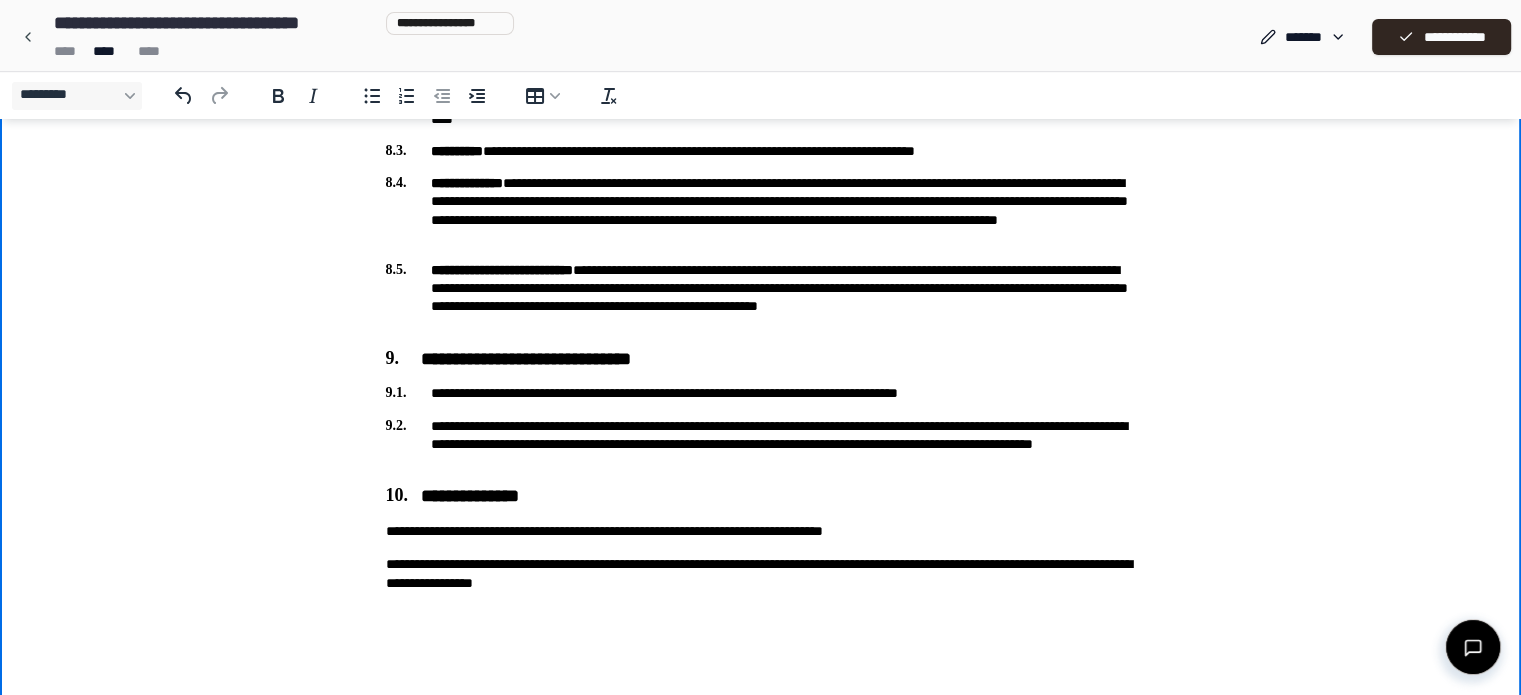 click on "**********" at bounding box center (761, 574) 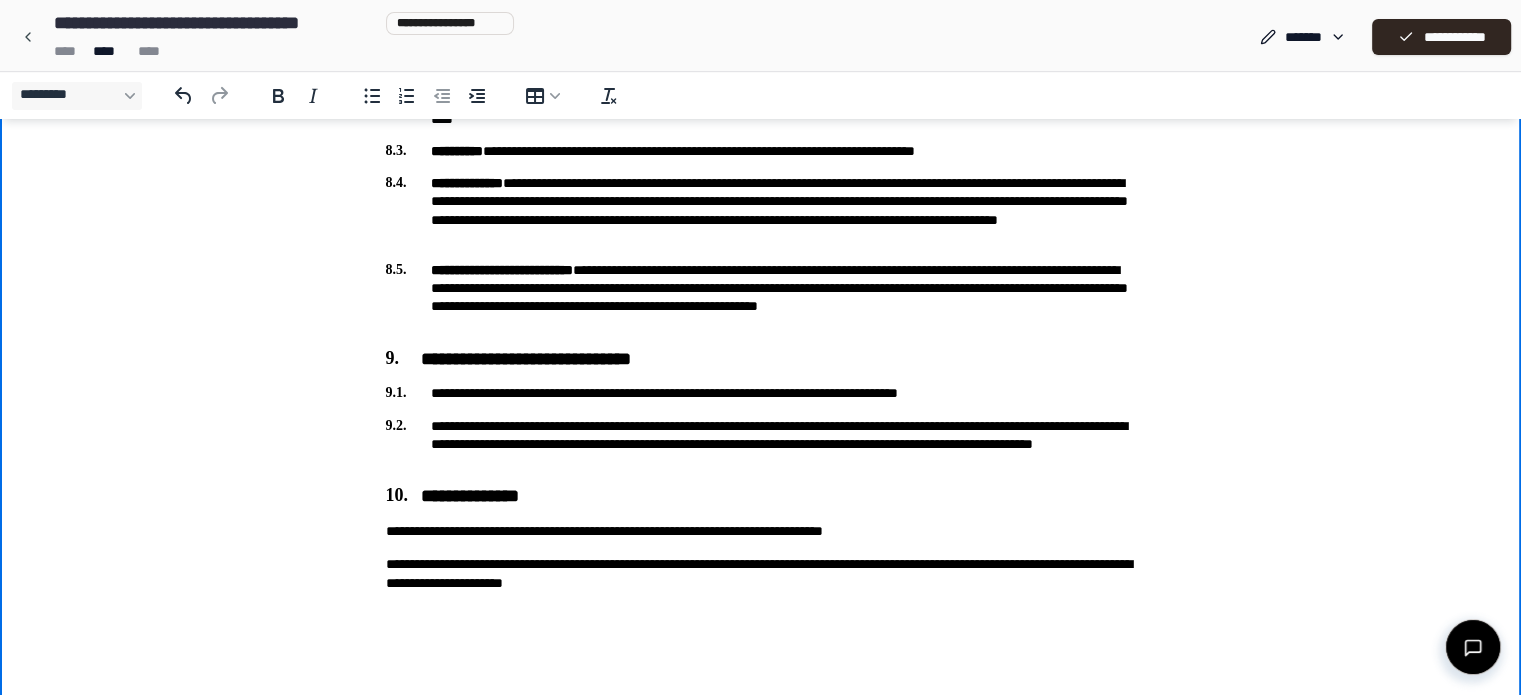 click on "**********" at bounding box center [761, 574] 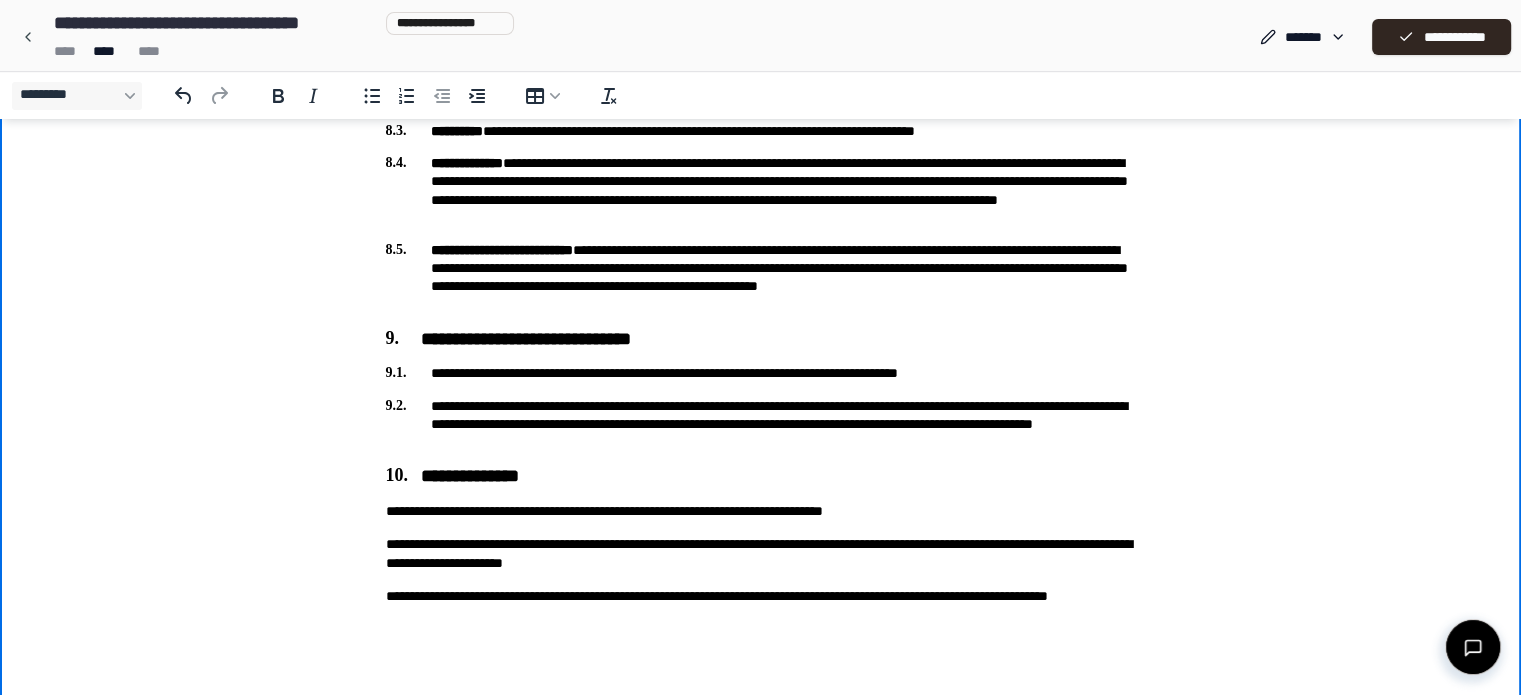 click on "**********" at bounding box center [761, 606] 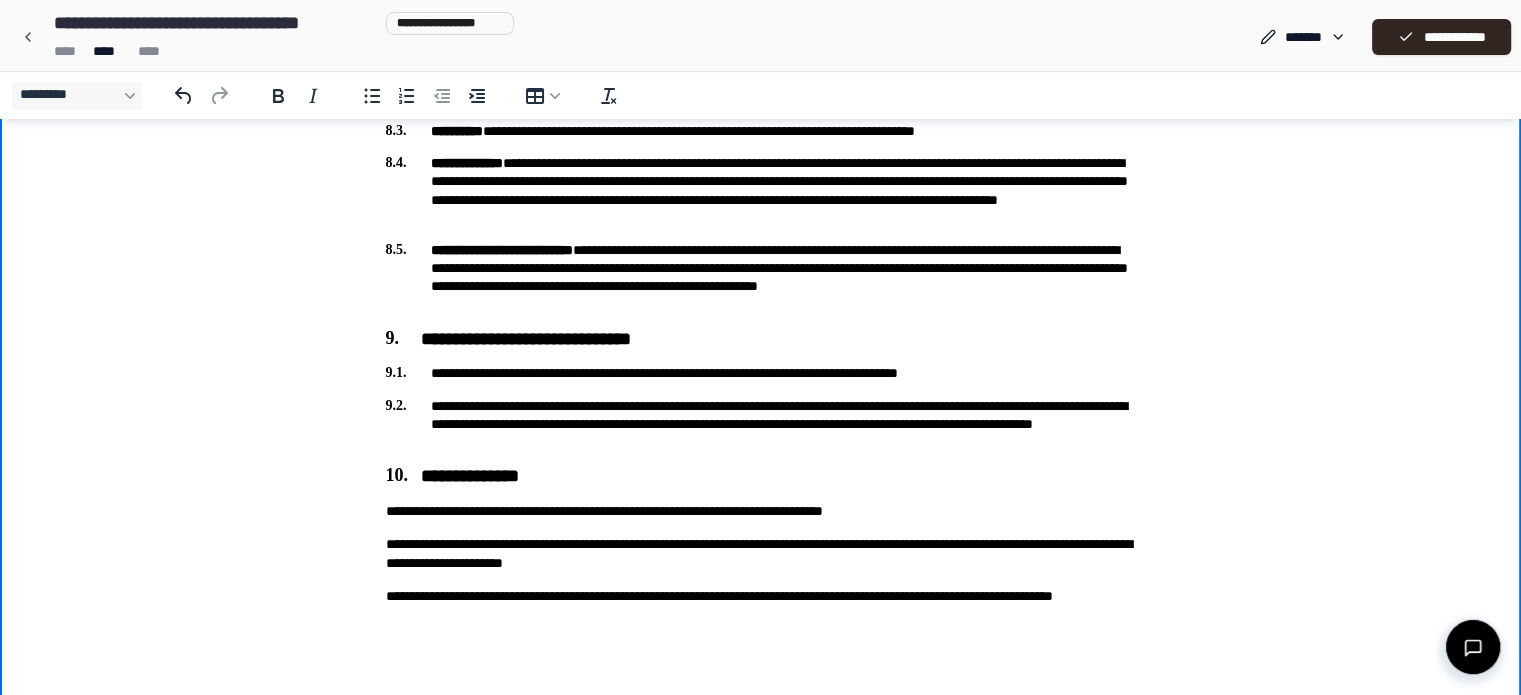 click on "**********" at bounding box center [761, -477] 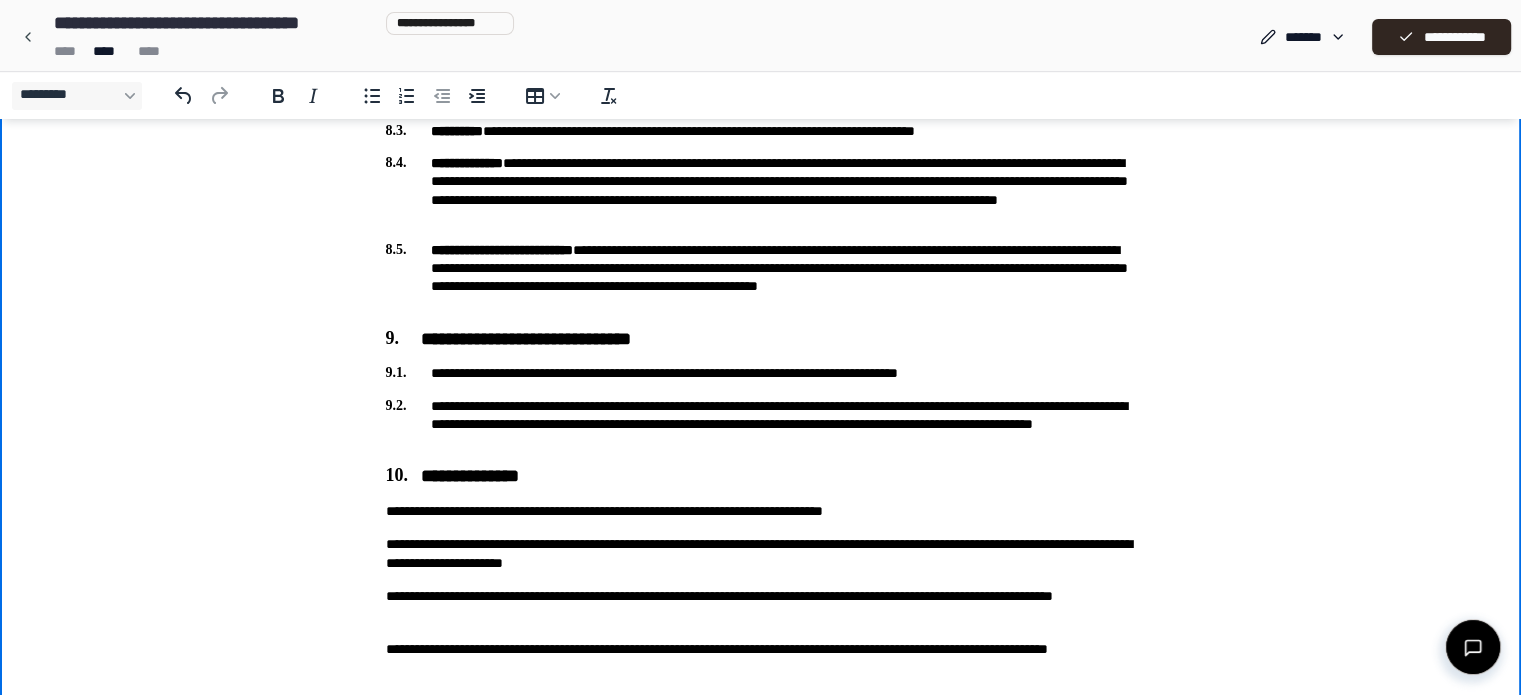 scroll, scrollTop: 1867, scrollLeft: 0, axis: vertical 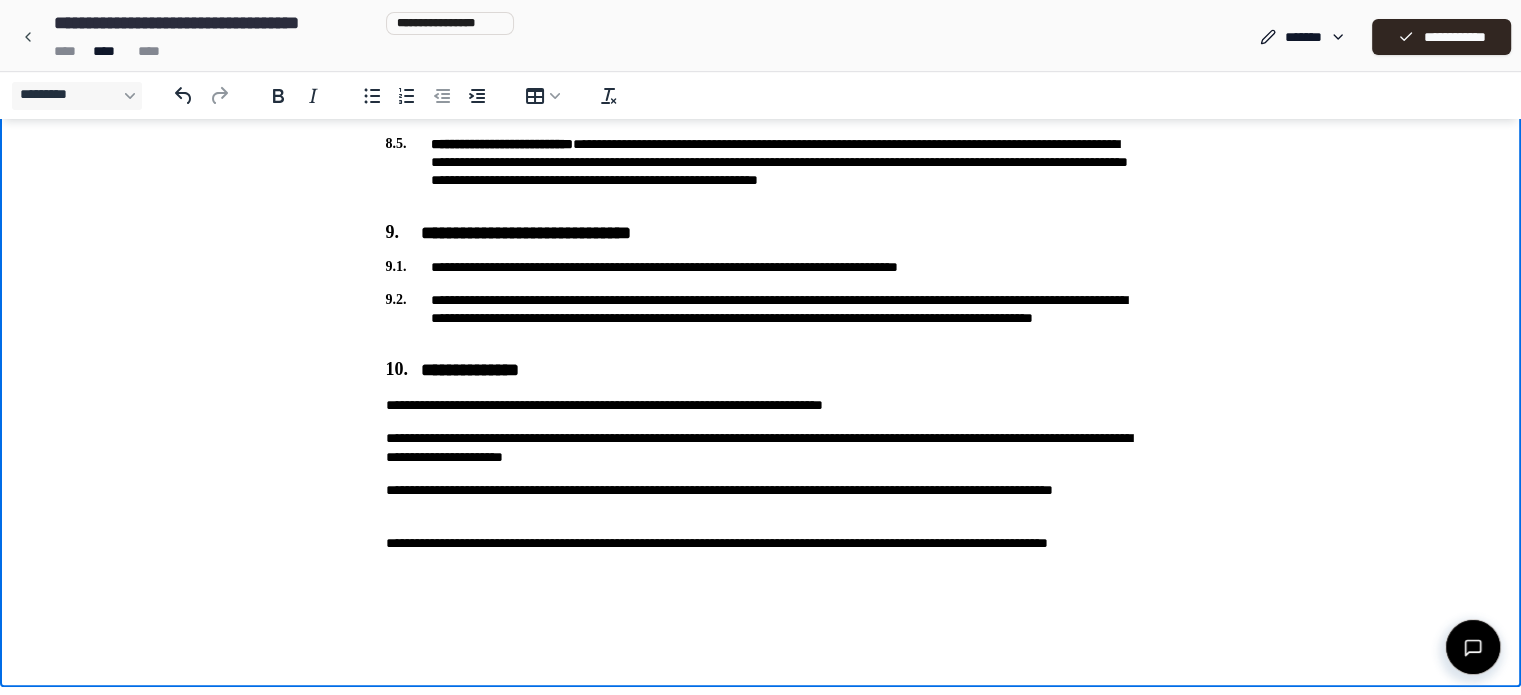 click on "**********" at bounding box center [761, -556] 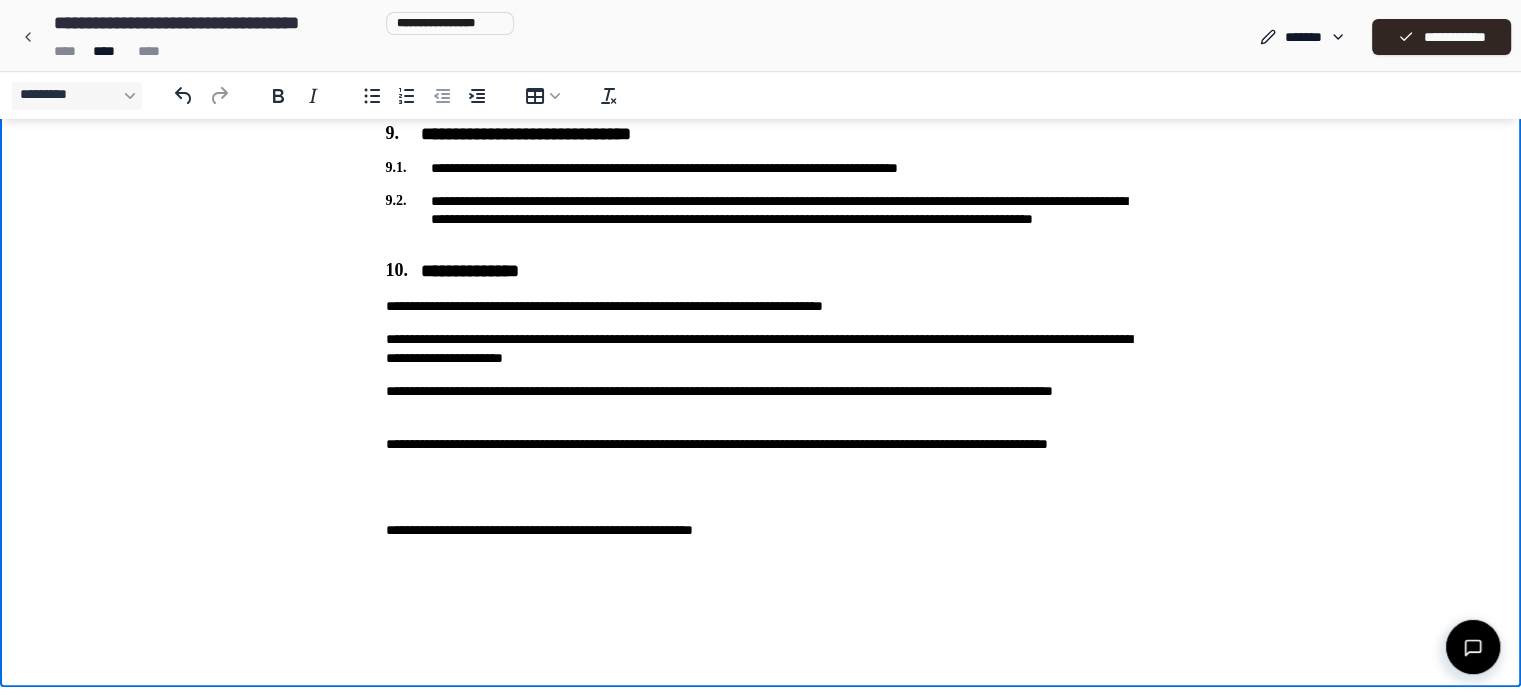 scroll, scrollTop: 1965, scrollLeft: 0, axis: vertical 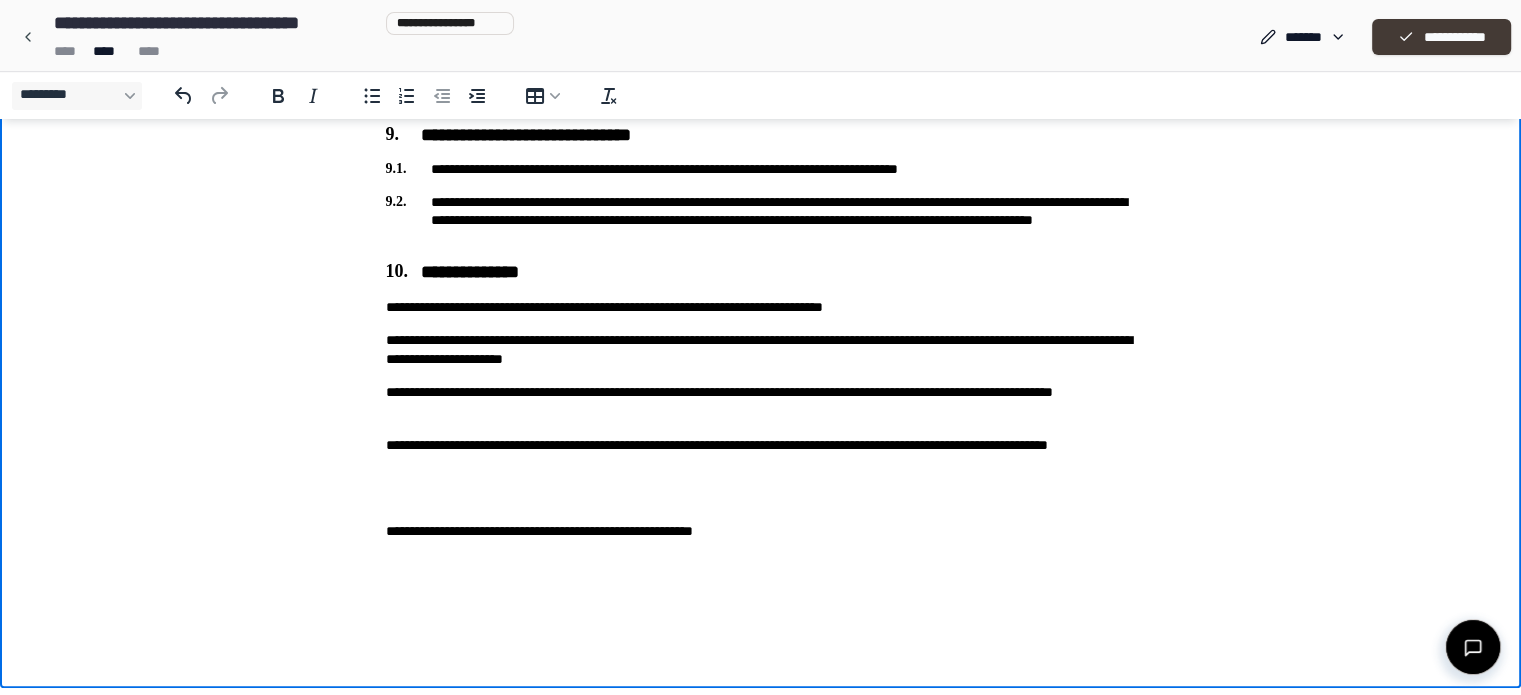 click on "**********" at bounding box center (1441, 37) 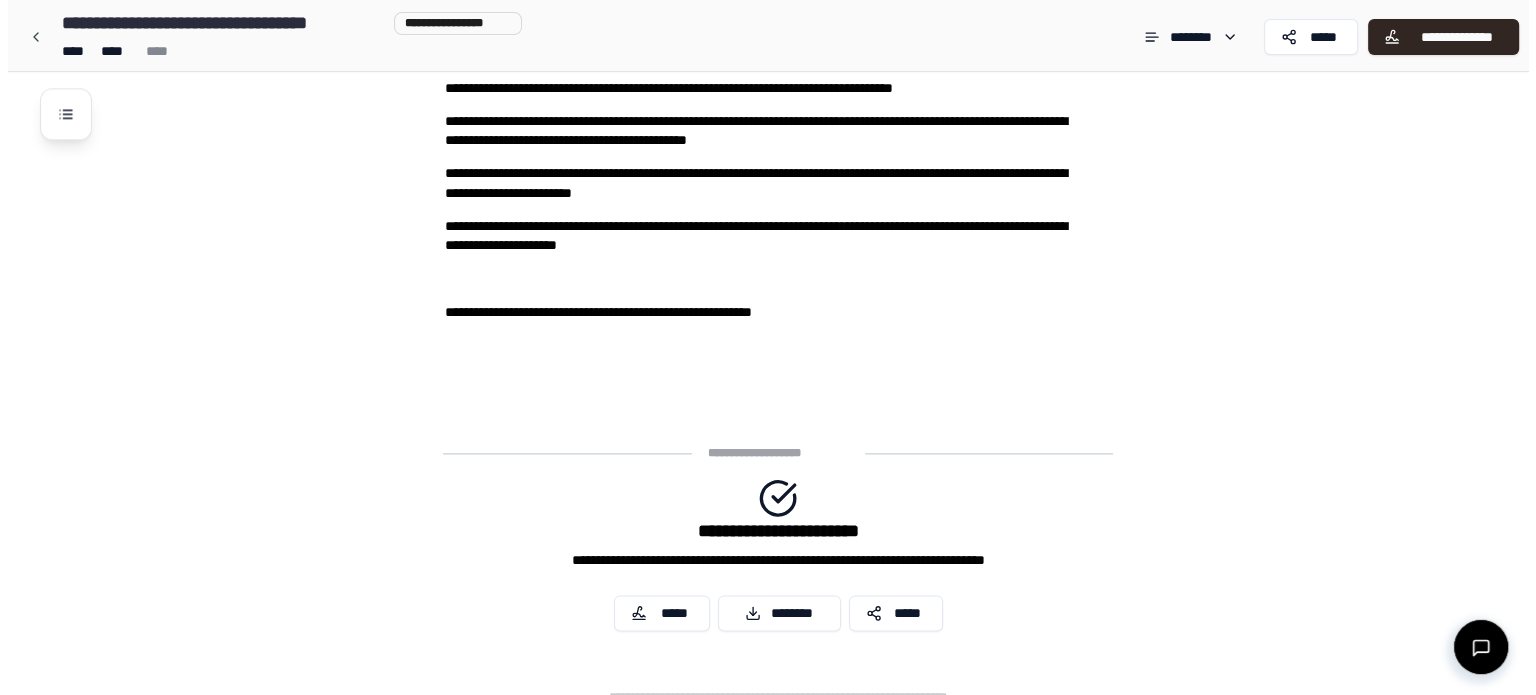 scroll, scrollTop: 2529, scrollLeft: 0, axis: vertical 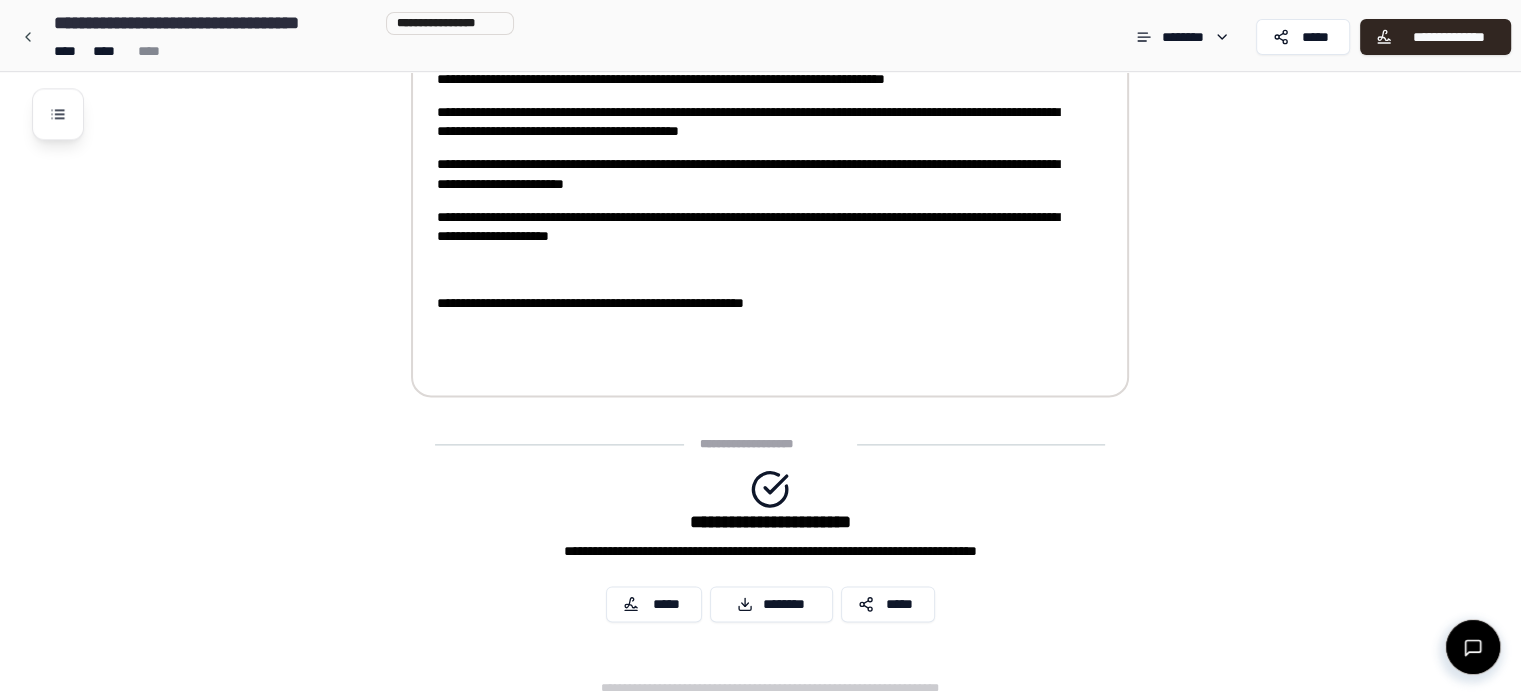 click at bounding box center (756, 269) 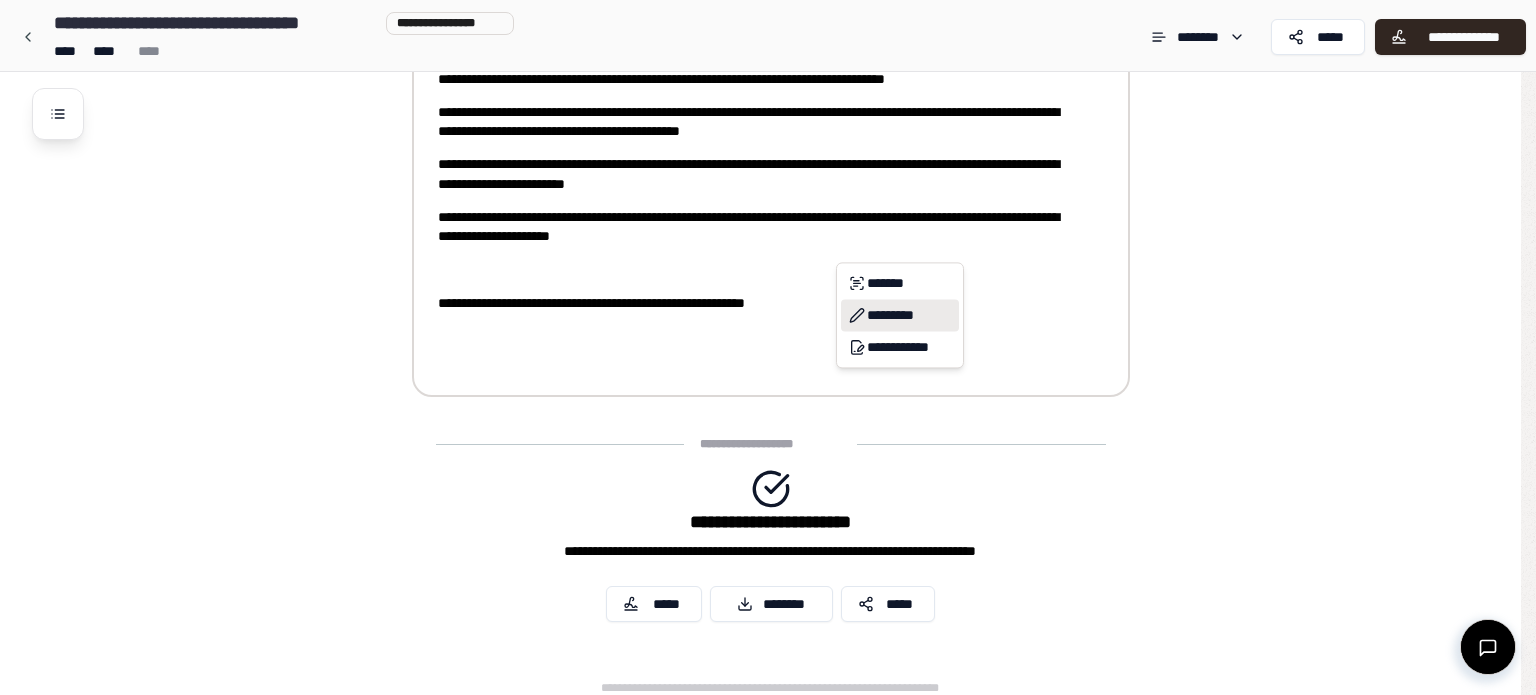 click on "*********" at bounding box center [900, 315] 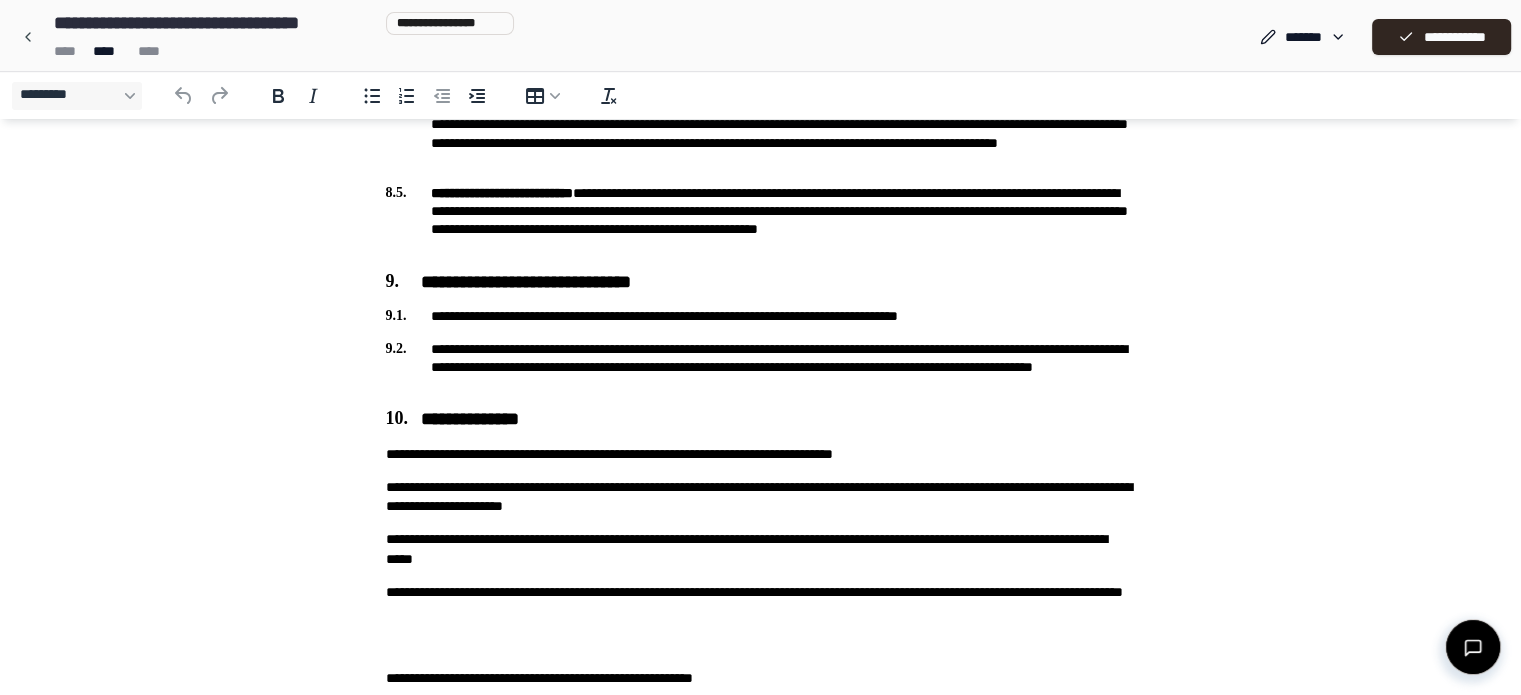 scroll, scrollTop: 1965, scrollLeft: 0, axis: vertical 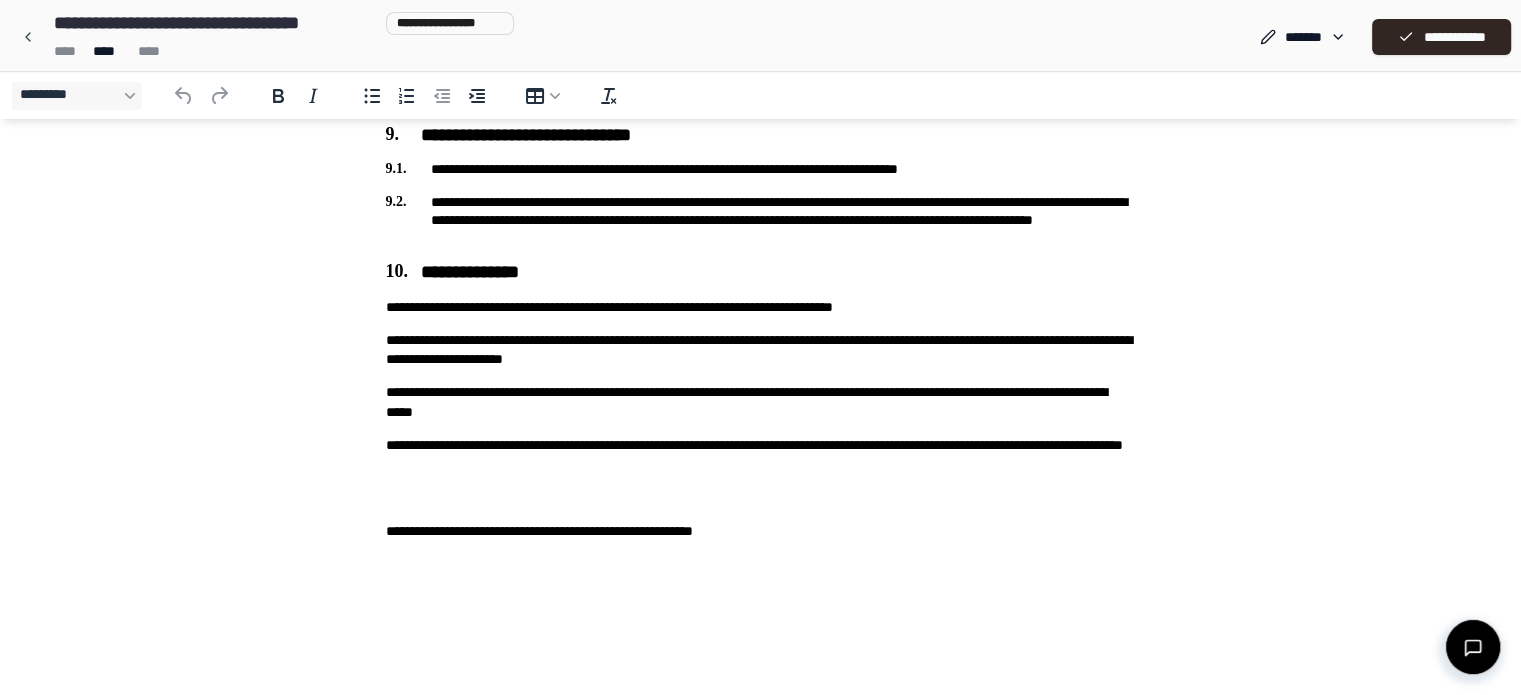 click on "**********" at bounding box center [761, 455] 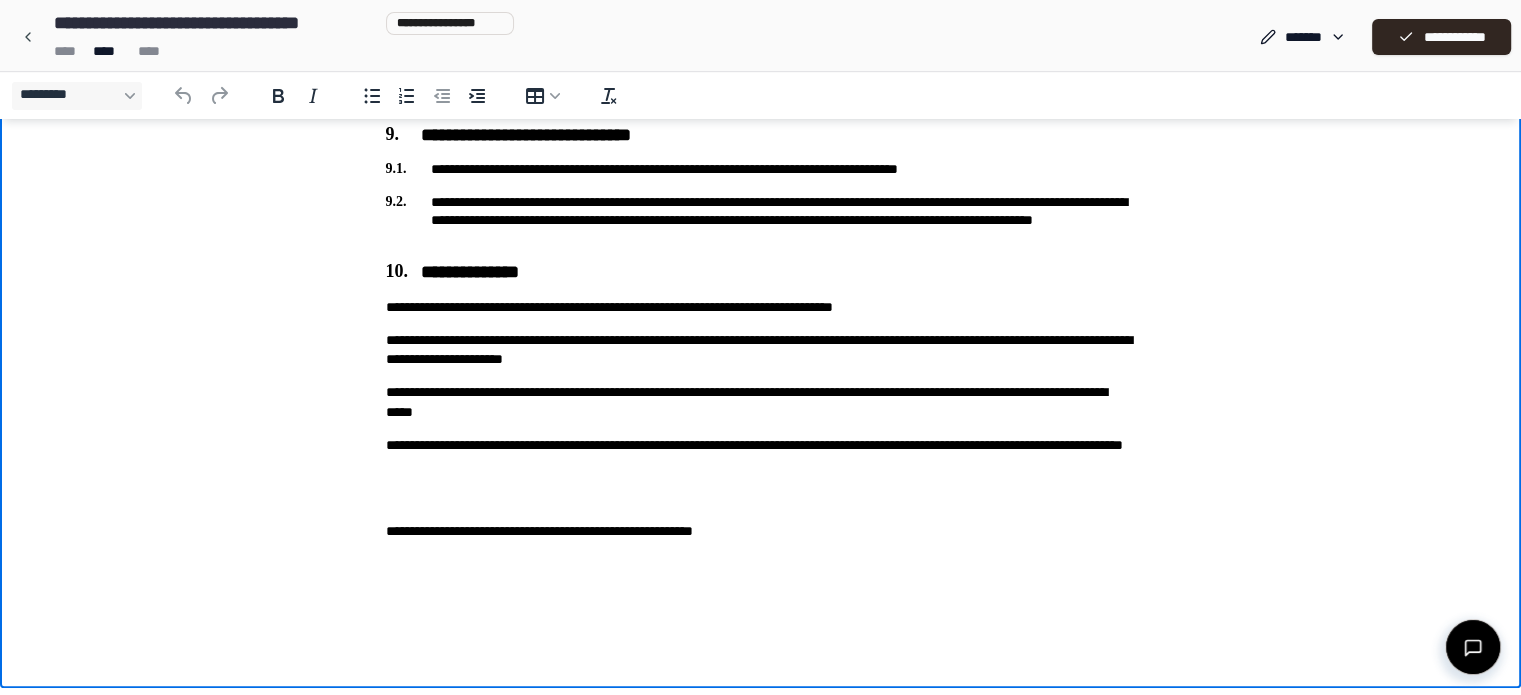 type 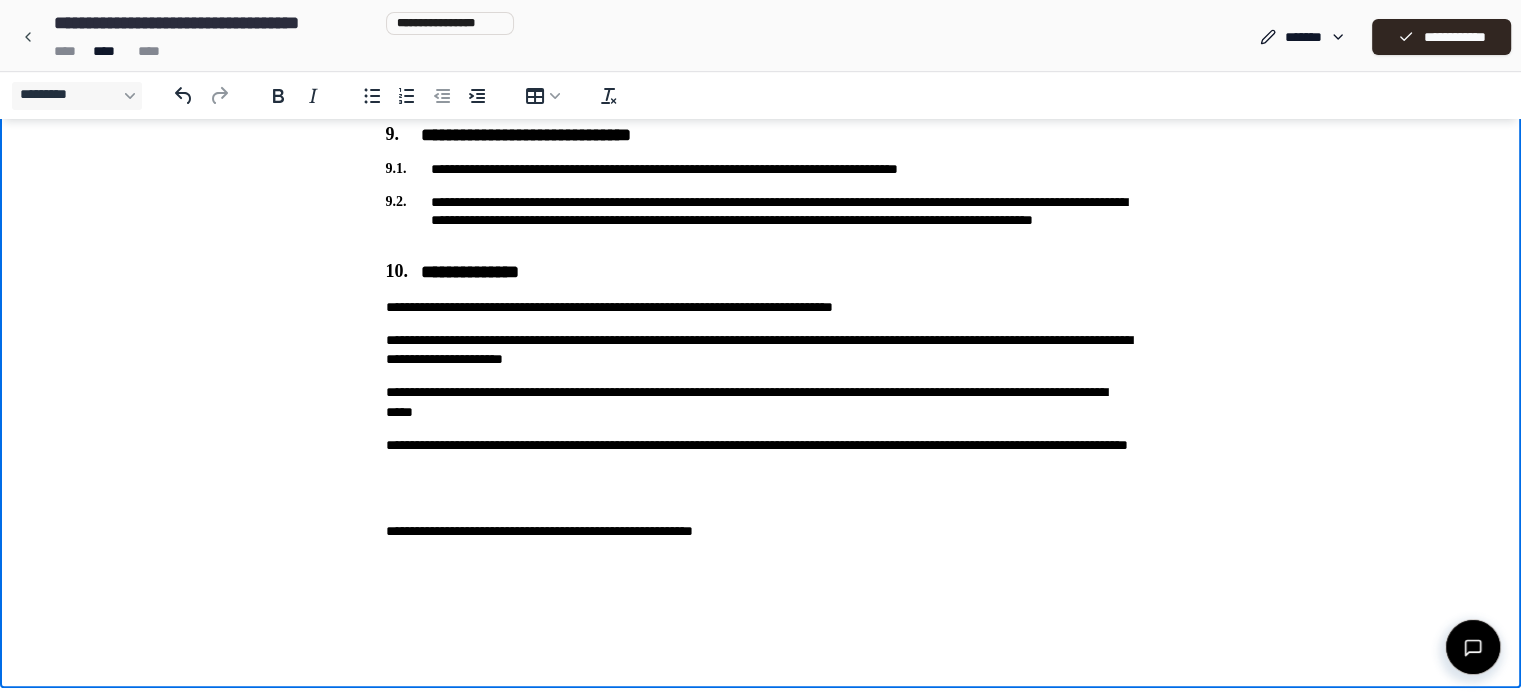 click on "**********" at bounding box center [761, -605] 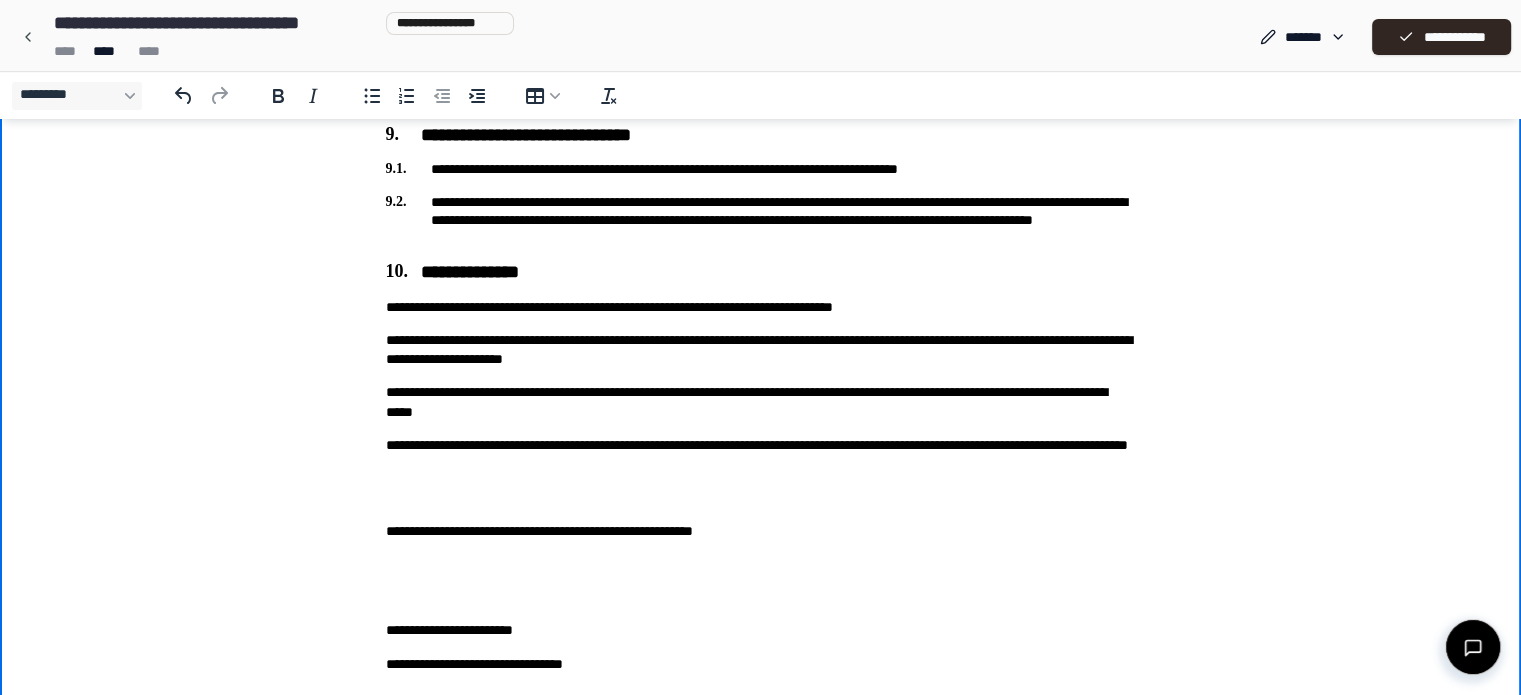 click on "**********" at bounding box center [761, -571] 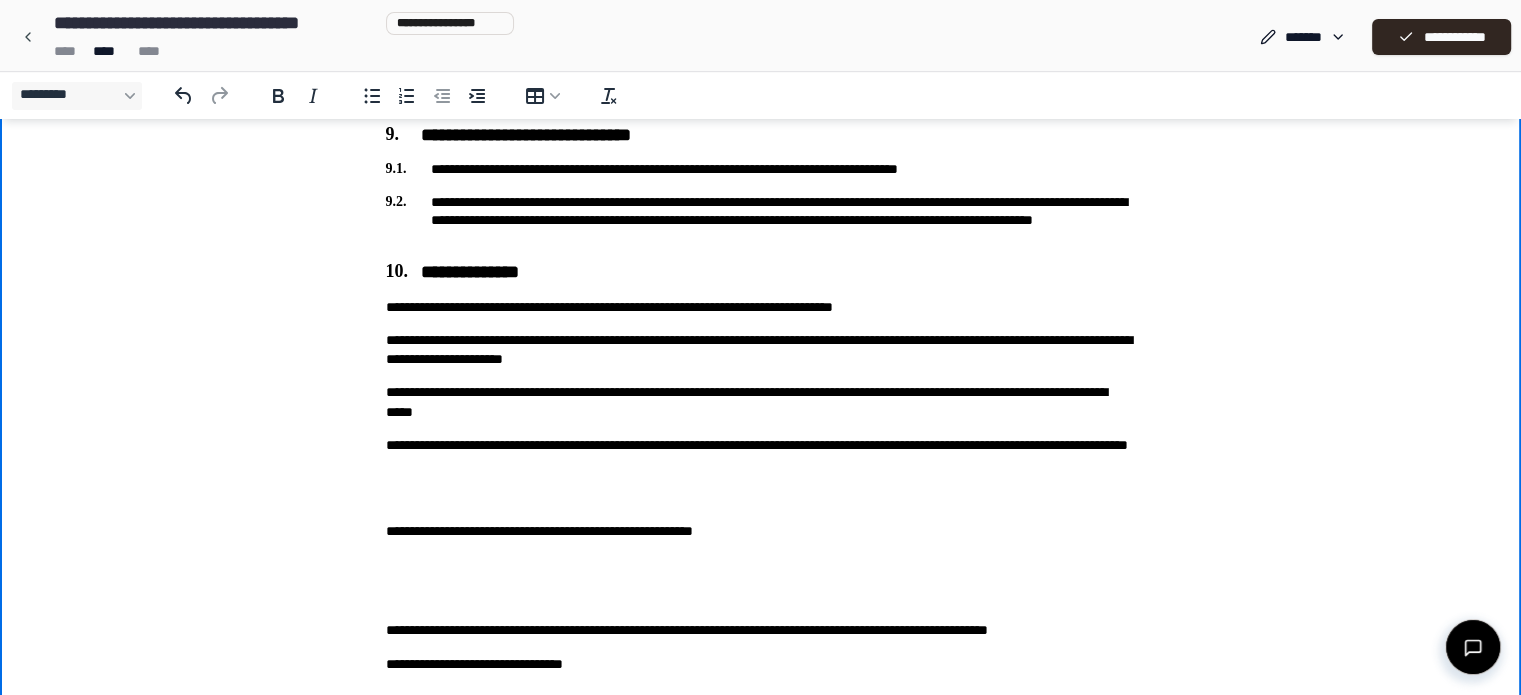 click on "**********" at bounding box center (761, -571) 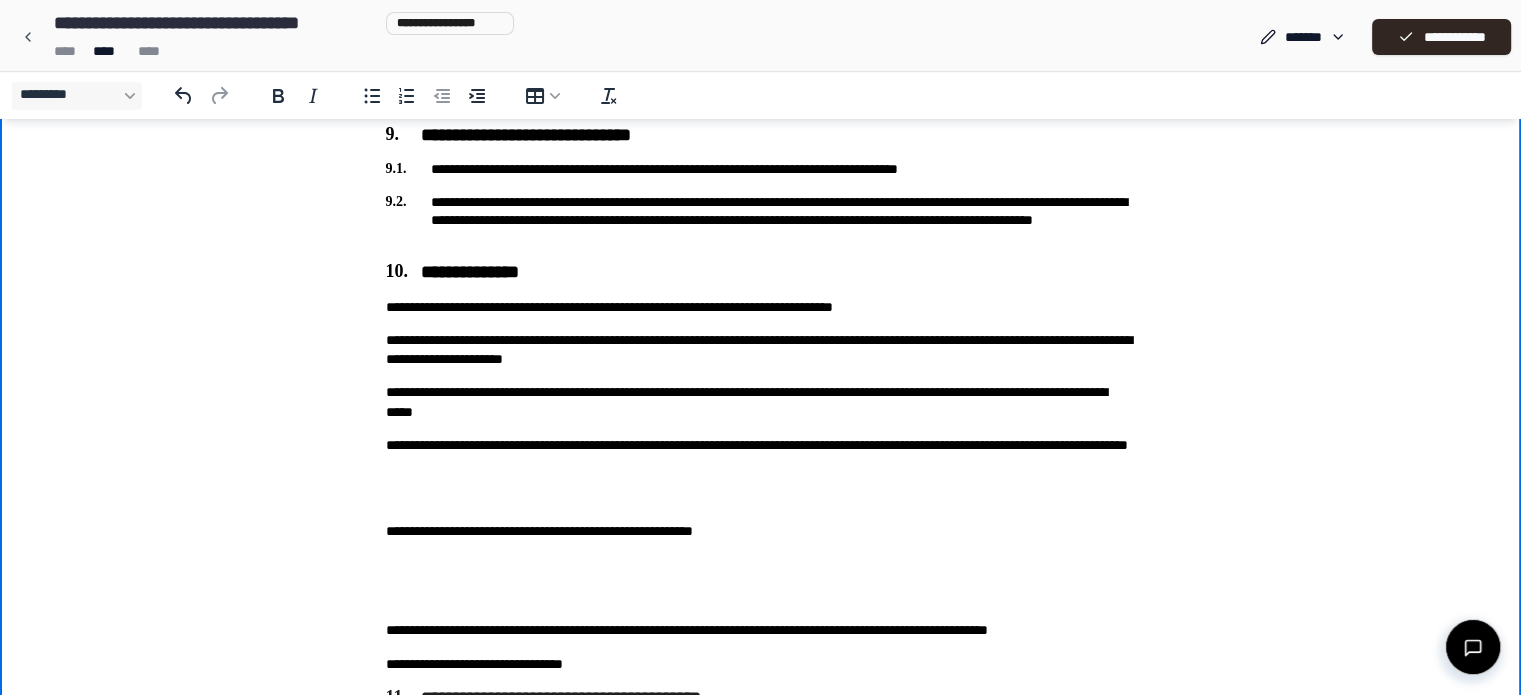 scroll, scrollTop: 2067, scrollLeft: 0, axis: vertical 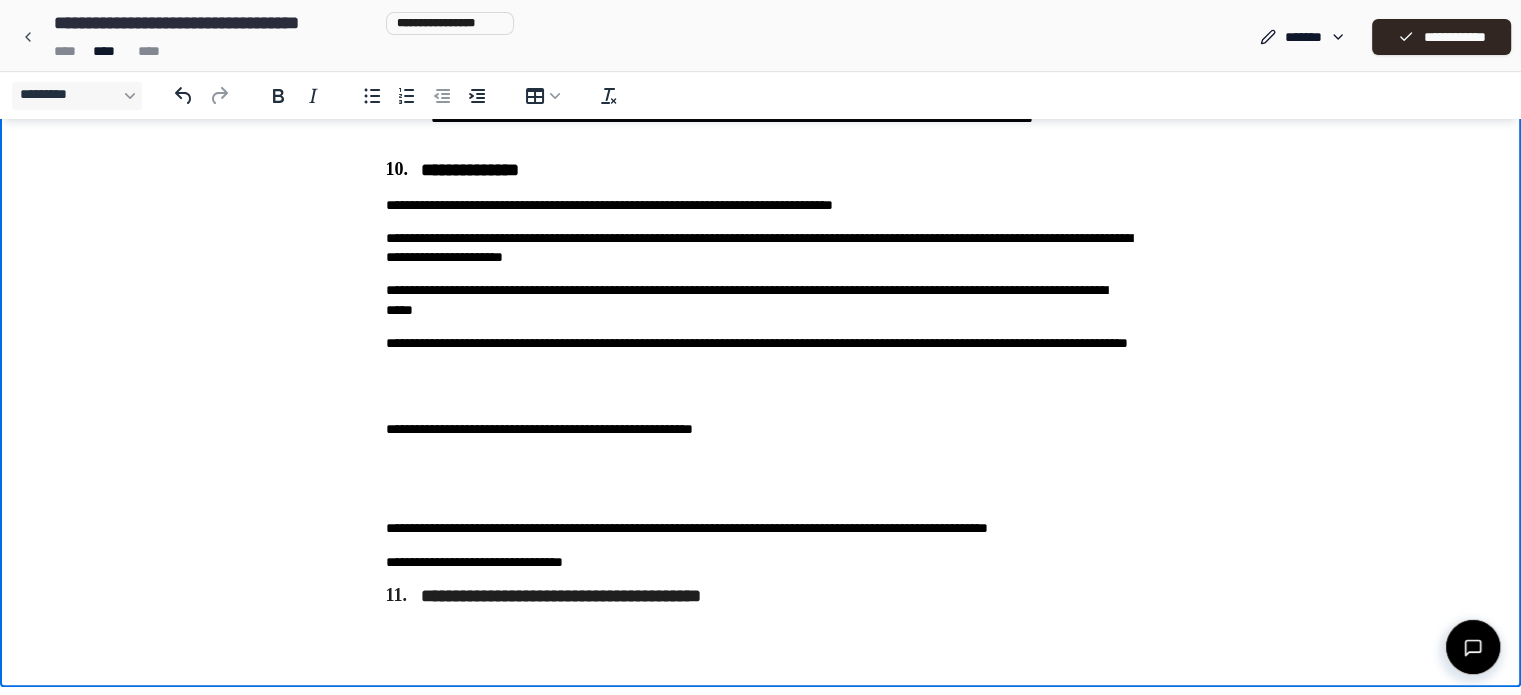click on "**********" at bounding box center [761, 597] 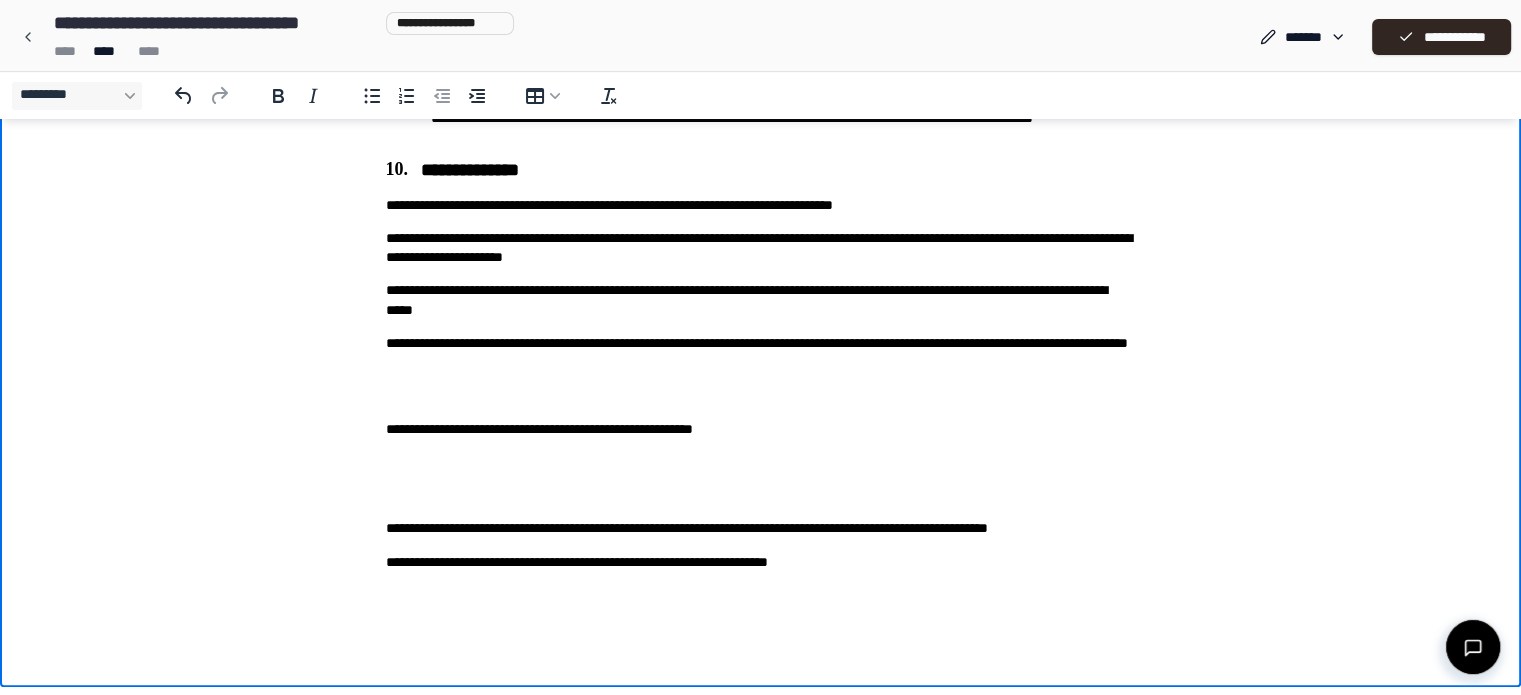 scroll, scrollTop: 2032, scrollLeft: 0, axis: vertical 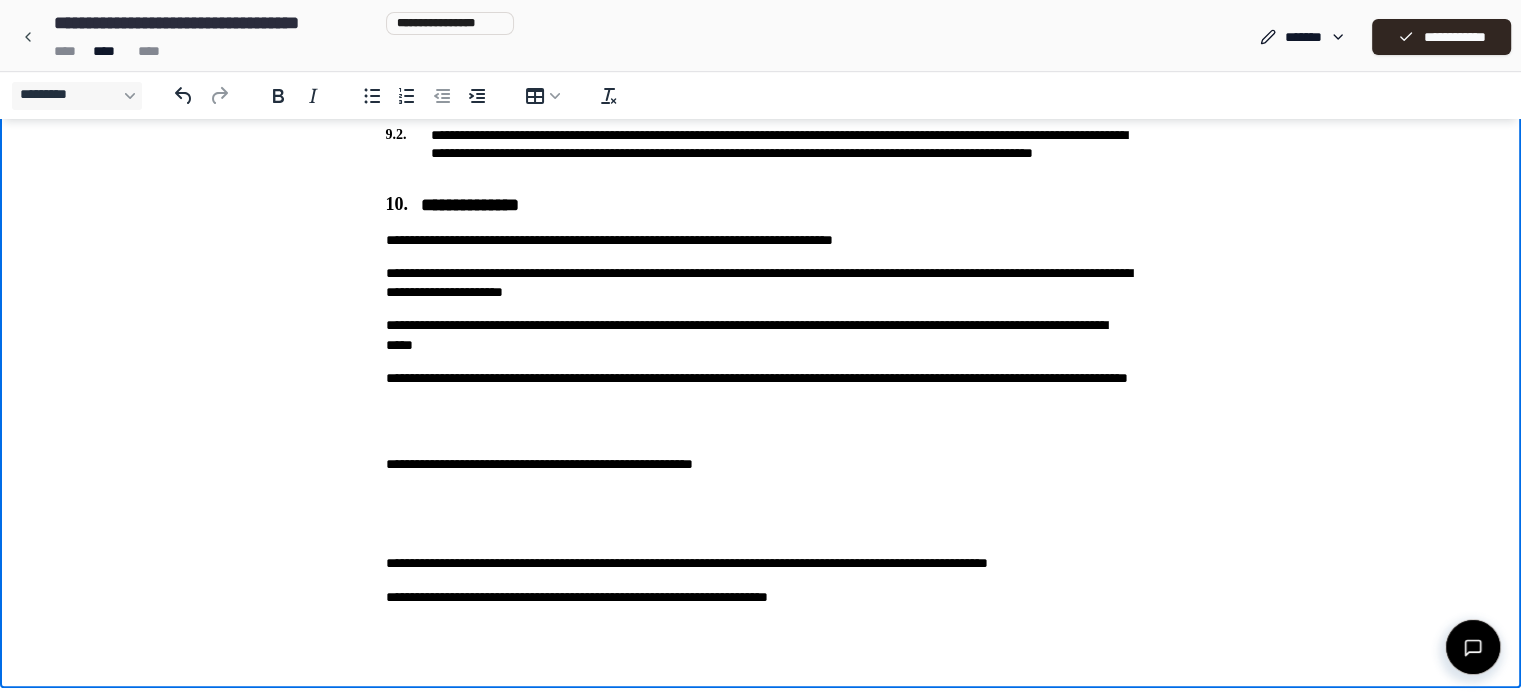 click at bounding box center (761, 530) 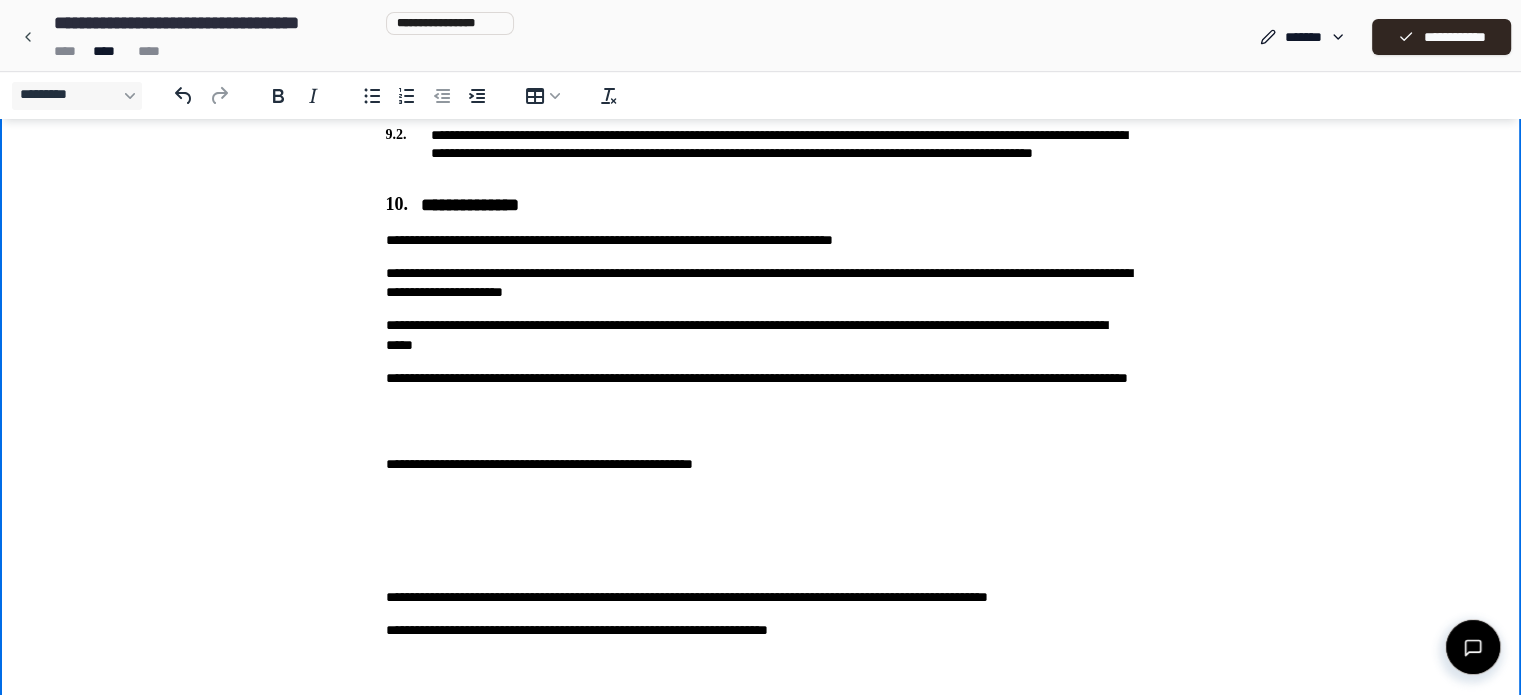 scroll, scrollTop: 2065, scrollLeft: 0, axis: vertical 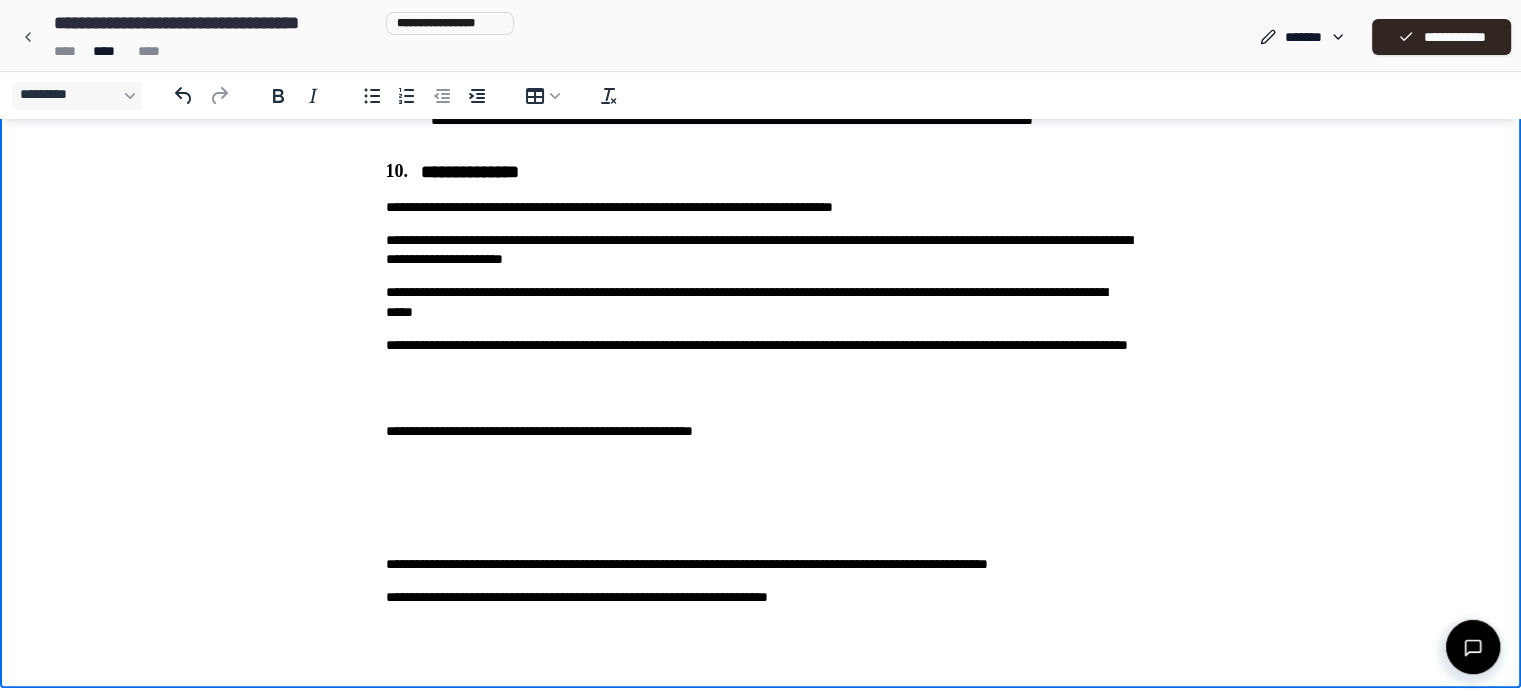 click on "**********" at bounding box center (761, -655) 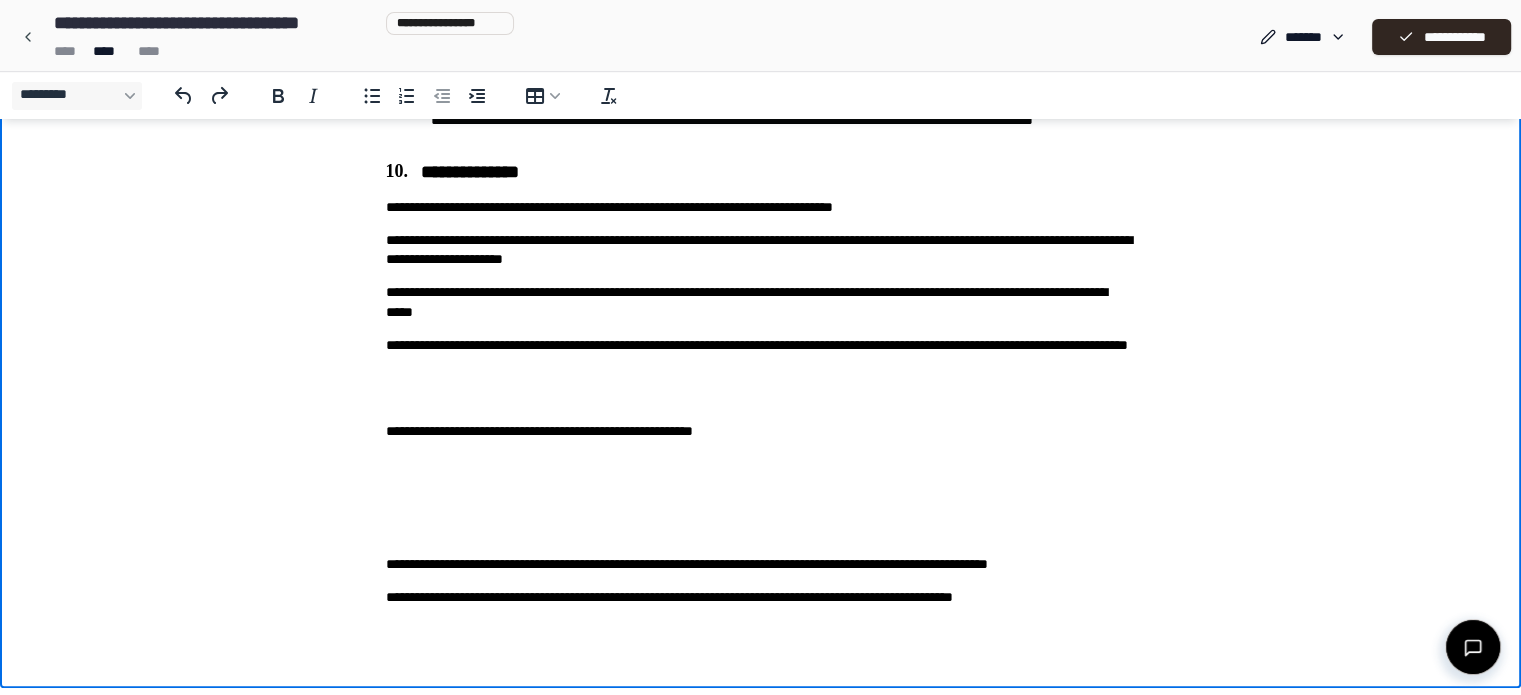 click on "**********" at bounding box center (761, 597) 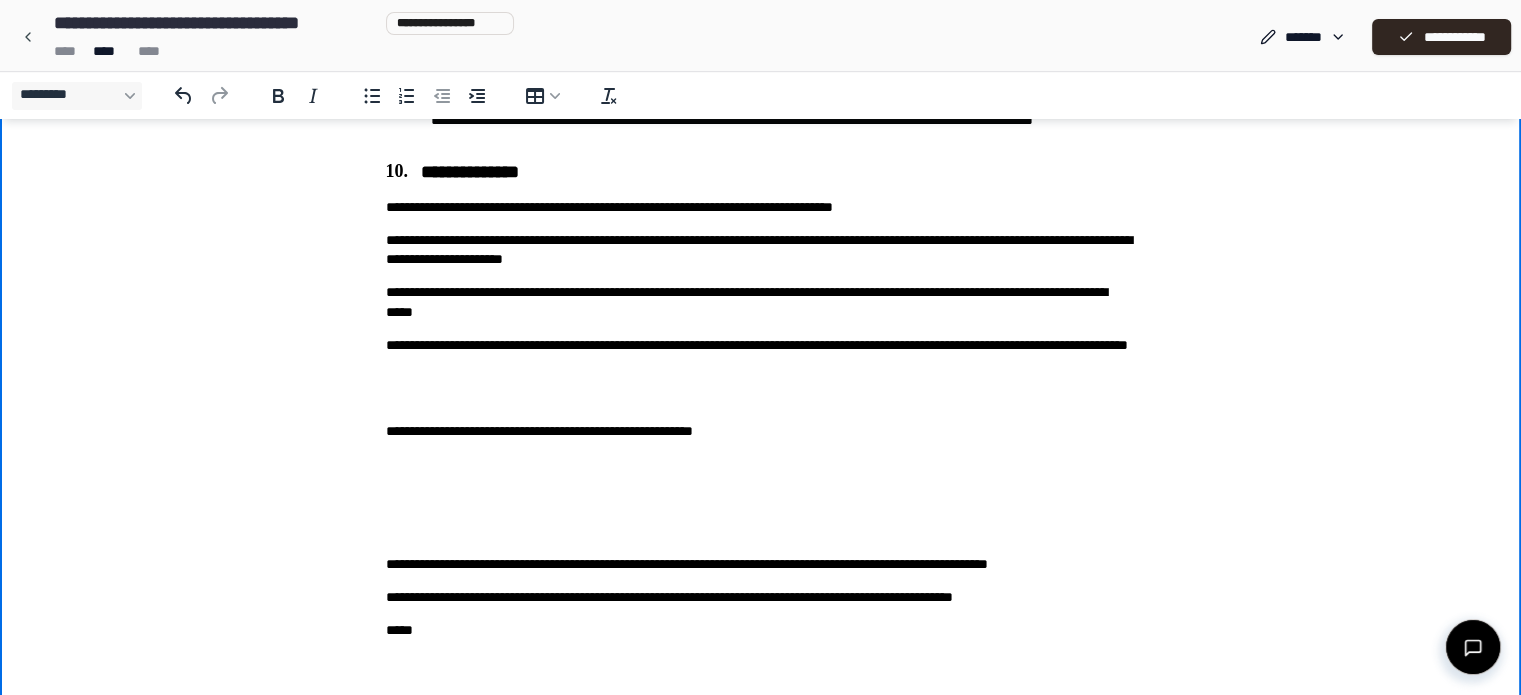 click on "**********" at bounding box center [761, 597] 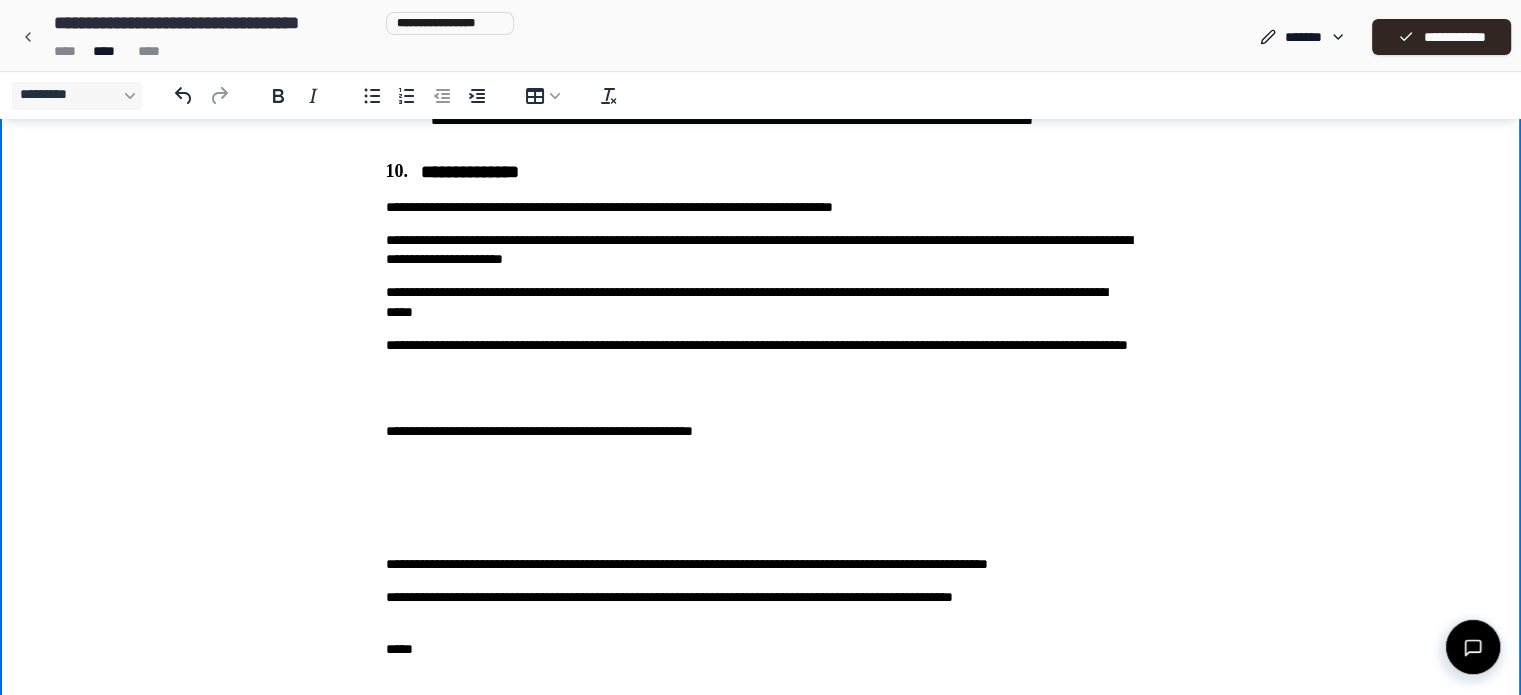 click on "**********" at bounding box center (761, 607) 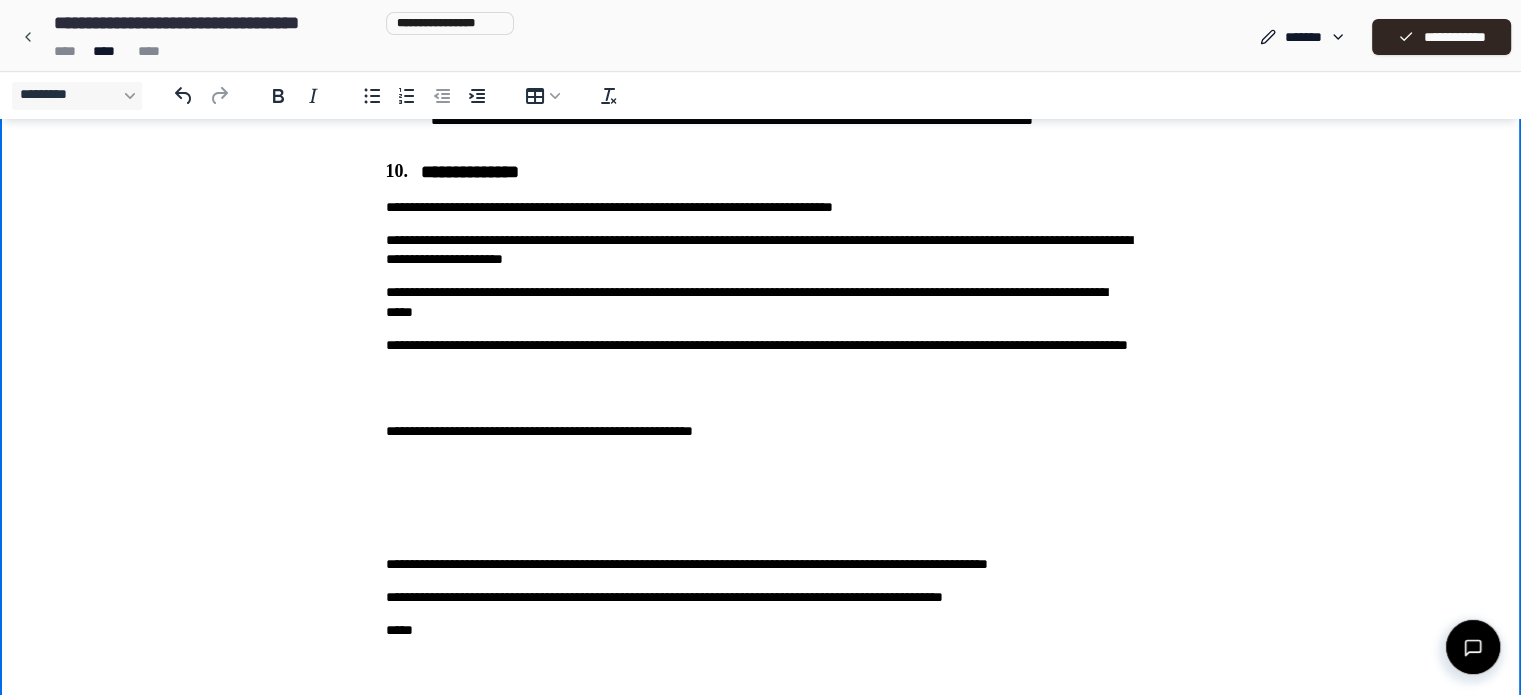 click on "**********" at bounding box center [761, 597] 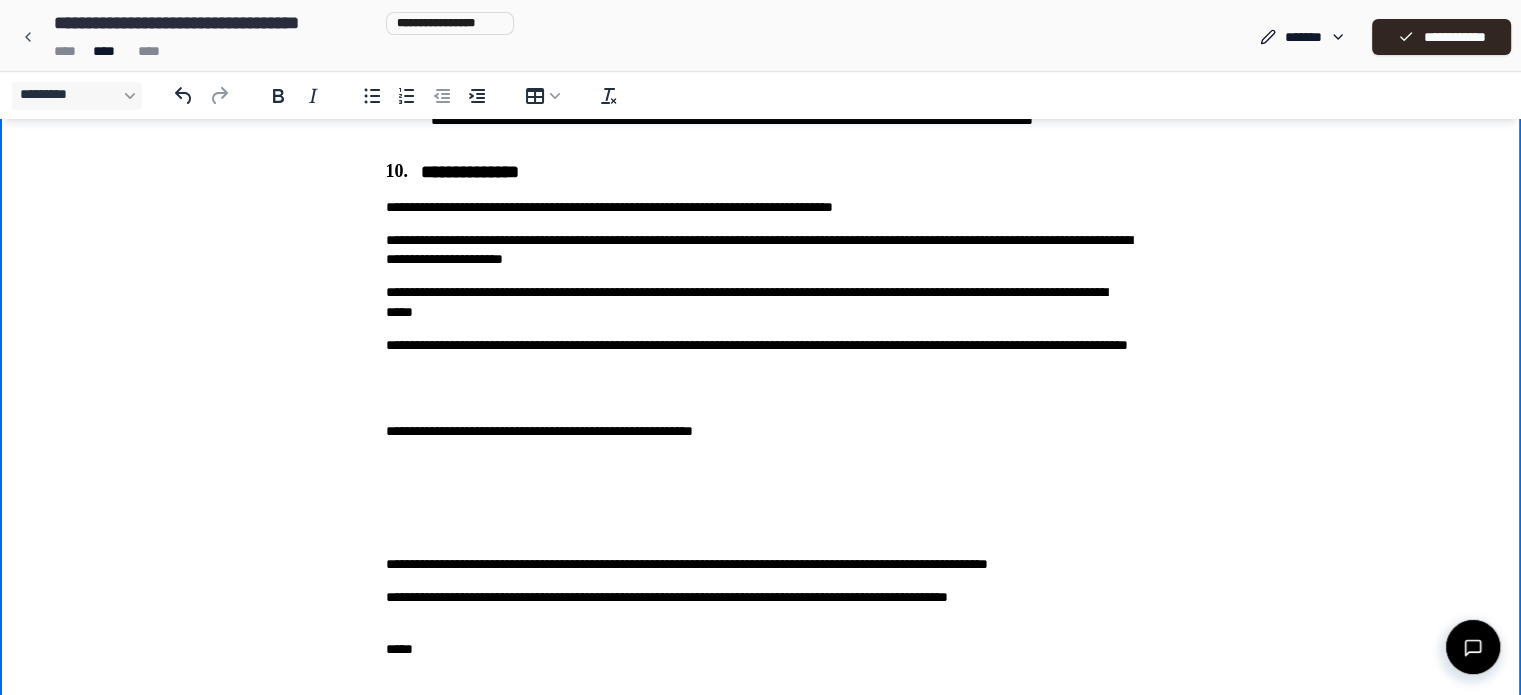 click on "**********" at bounding box center [761, -628] 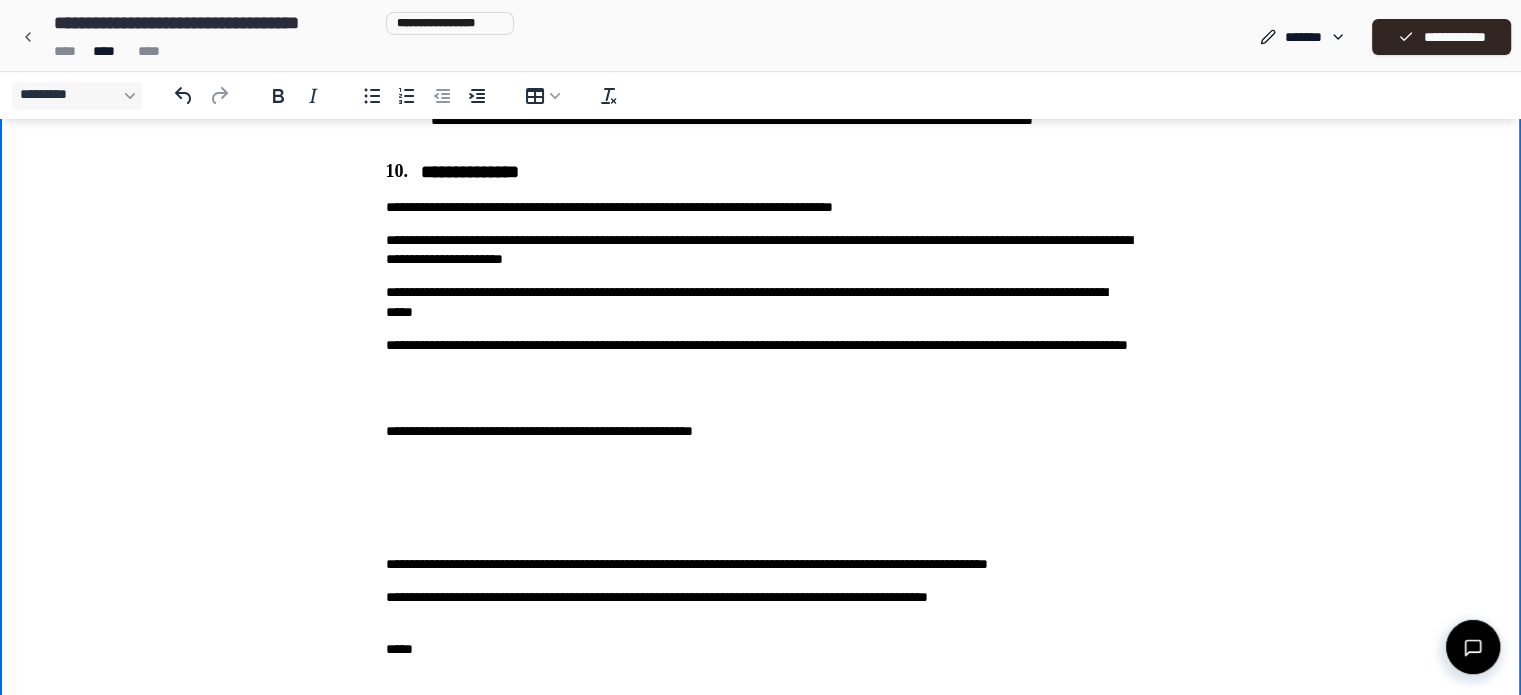 click on "**********" at bounding box center (761, 607) 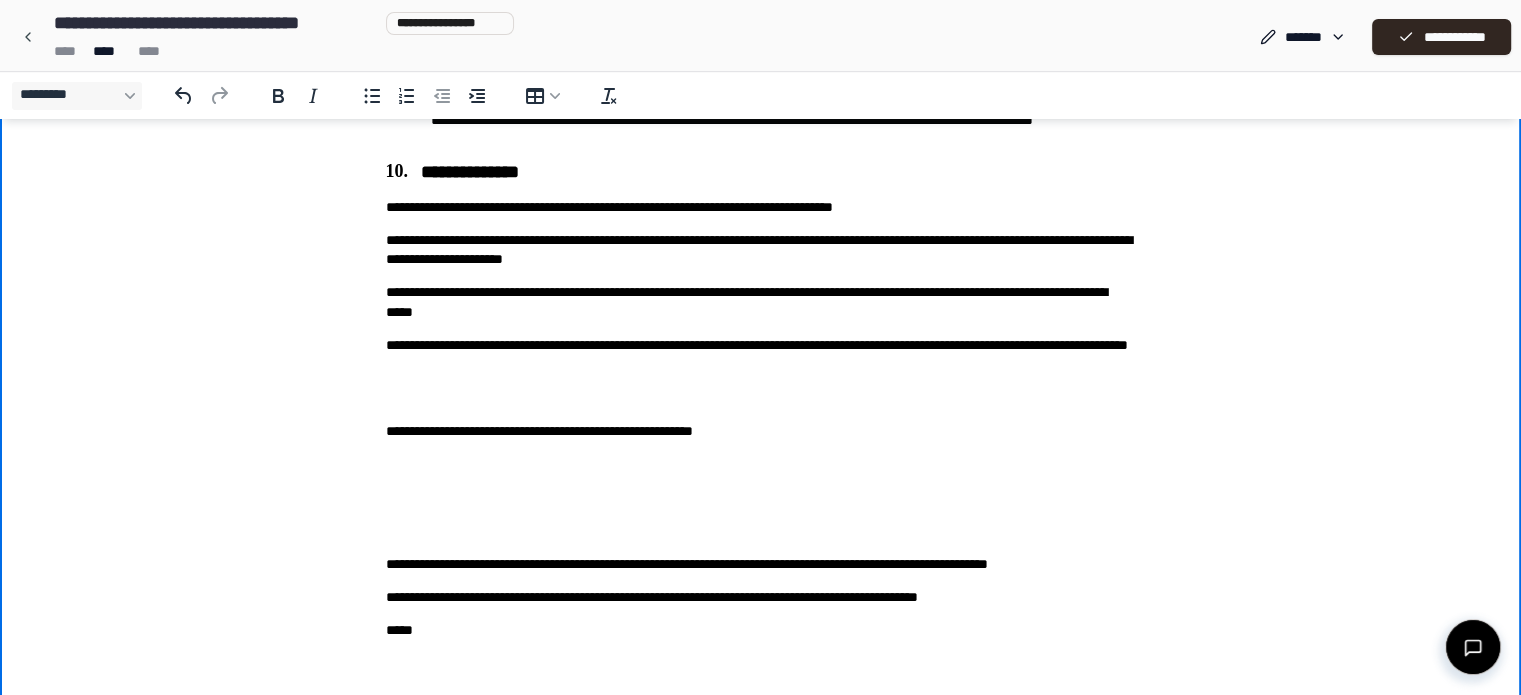 click on "*****" at bounding box center [761, 630] 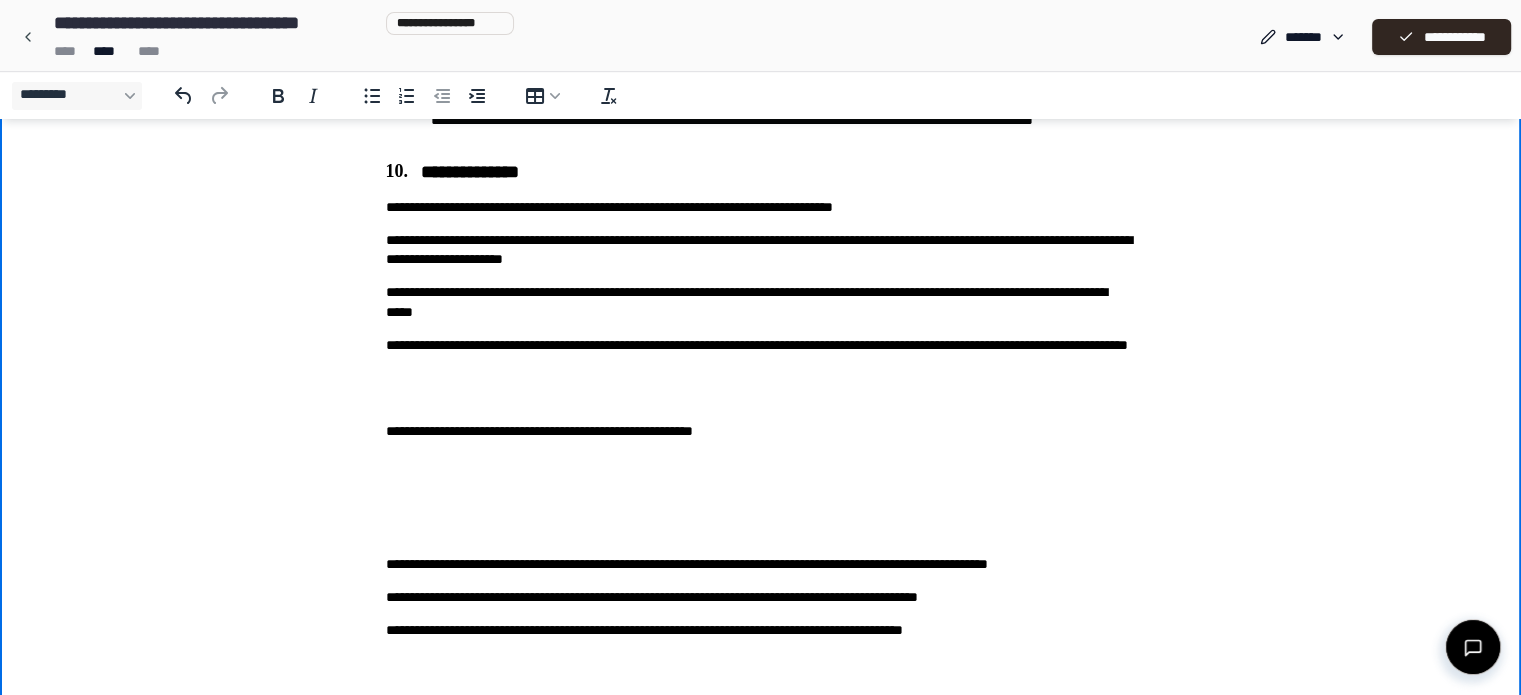 scroll, scrollTop: 2099, scrollLeft: 0, axis: vertical 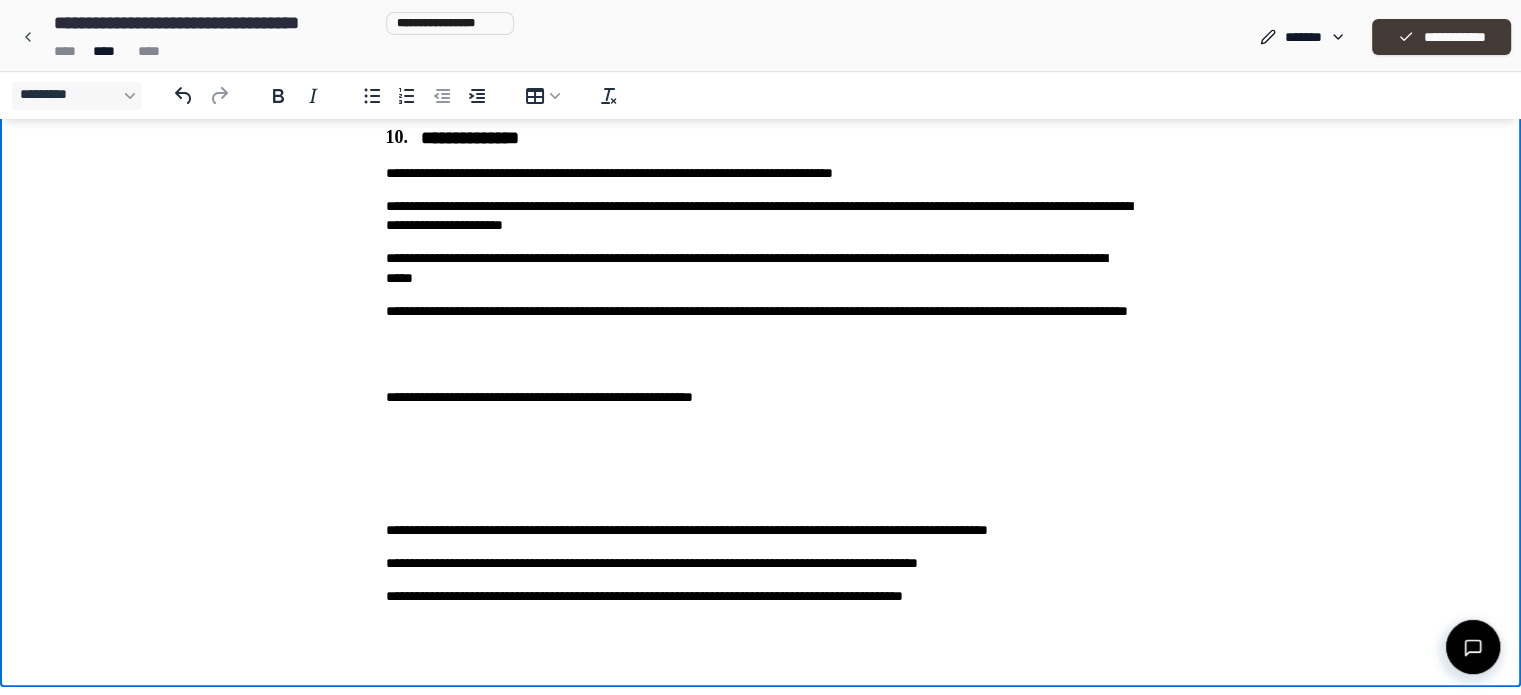 click on "**********" at bounding box center (1441, 37) 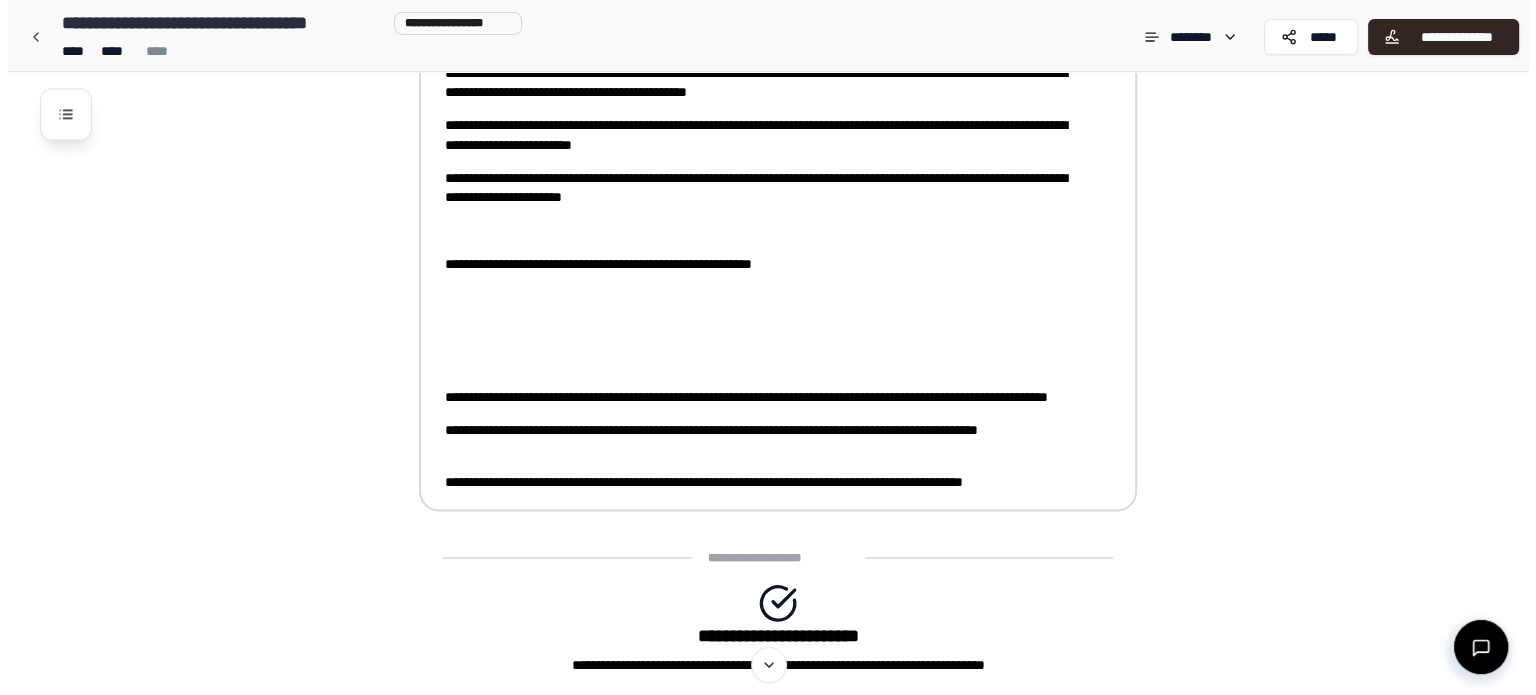 scroll, scrollTop: 2566, scrollLeft: 0, axis: vertical 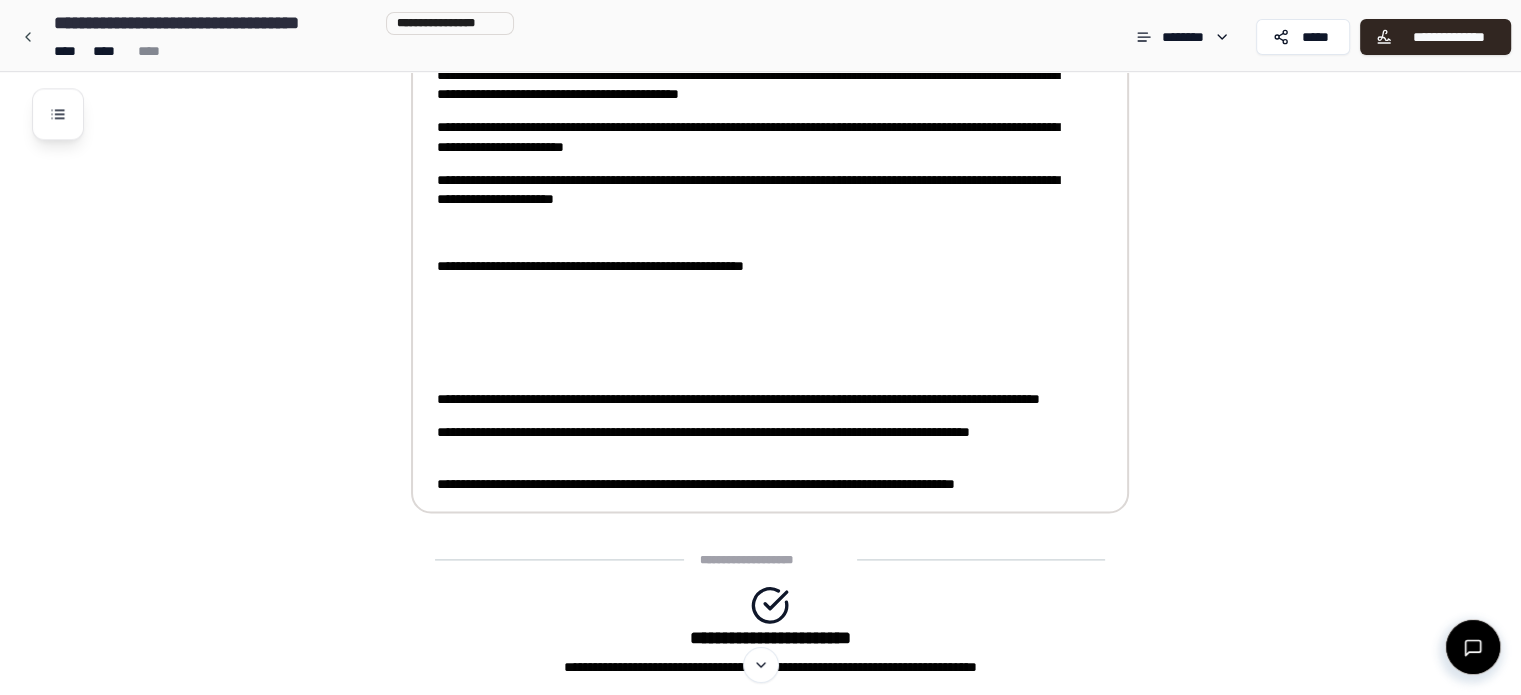 click on "**********" at bounding box center [756, 442] 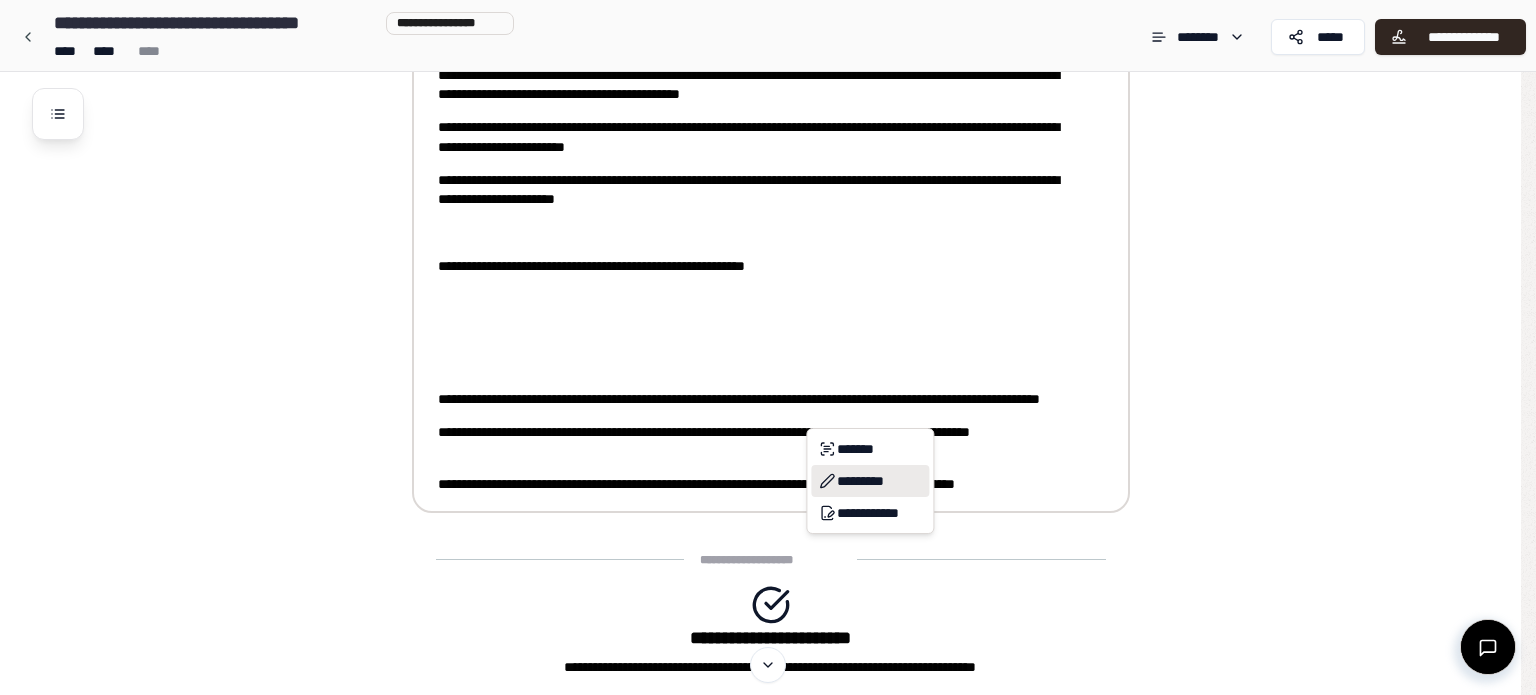 click on "*********" at bounding box center (870, 481) 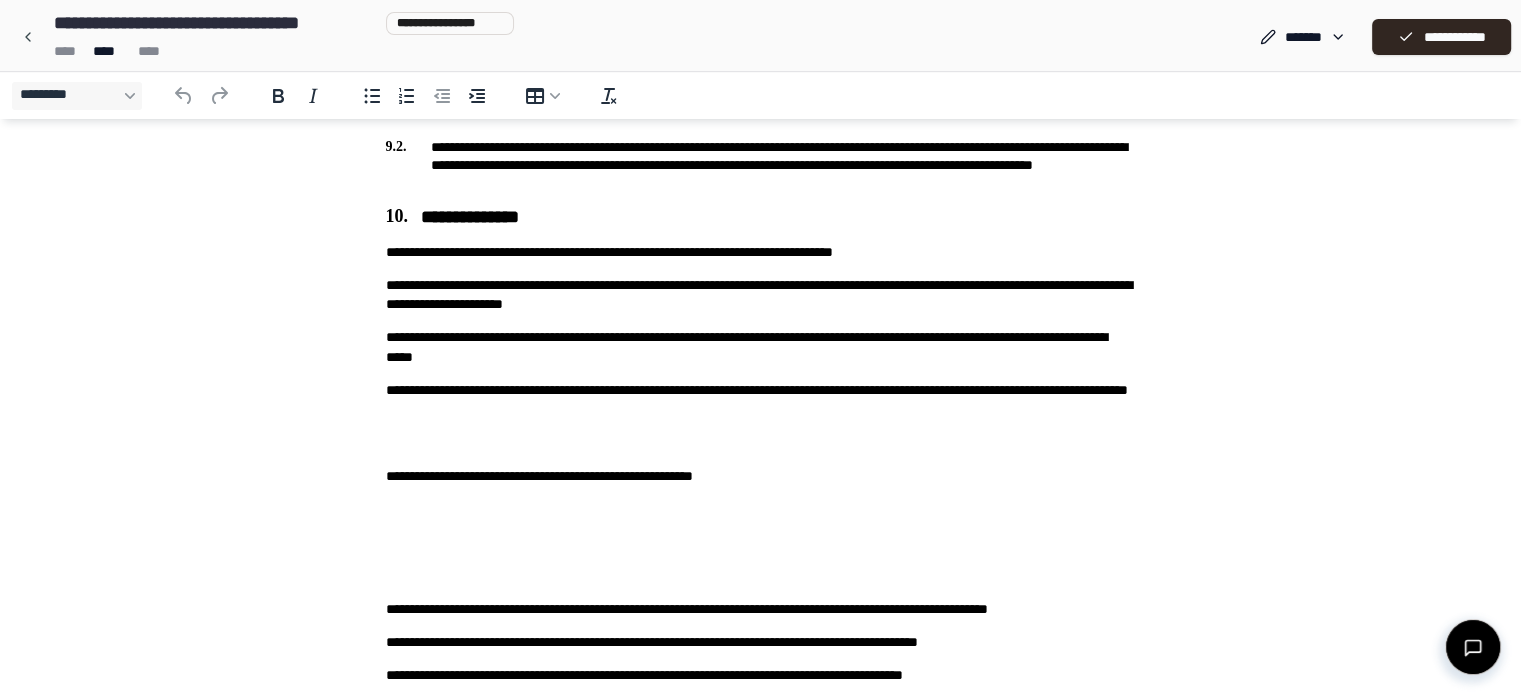 scroll, scrollTop: 2099, scrollLeft: 0, axis: vertical 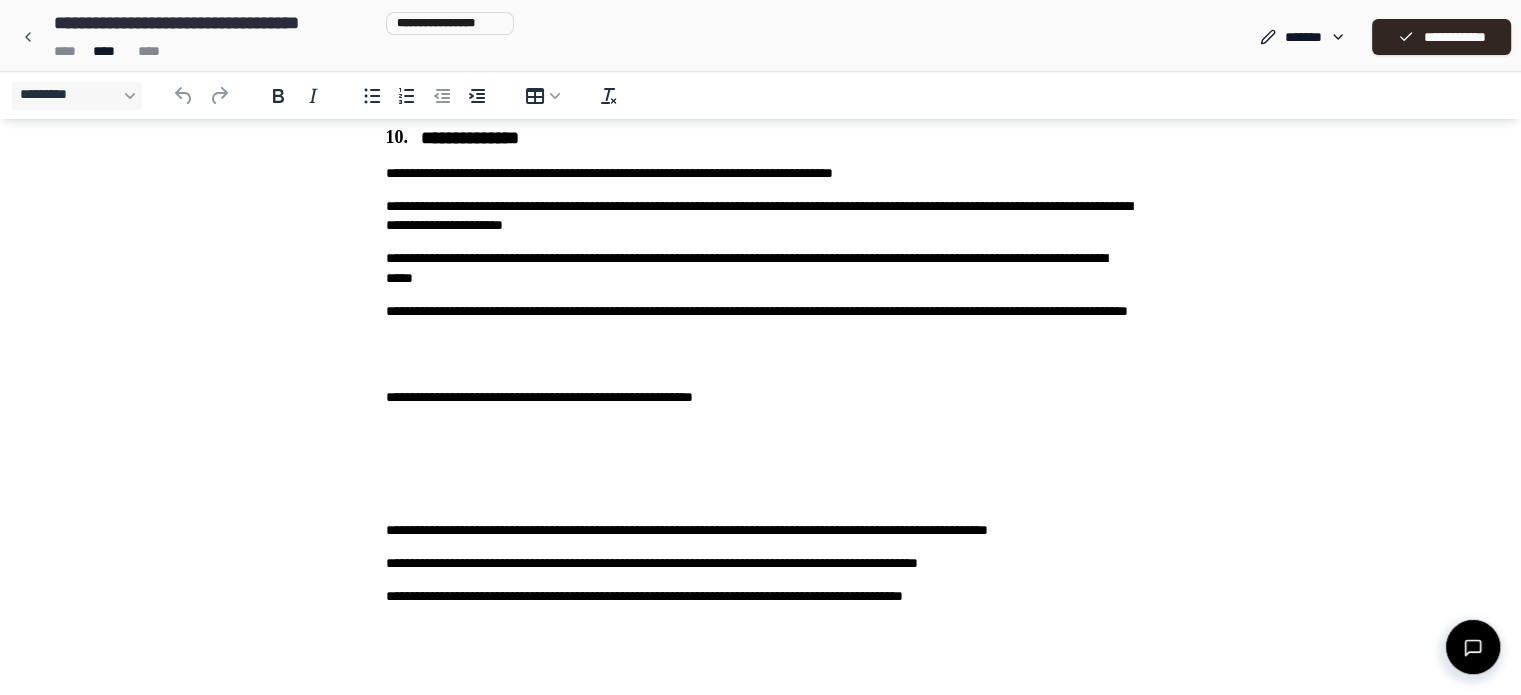 click on "**********" at bounding box center (761, 563) 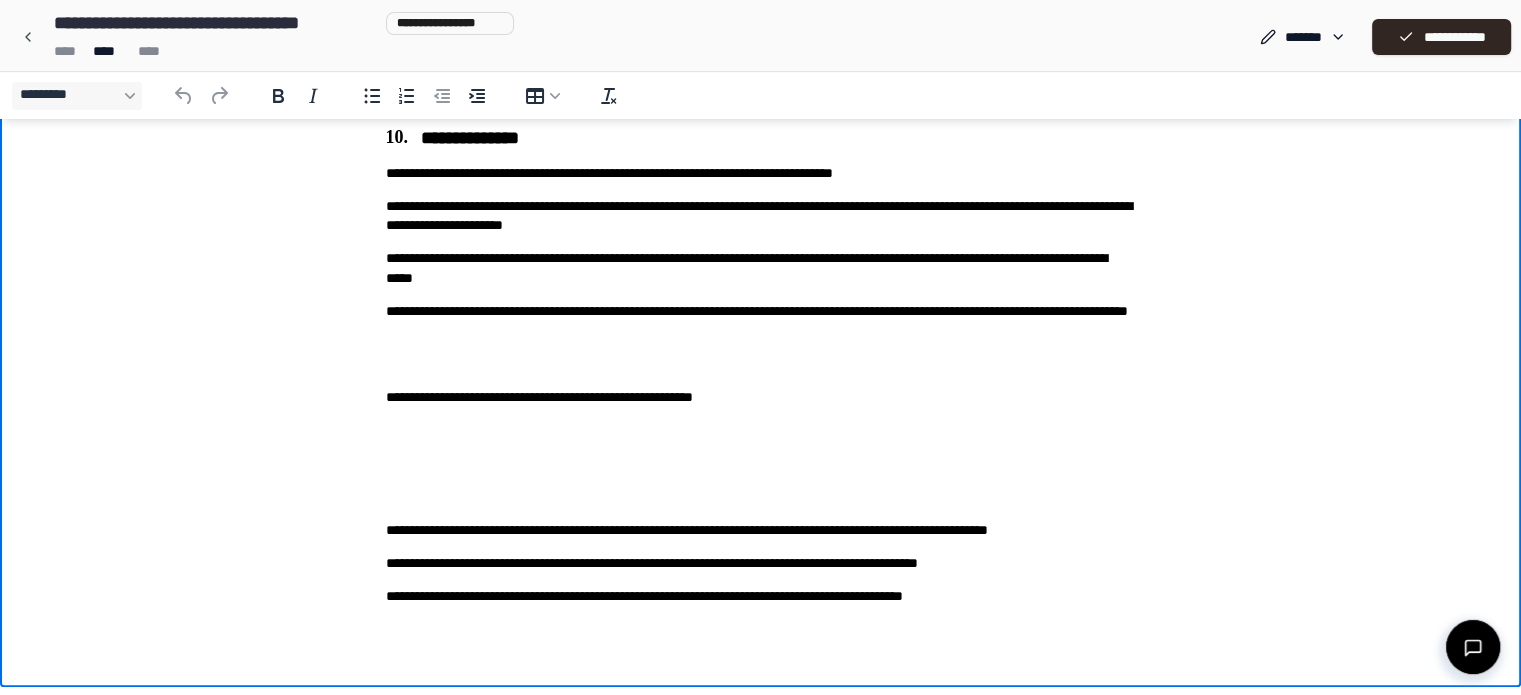 type 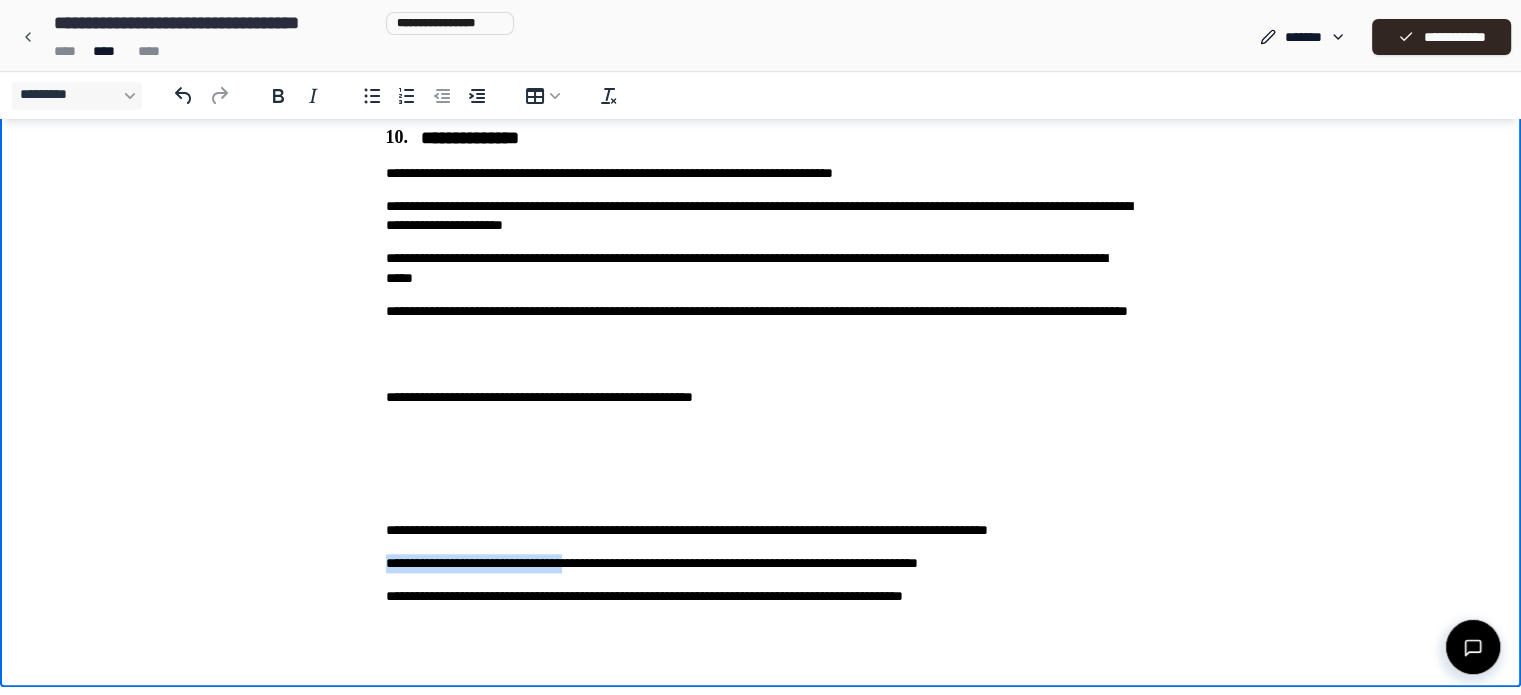 drag, startPoint x: 666, startPoint y: 560, endPoint x: 374, endPoint y: 556, distance: 292.0274 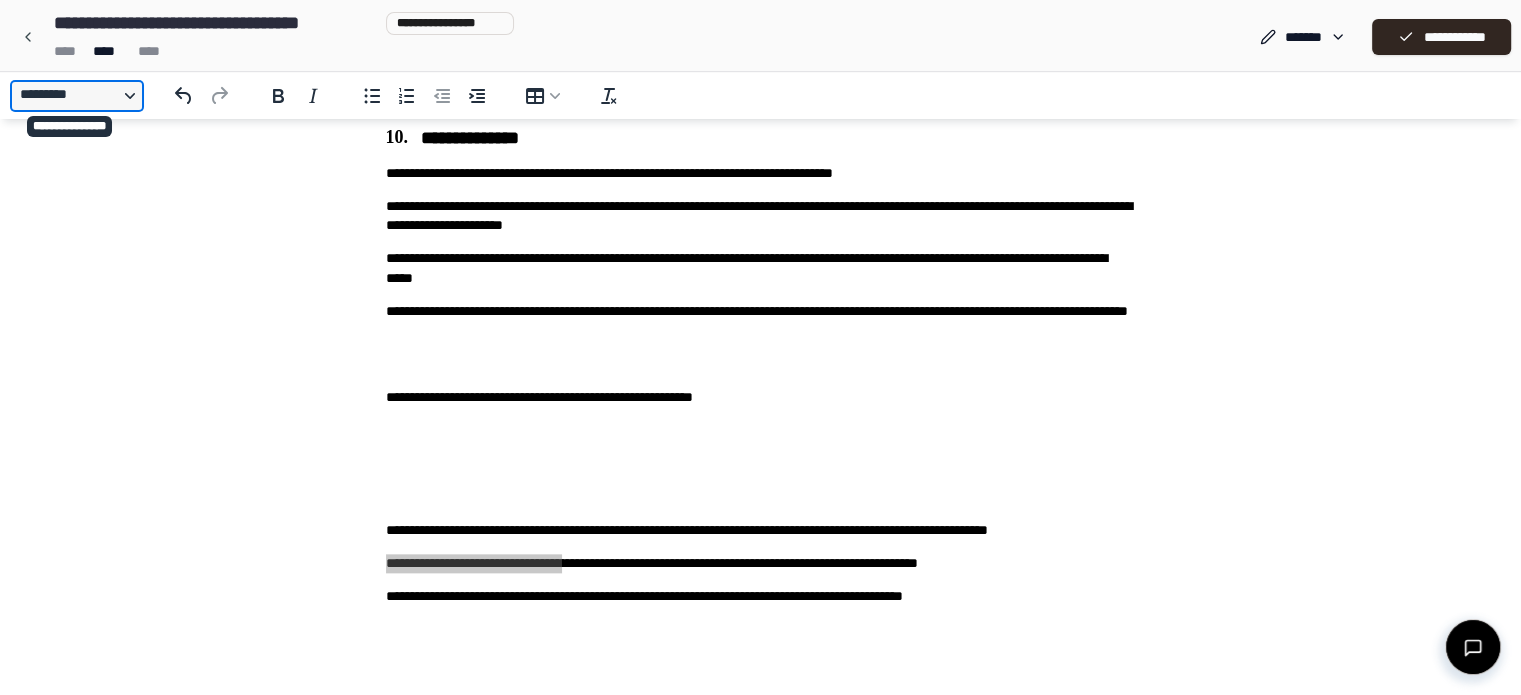 click on "*********" at bounding box center (77, 96) 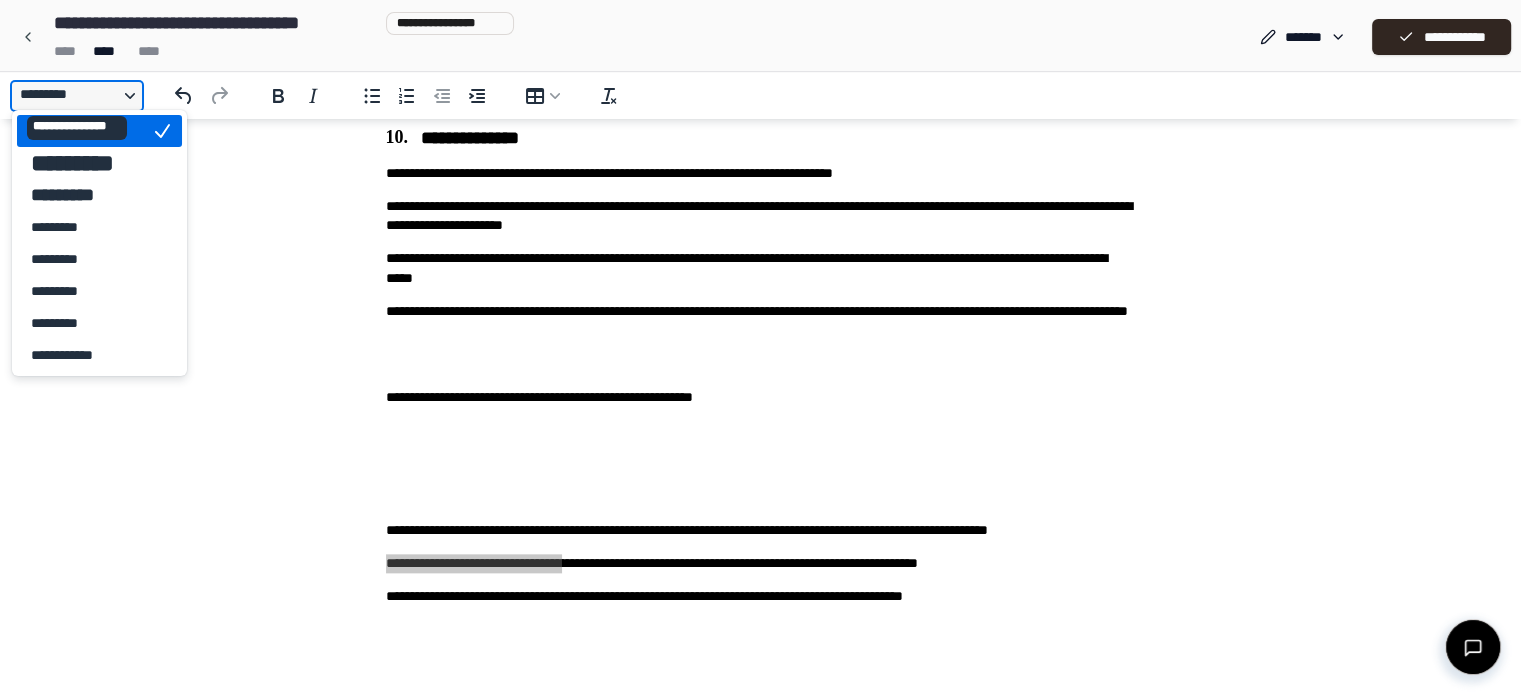 click on "*********" at bounding box center [77, 96] 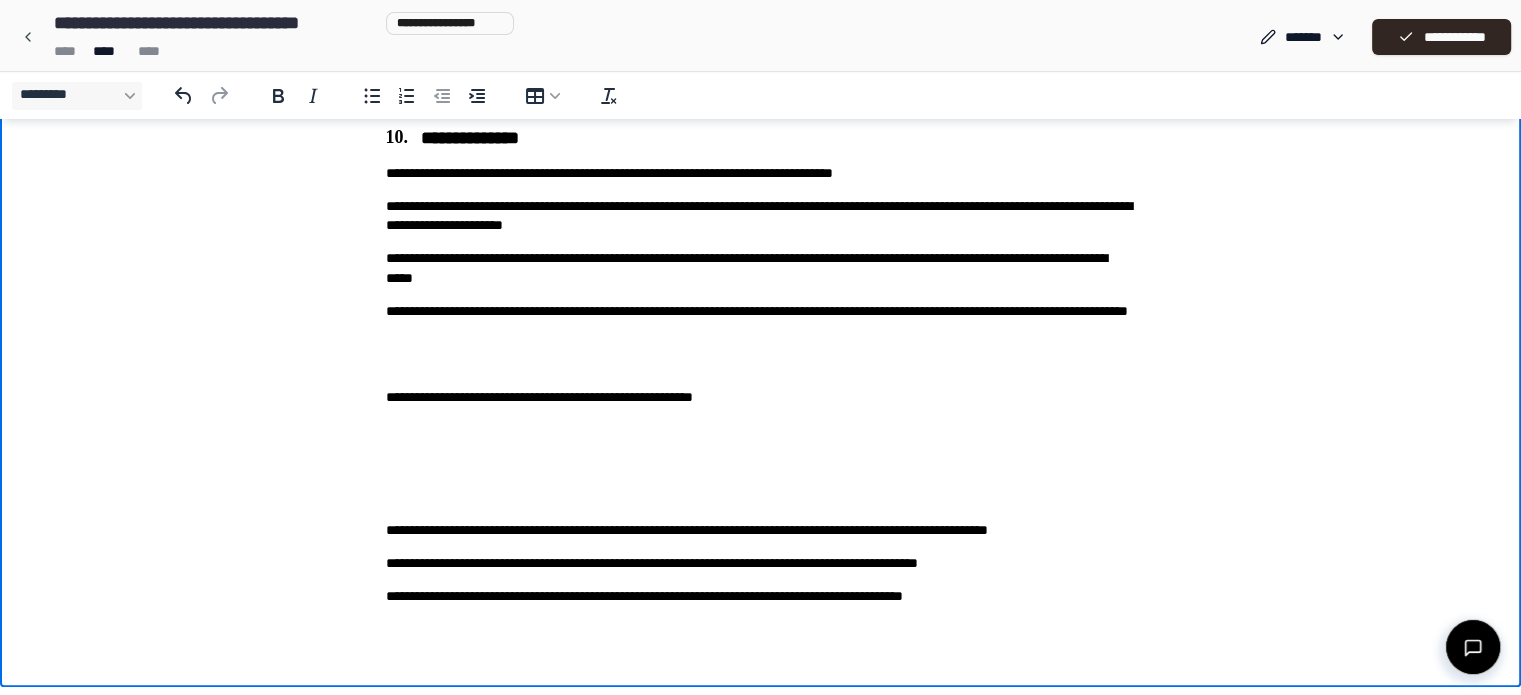 click at bounding box center [761, 463] 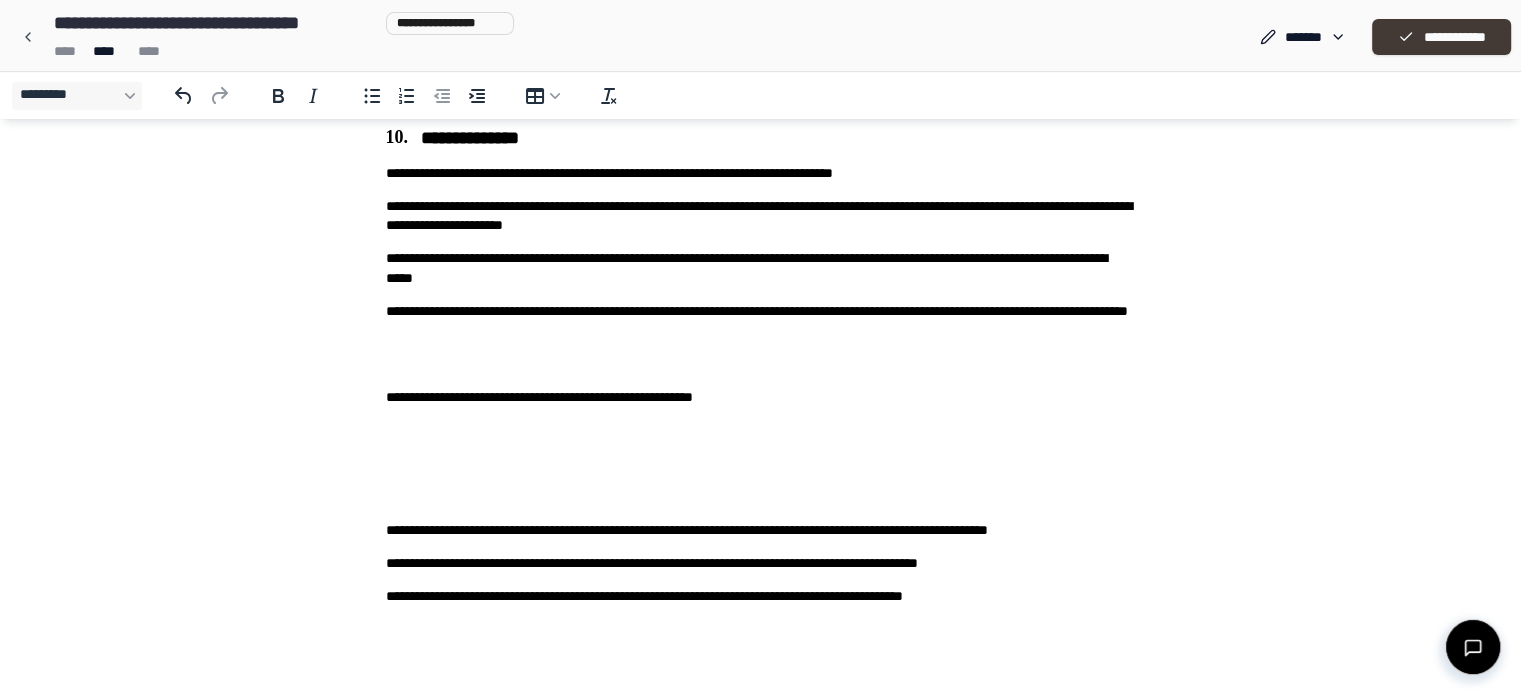 click on "**********" at bounding box center [1441, 37] 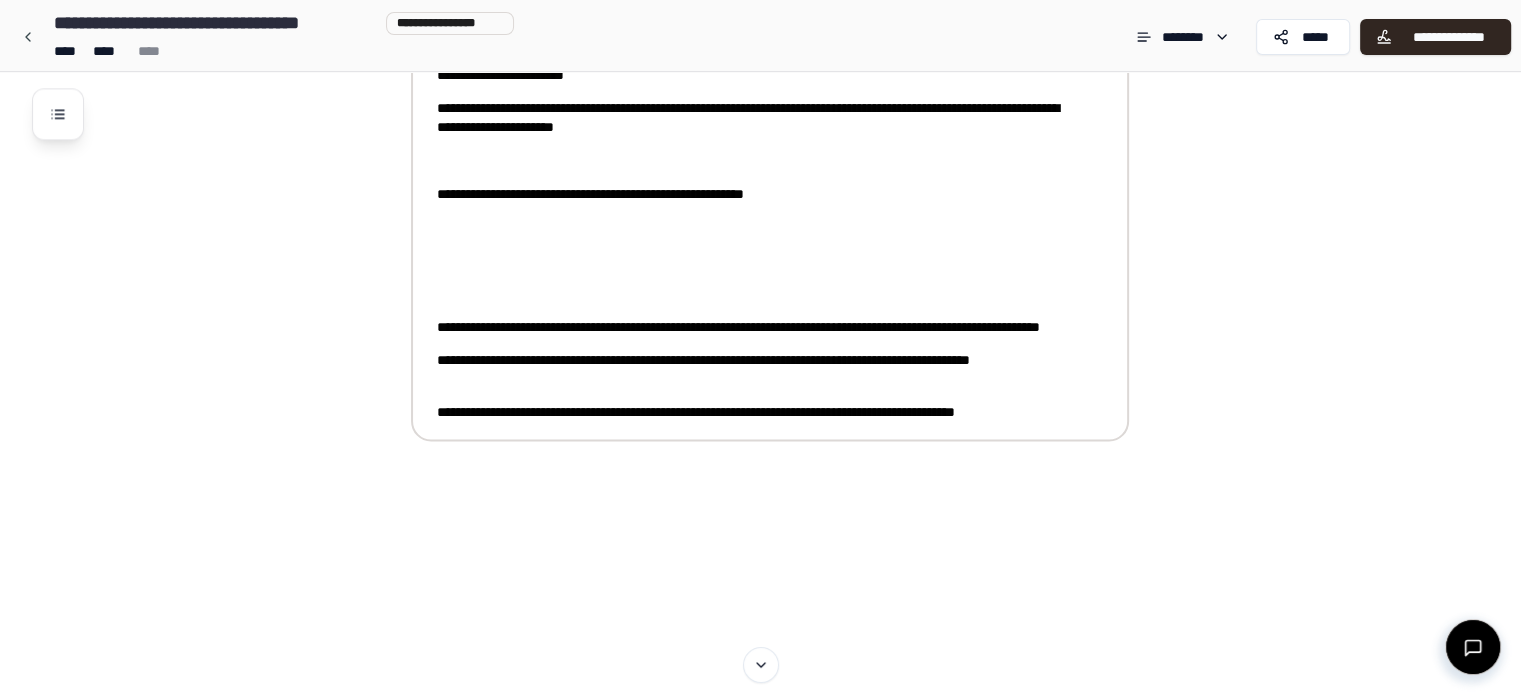 scroll, scrollTop: 2682, scrollLeft: 0, axis: vertical 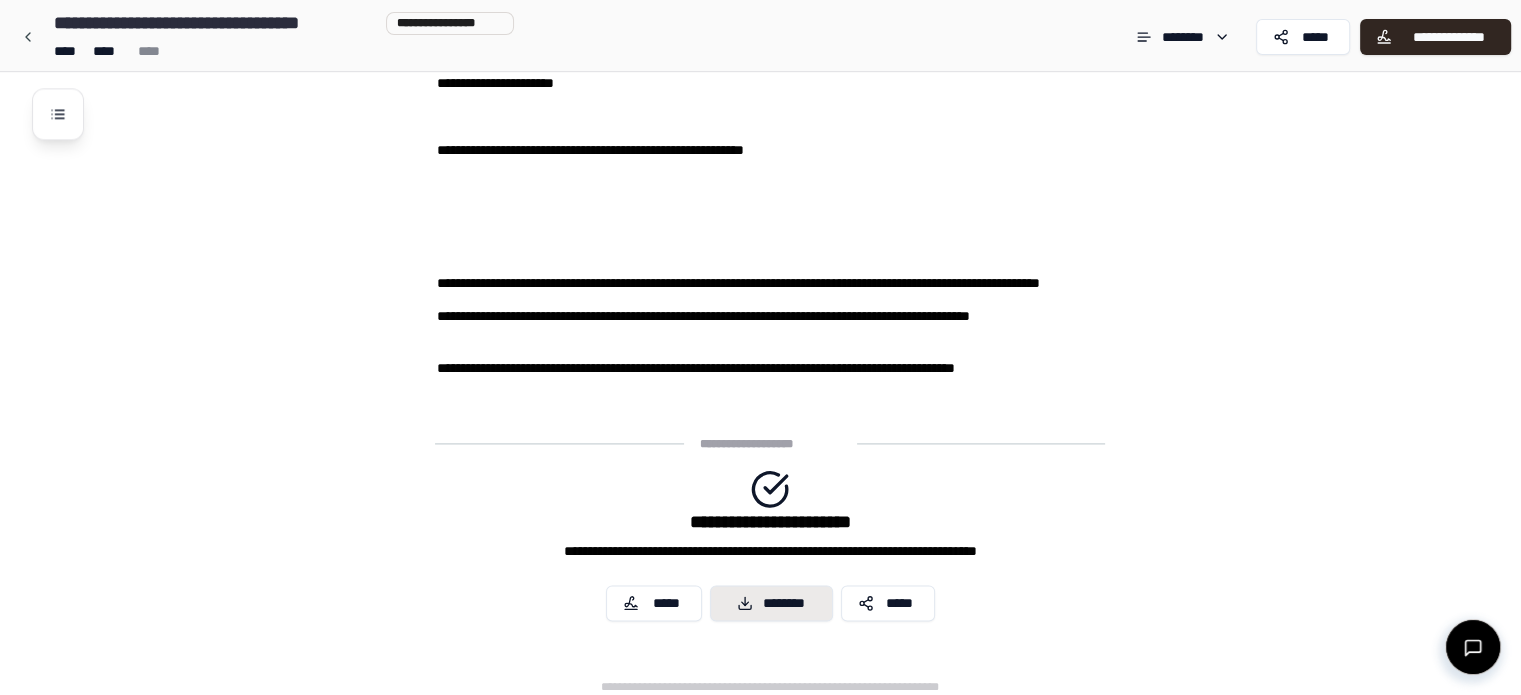 click on "********" at bounding box center [771, 603] 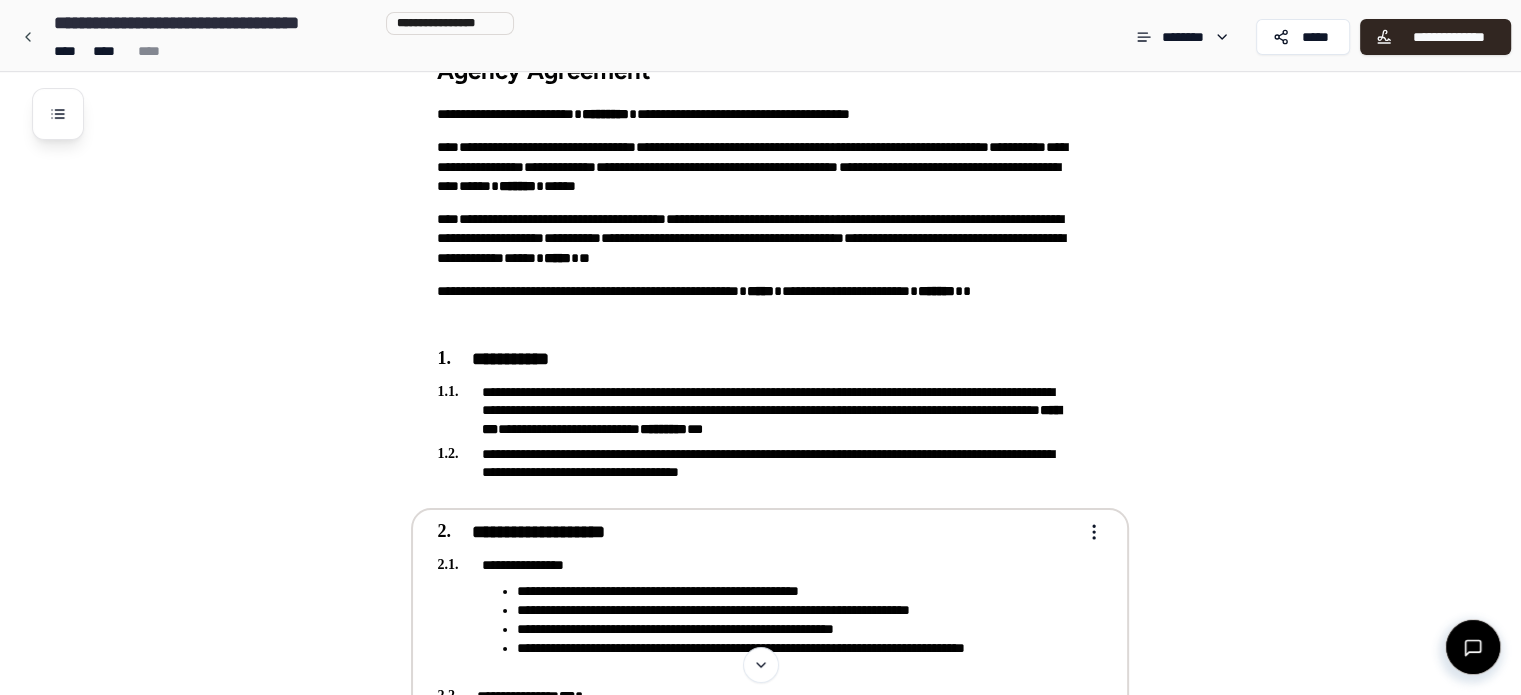 scroll, scrollTop: 0, scrollLeft: 0, axis: both 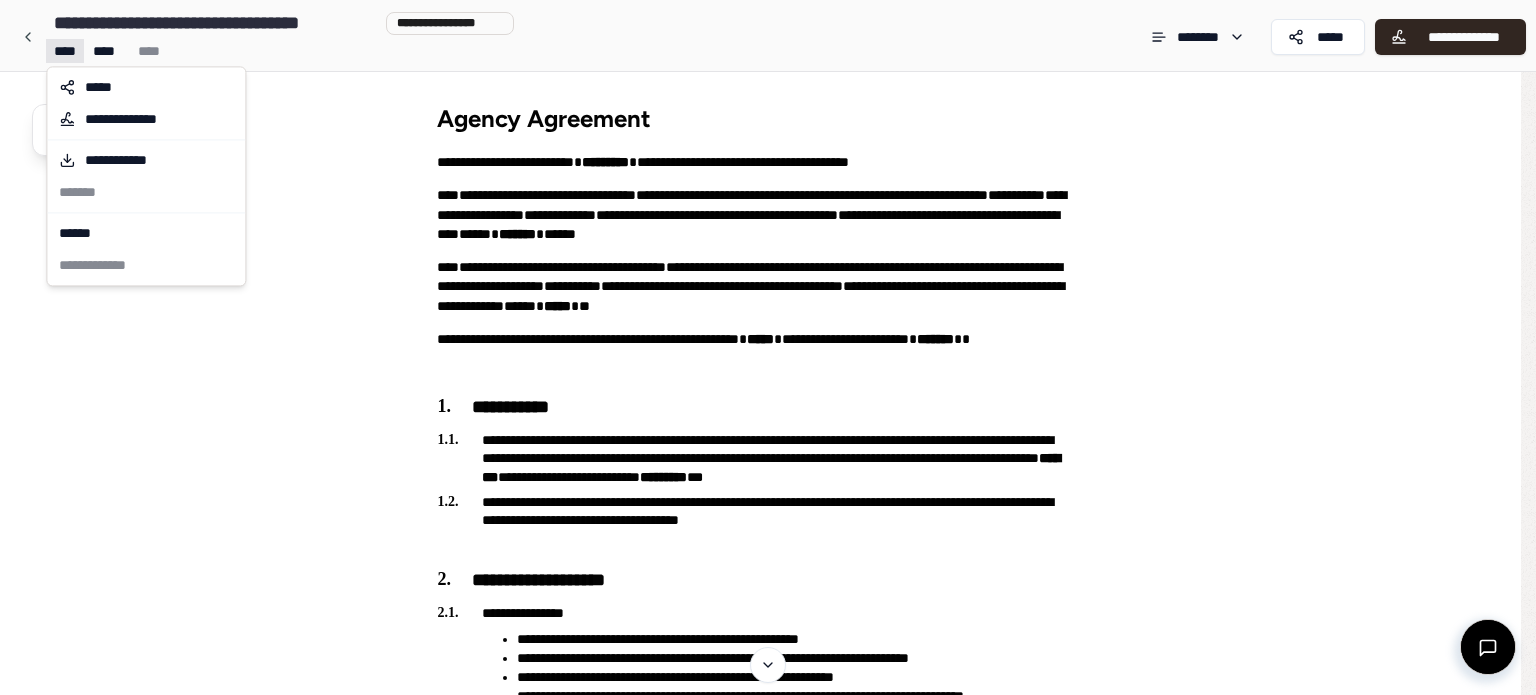 click on "**********" at bounding box center [760, 1688] 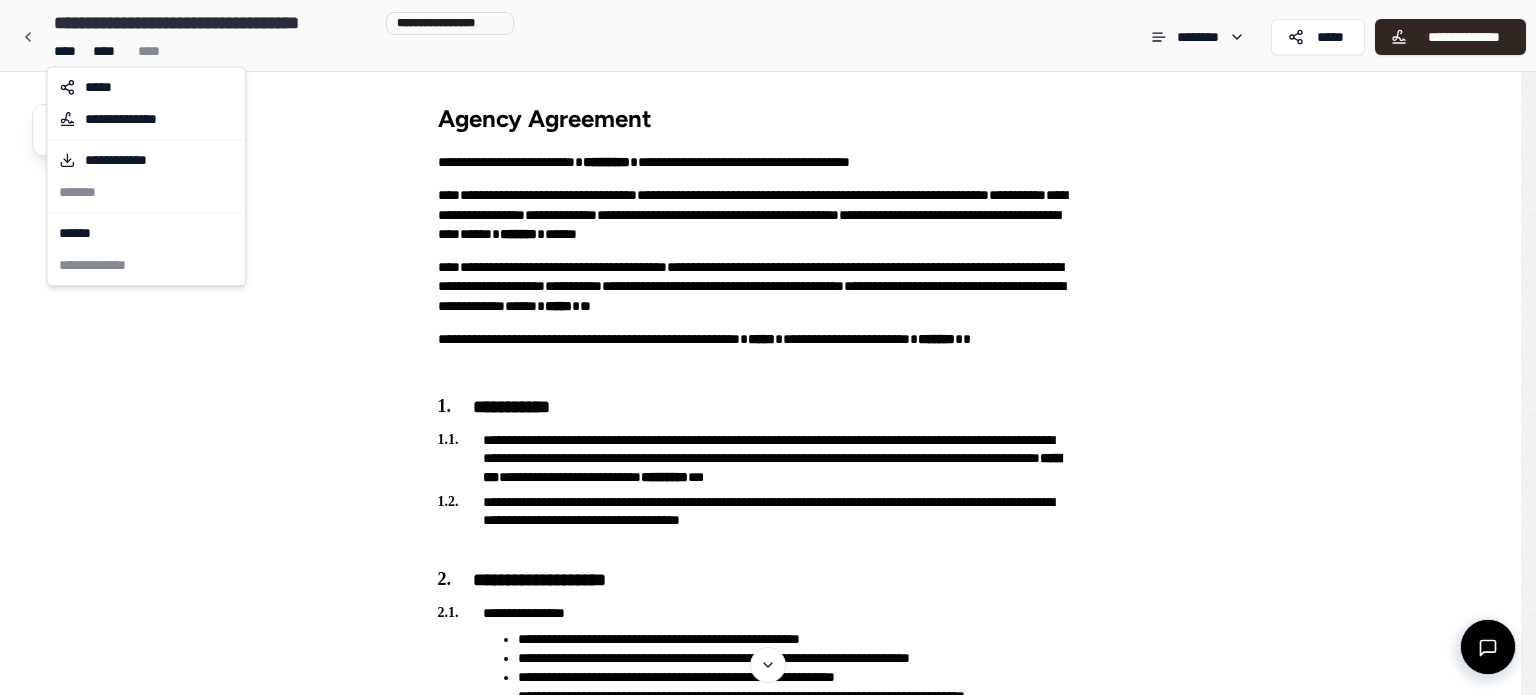 click on "**********" at bounding box center [768, 1688] 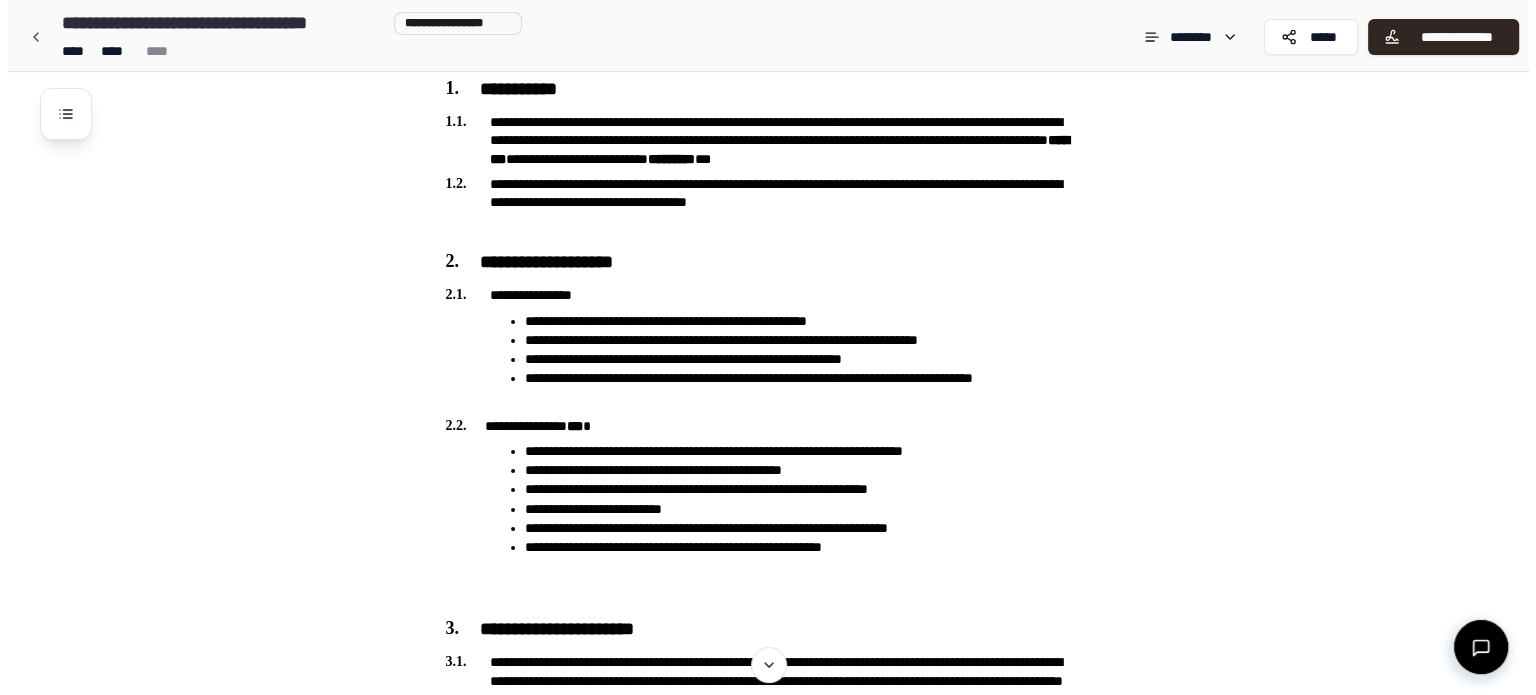 scroll, scrollTop: 0, scrollLeft: 0, axis: both 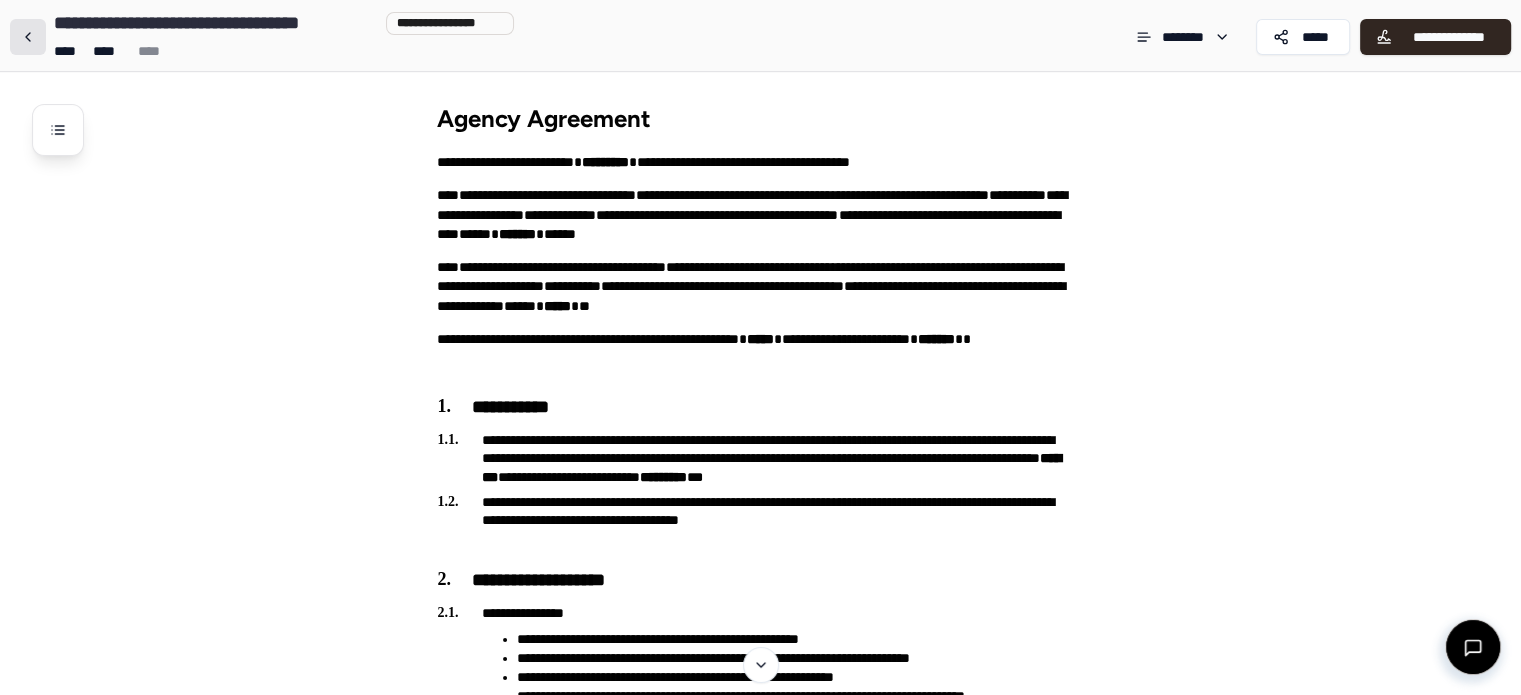click at bounding box center (28, 37) 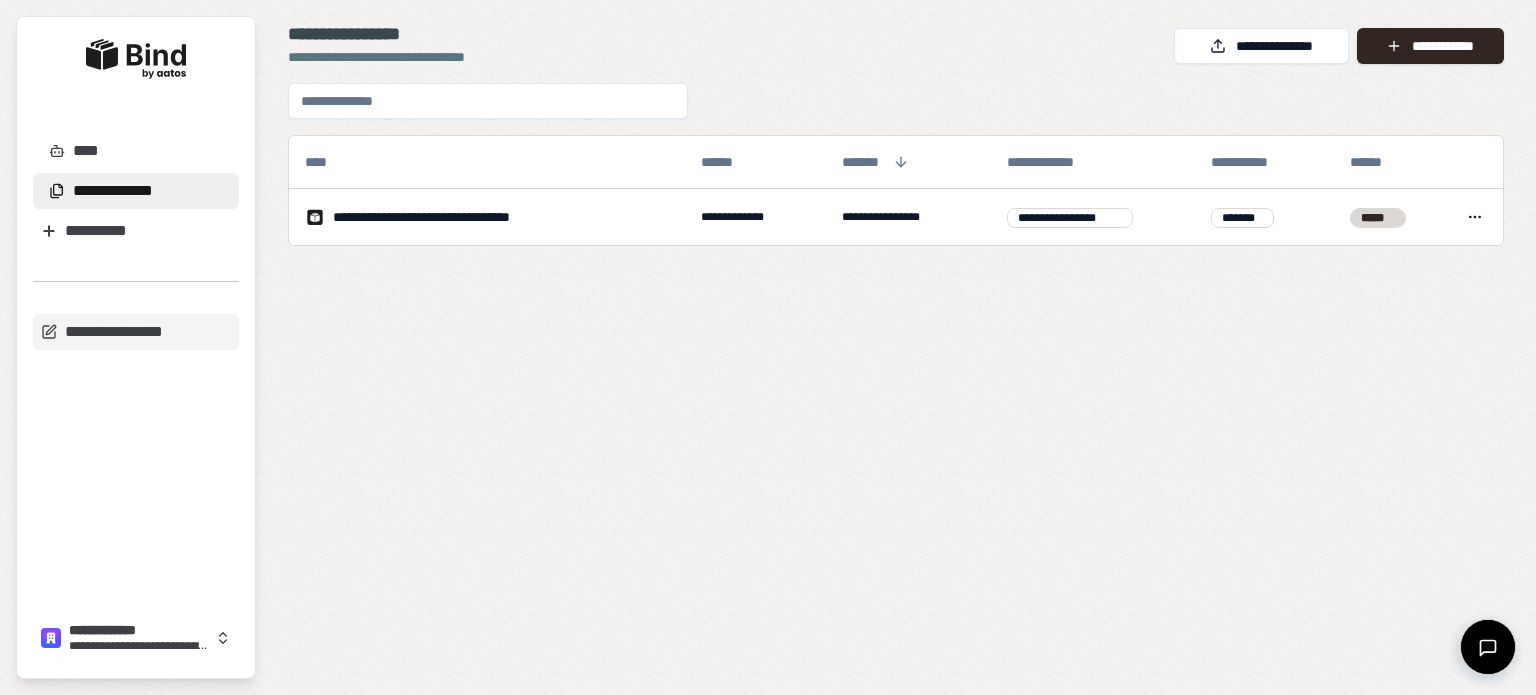 click at bounding box center (136, 59) 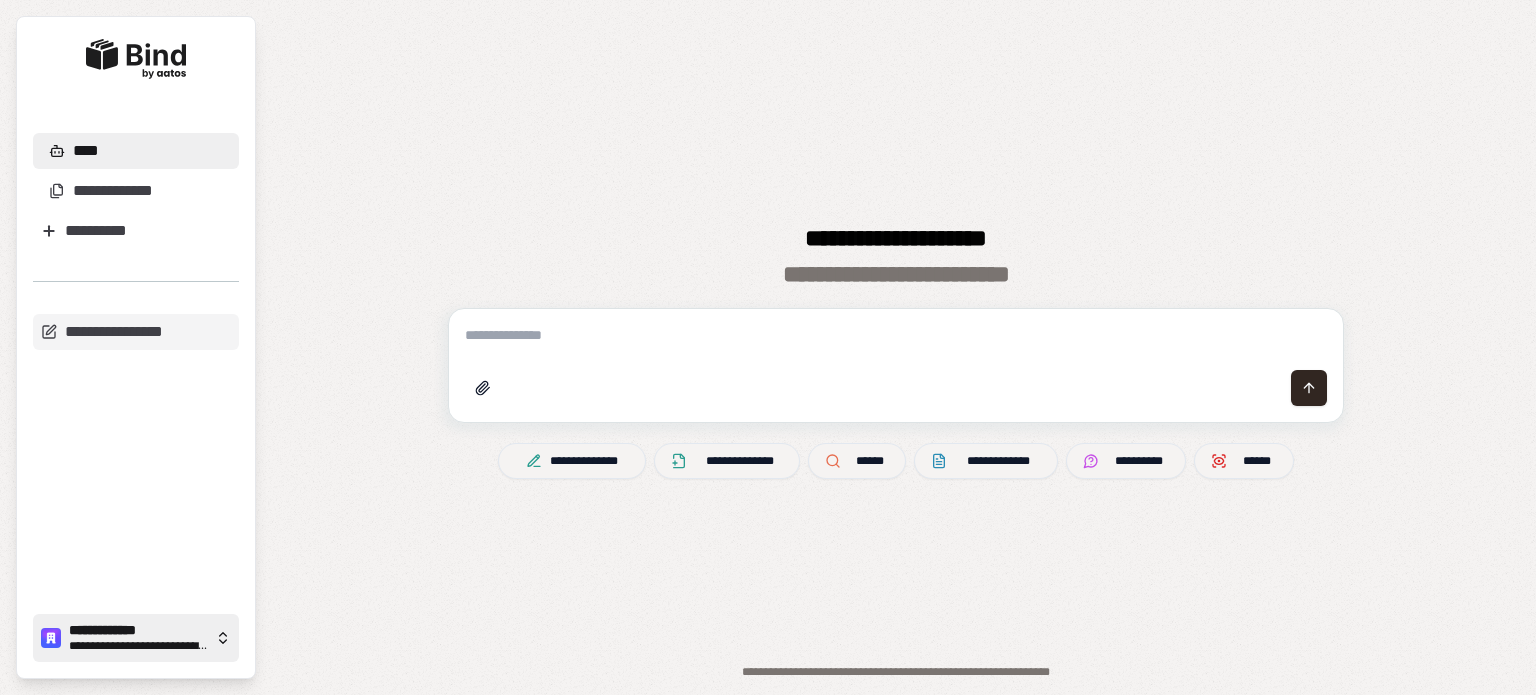 click on "**********" at bounding box center (138, 631) 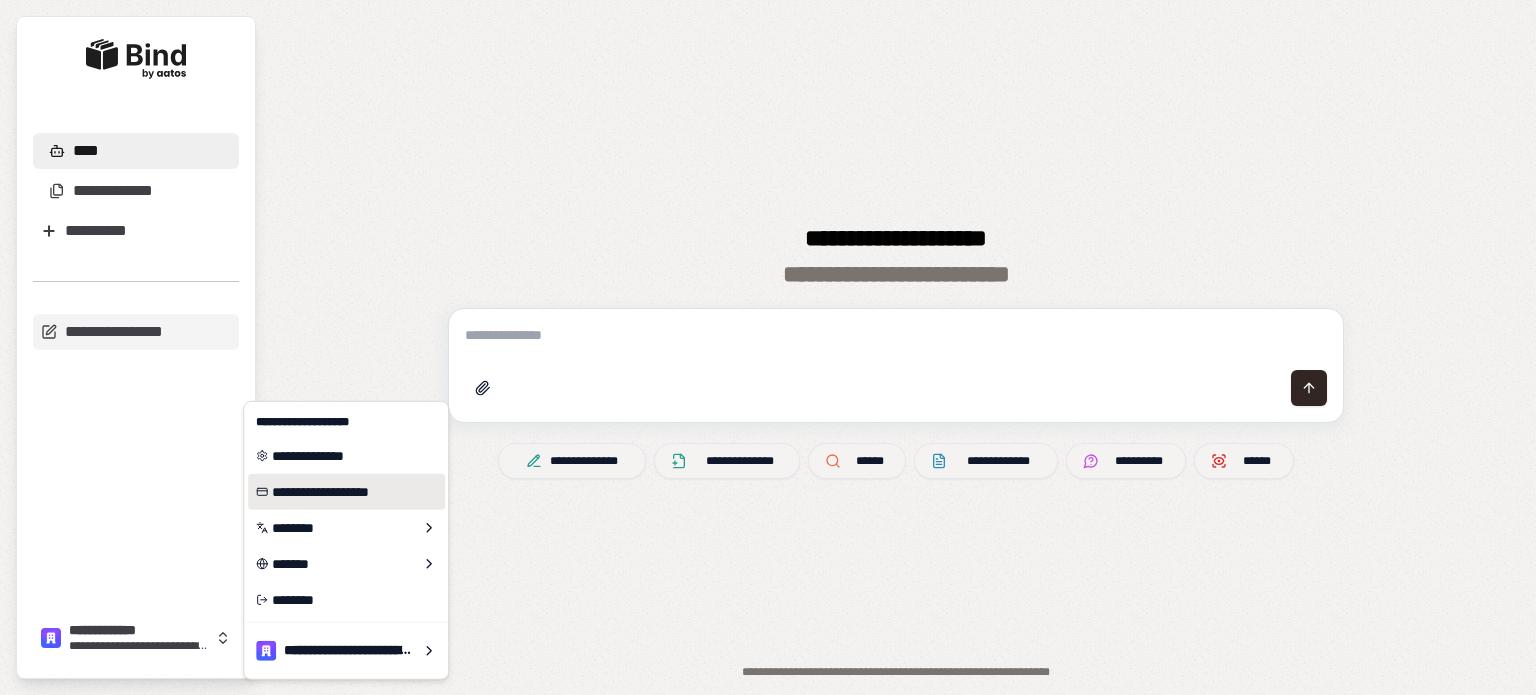 click on "**********" at bounding box center (346, 492) 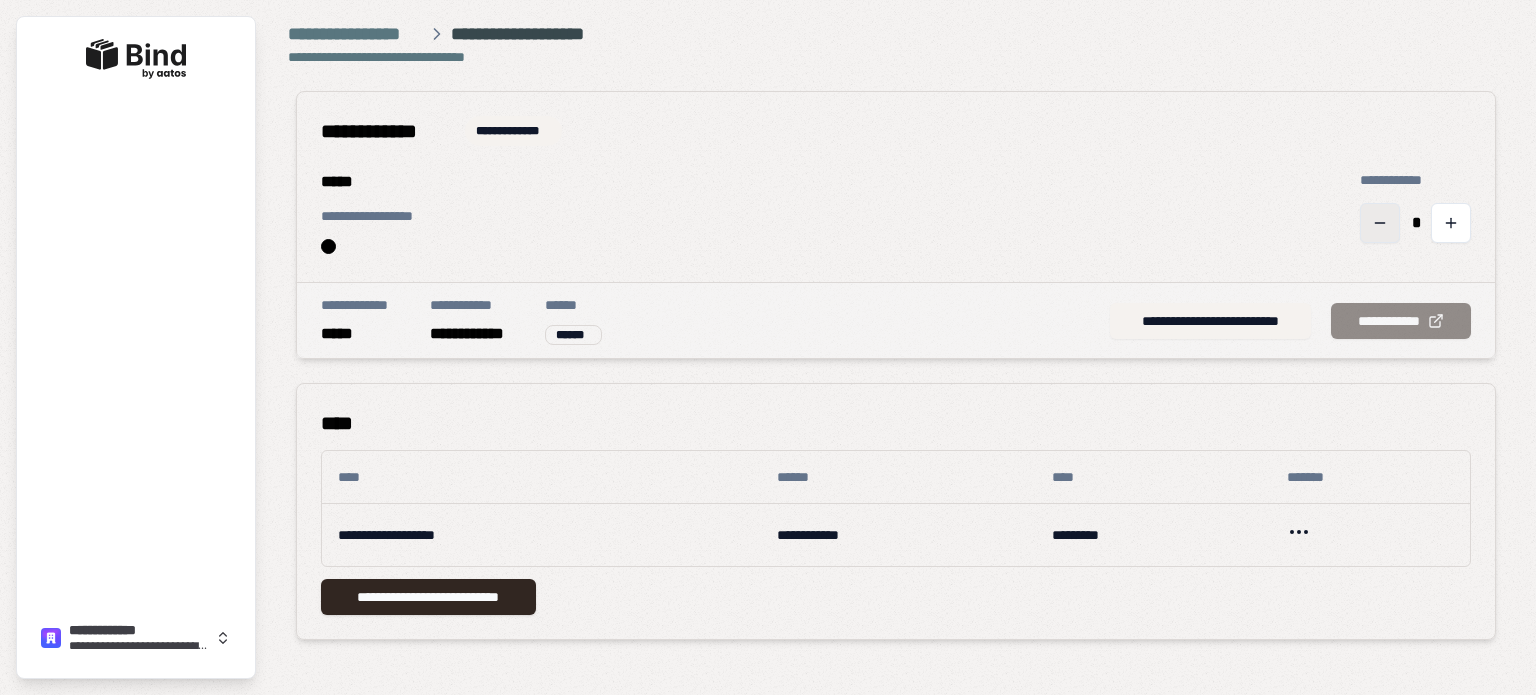 click at bounding box center (1380, 223) 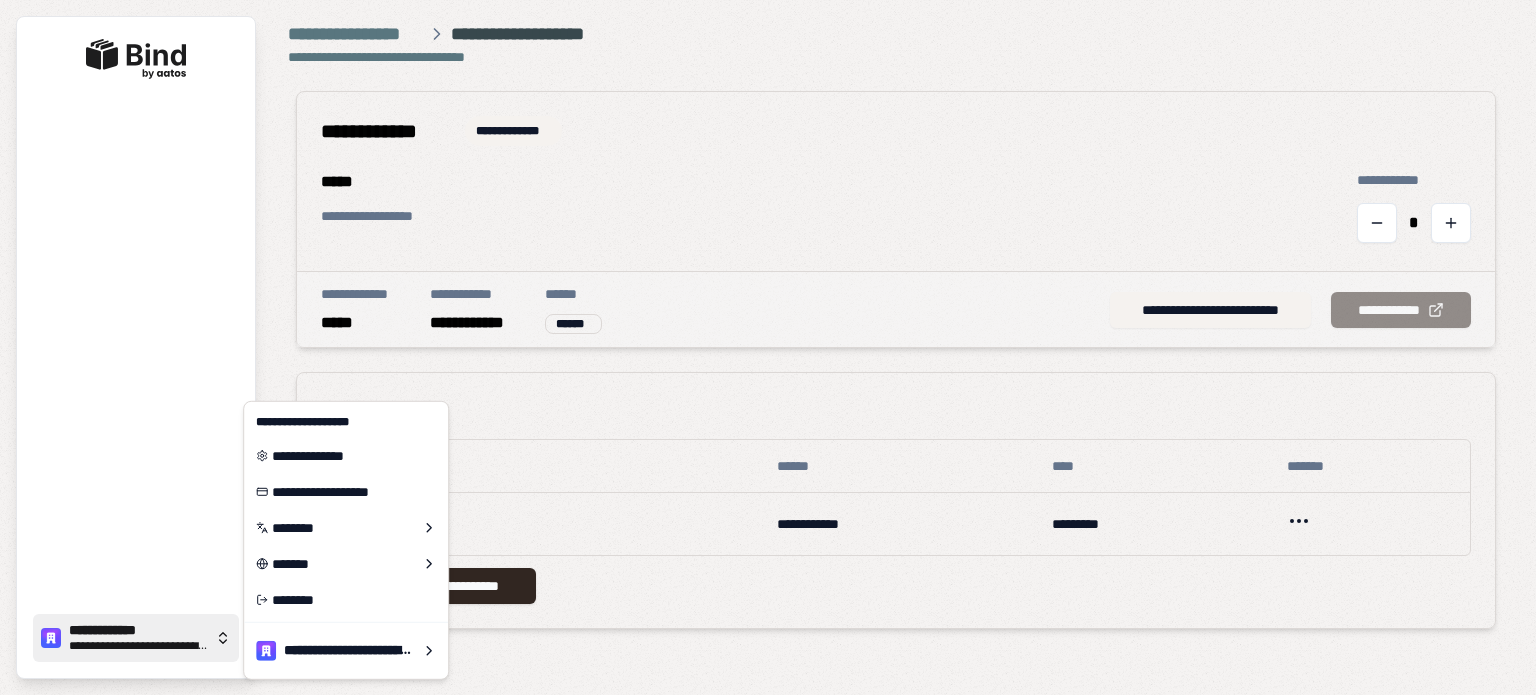 click on "**********" at bounding box center [138, 646] 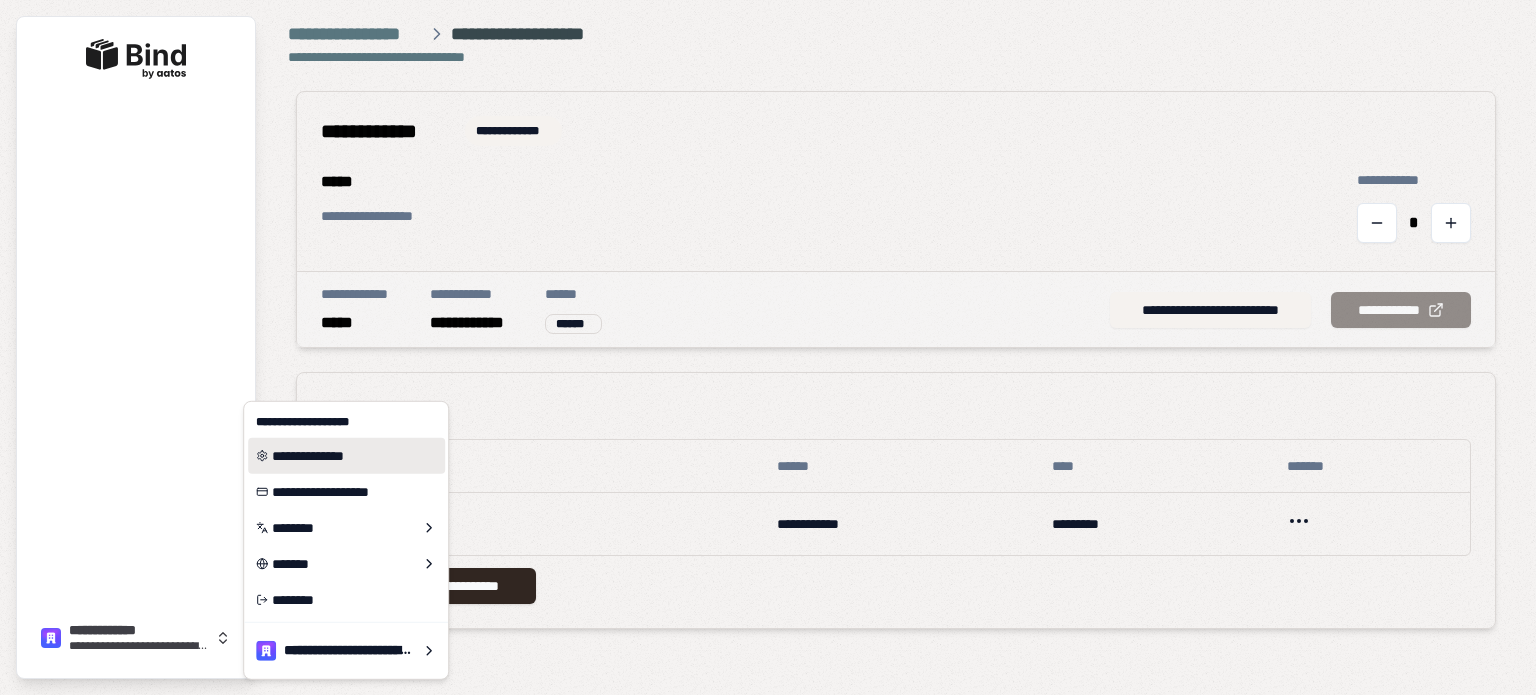 click on "**********" at bounding box center [346, 456] 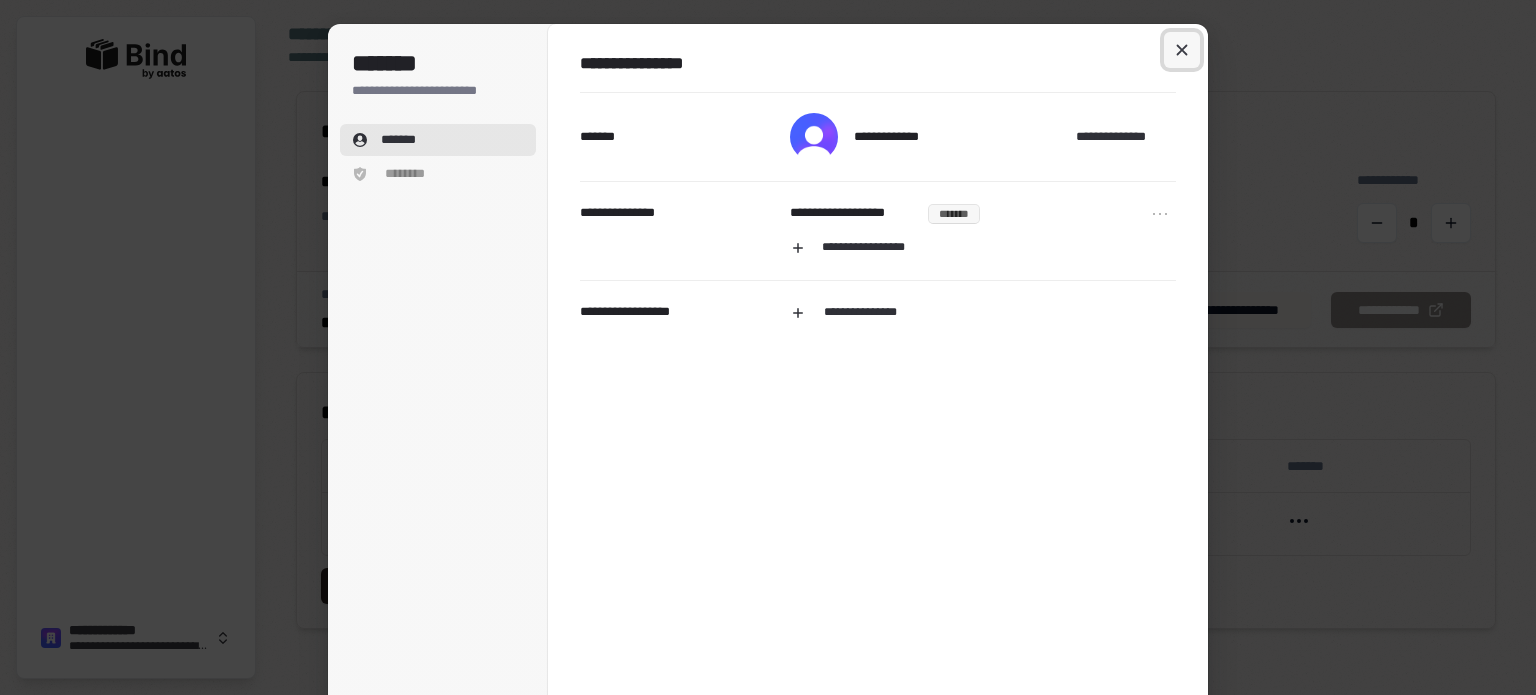 click 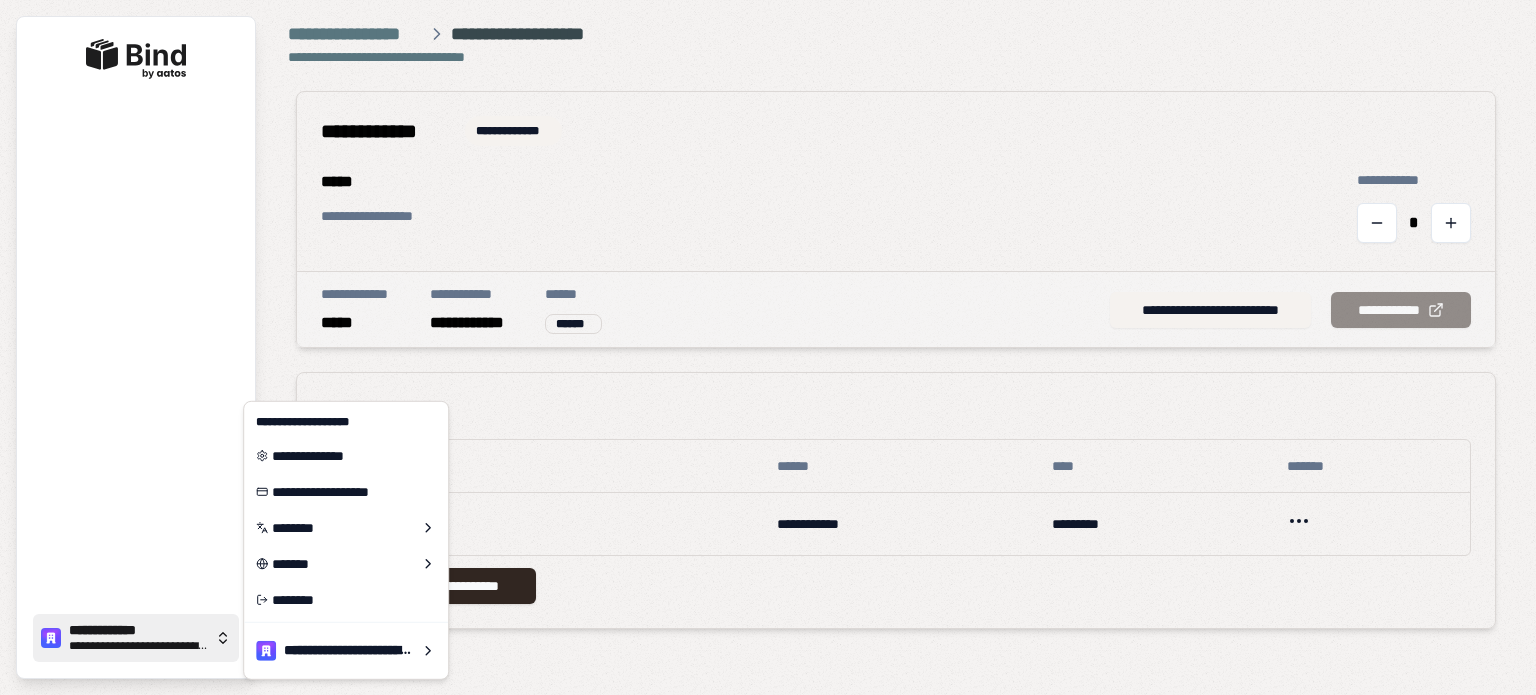 click on "**********" at bounding box center [138, 646] 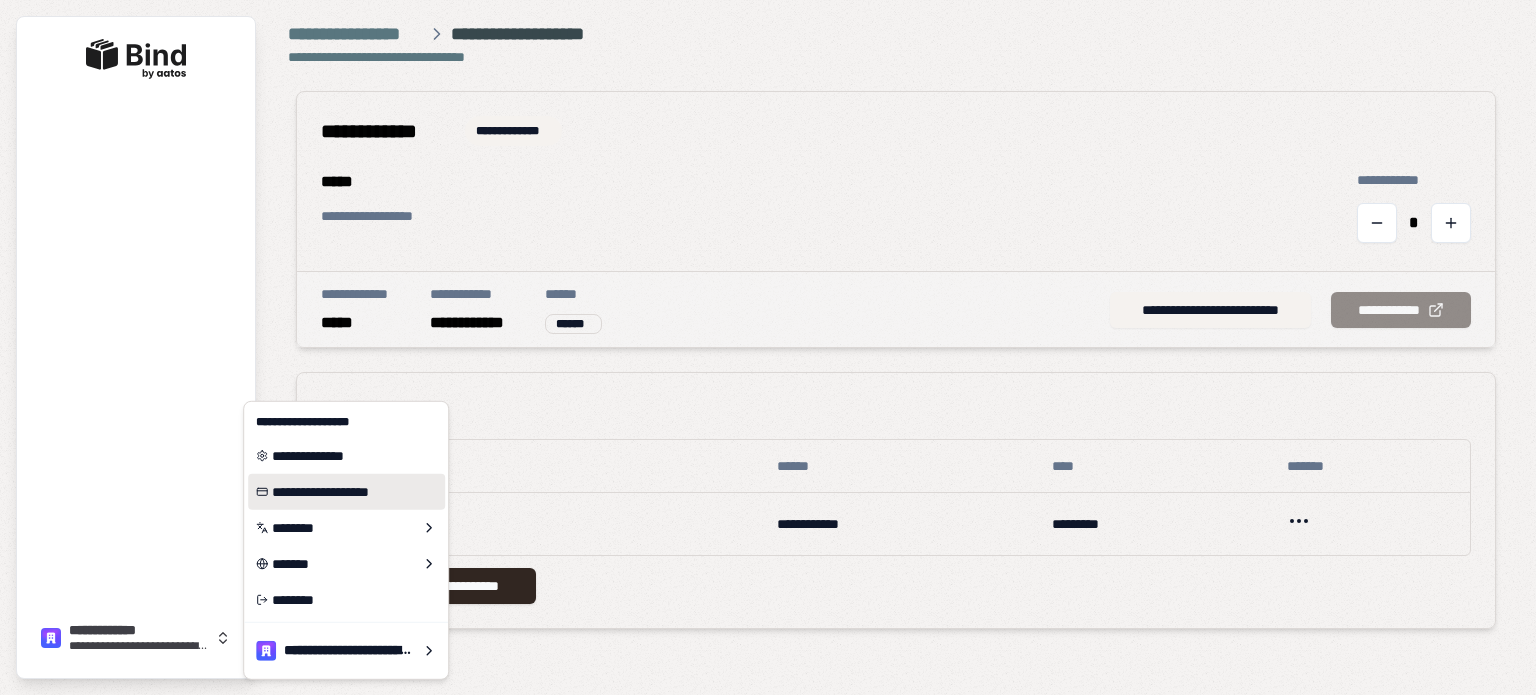 click on "**********" at bounding box center [346, 492] 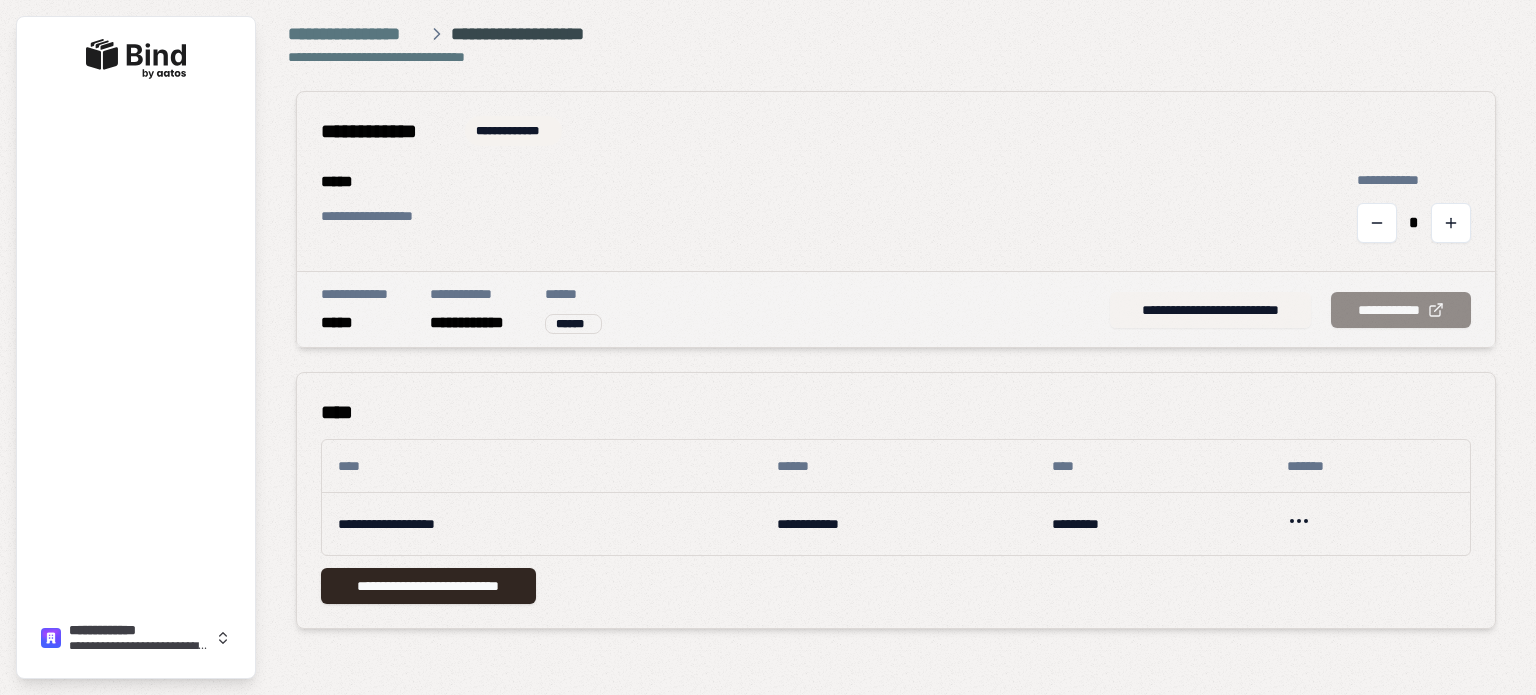 click on "**********" at bounding box center [1210, 310] 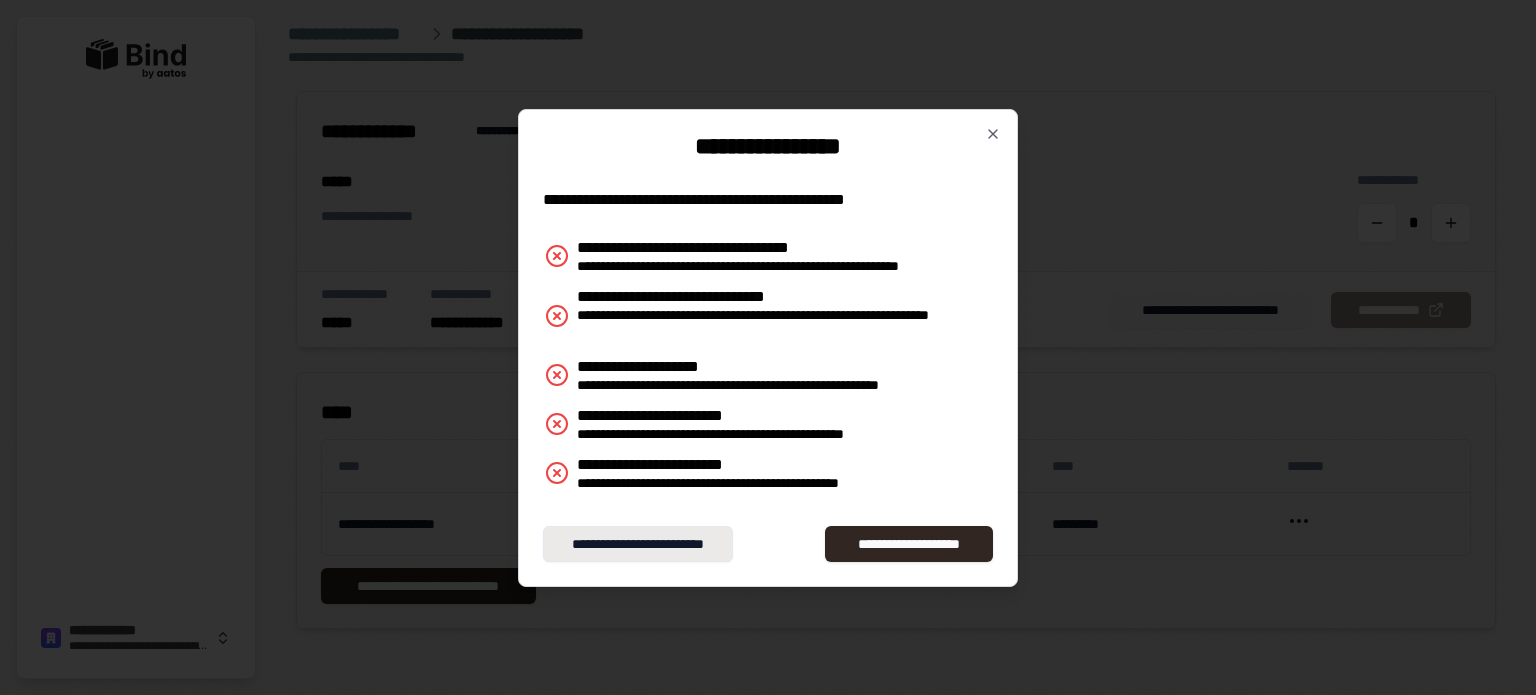 click on "**********" at bounding box center (638, 544) 